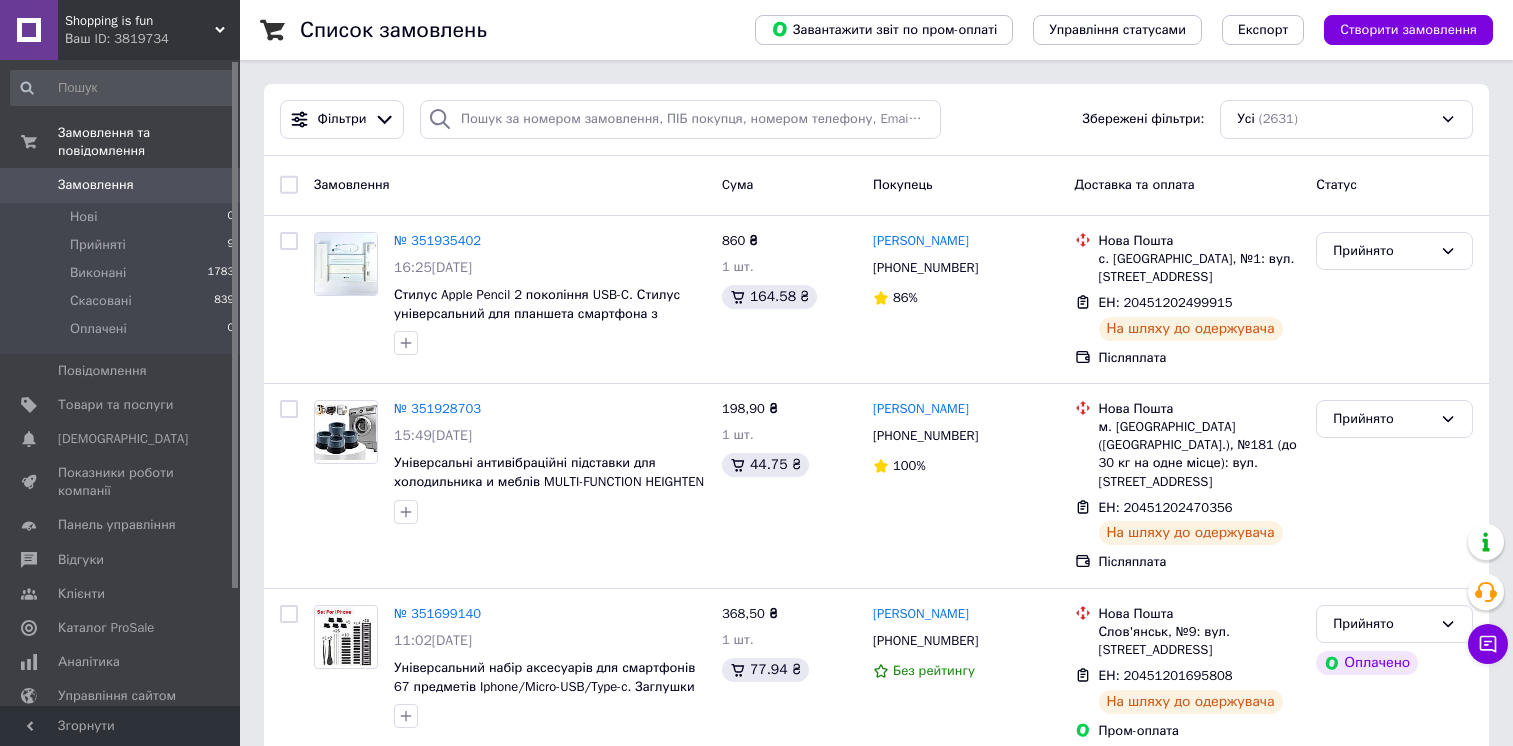 scroll, scrollTop: 0, scrollLeft: 0, axis: both 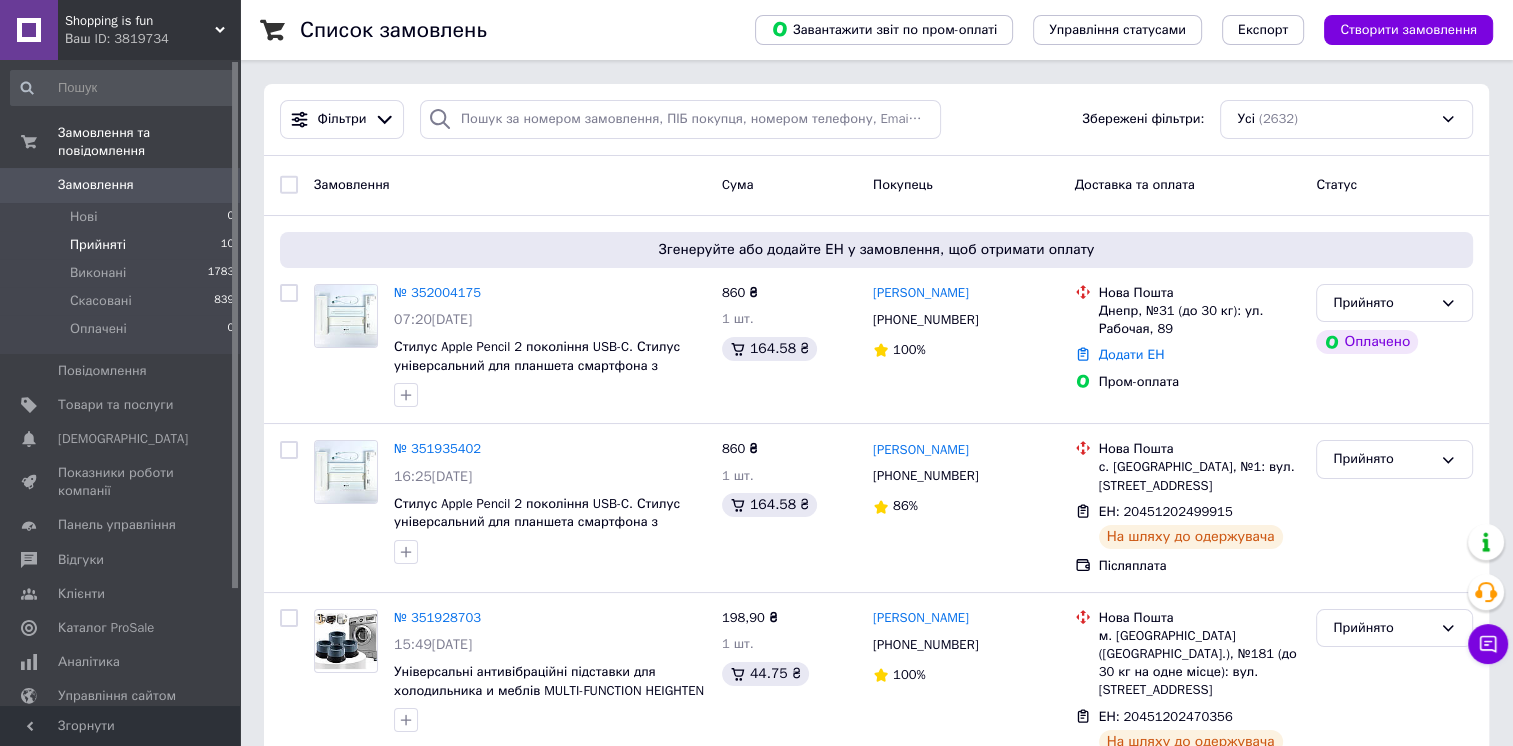 click on "Прийняті 10" at bounding box center (123, 245) 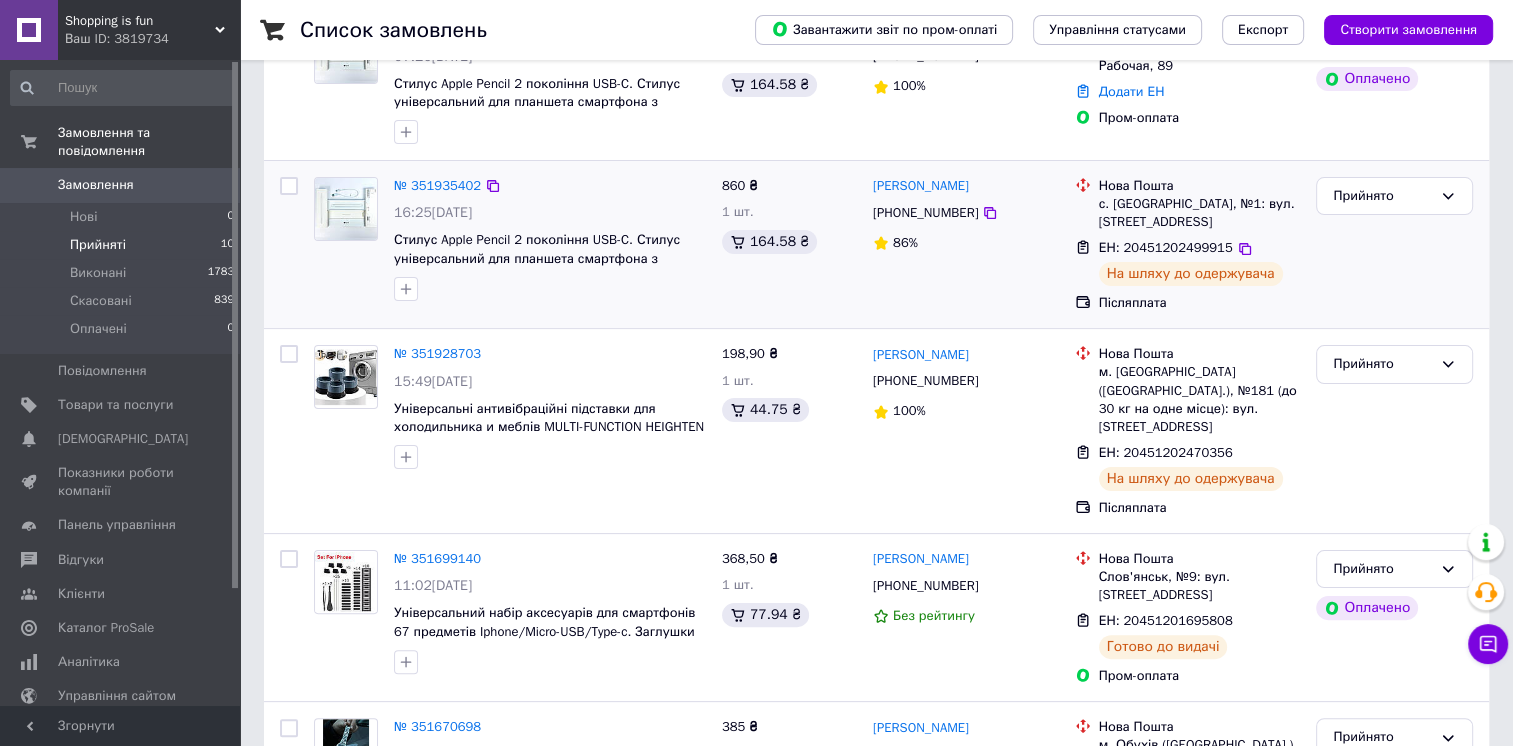 scroll, scrollTop: 0, scrollLeft: 0, axis: both 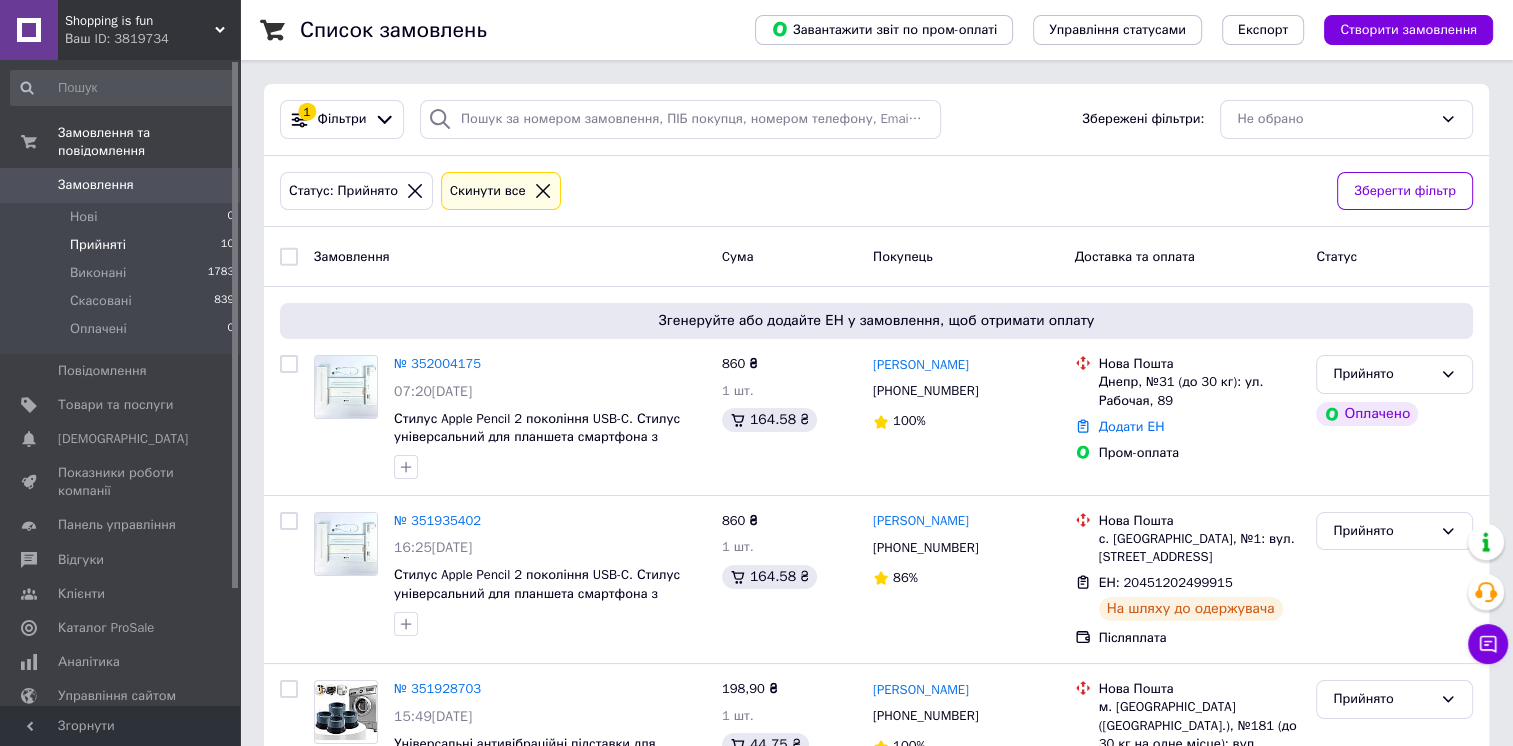 click on "Shopping is fun" at bounding box center [140, 21] 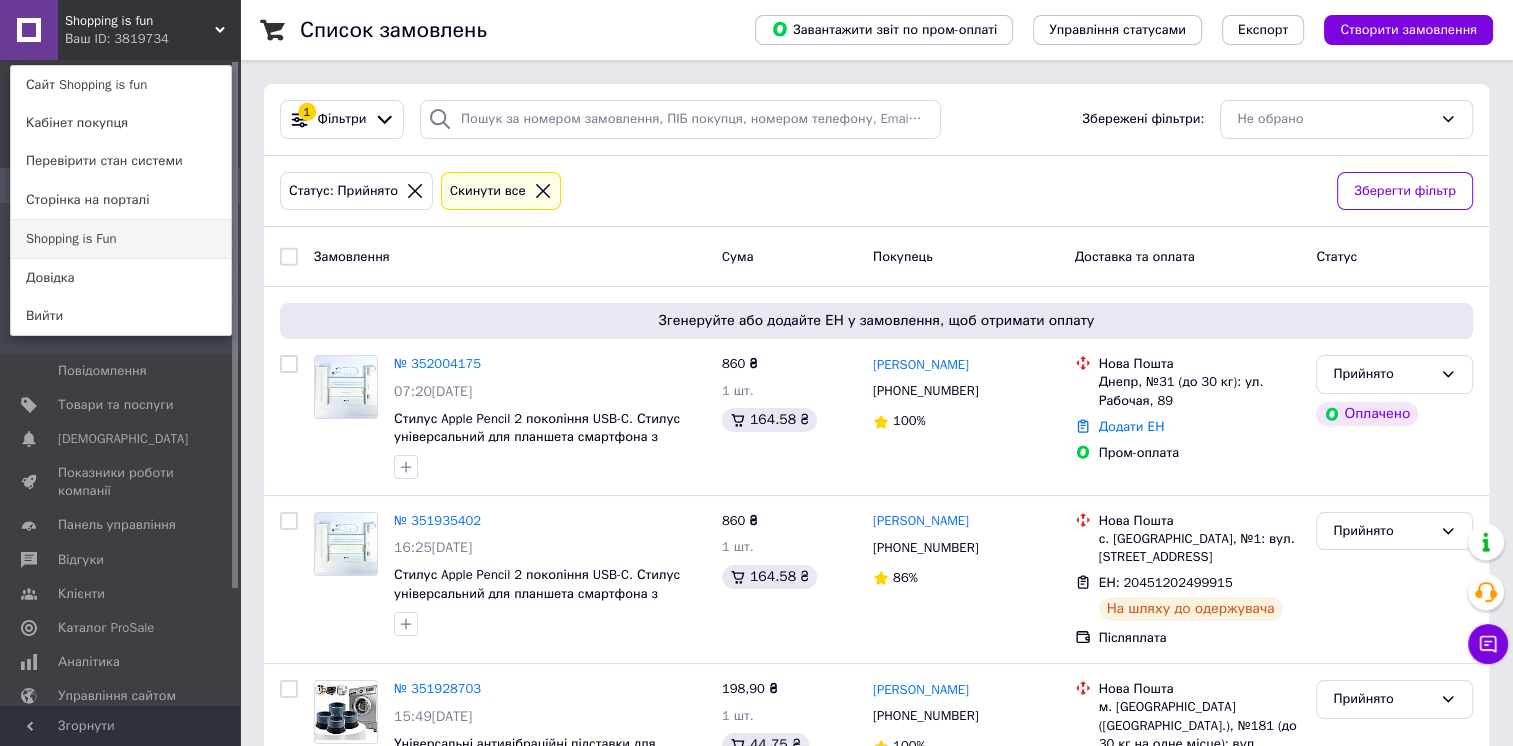 click on "Shopping is Fun" at bounding box center [121, 239] 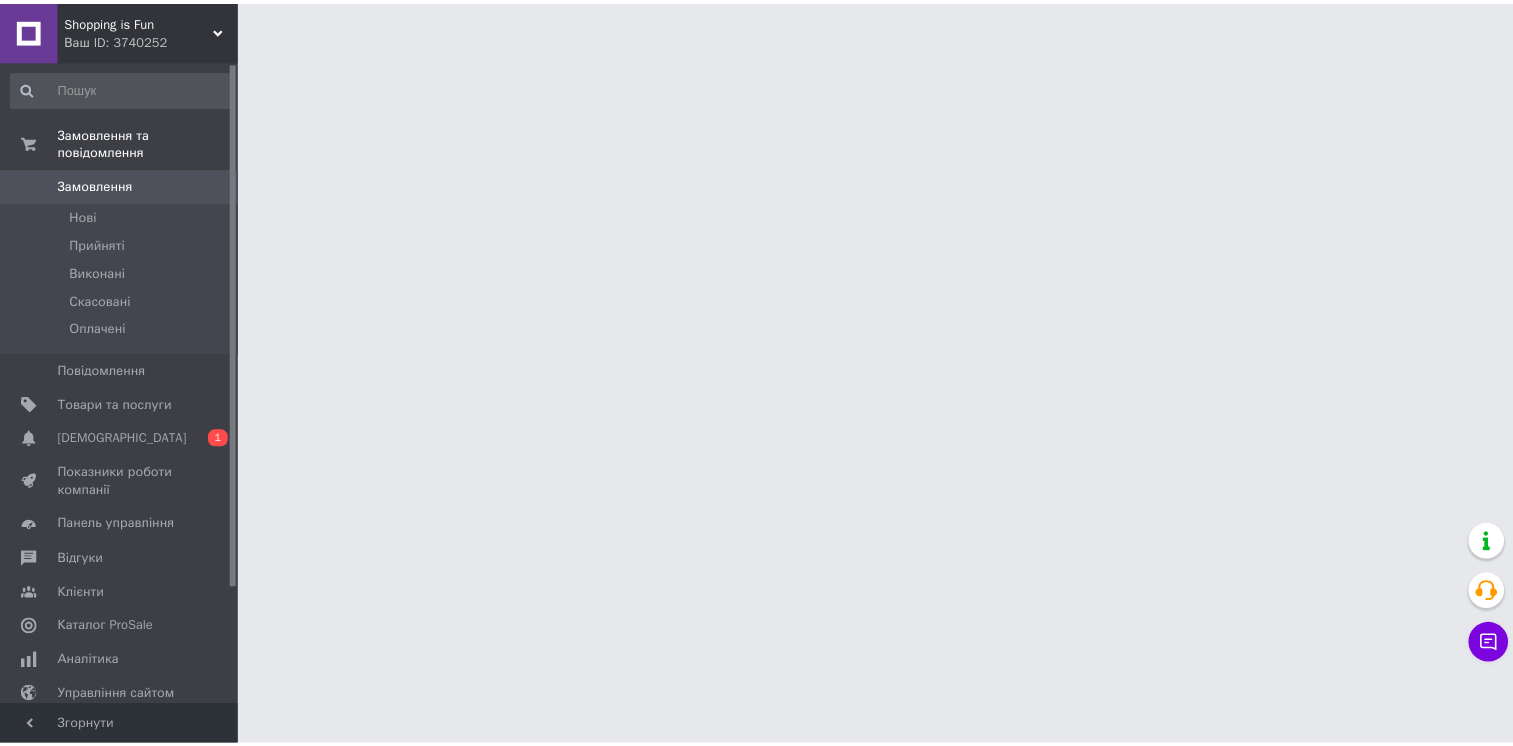 scroll, scrollTop: 0, scrollLeft: 0, axis: both 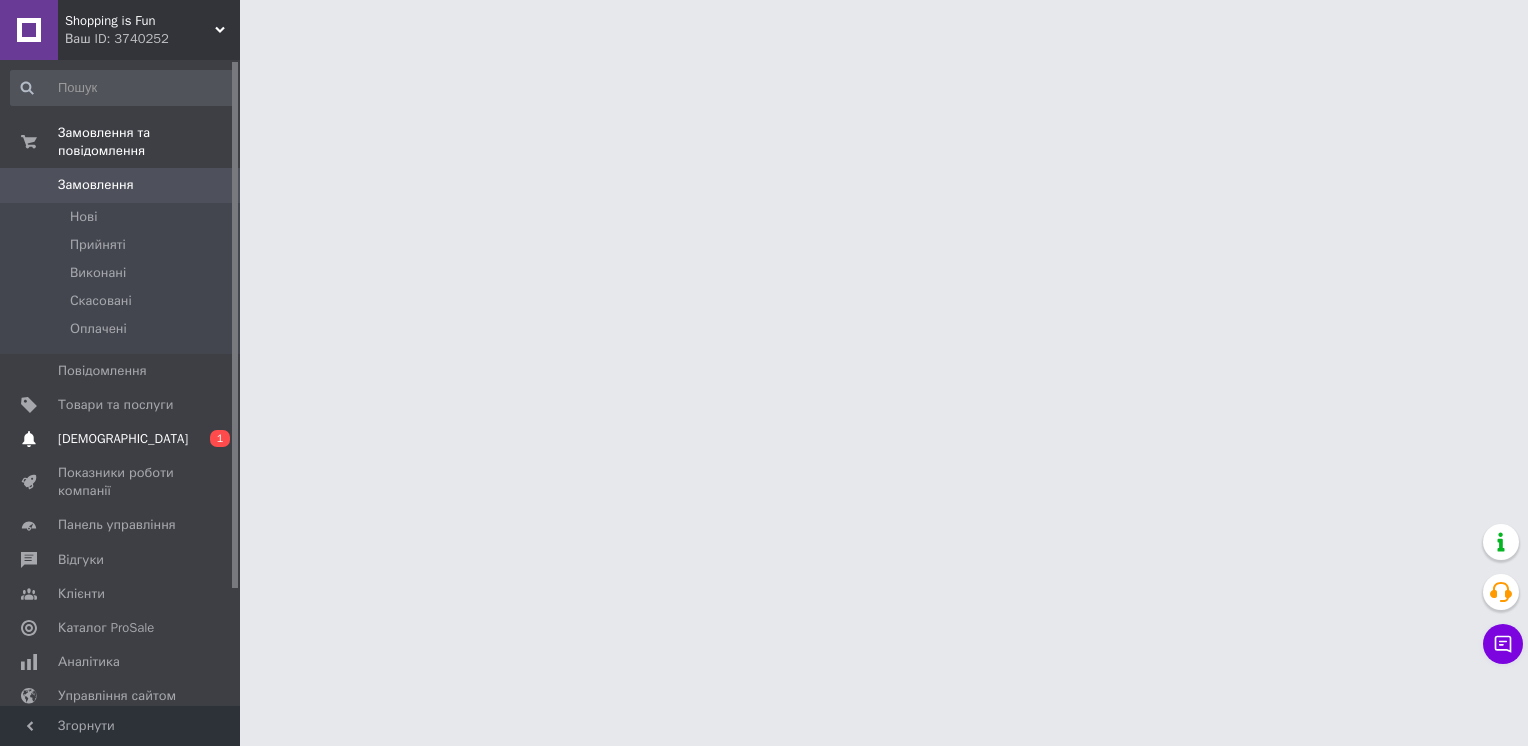 click on "Сповіщення 0 1" at bounding box center [123, 439] 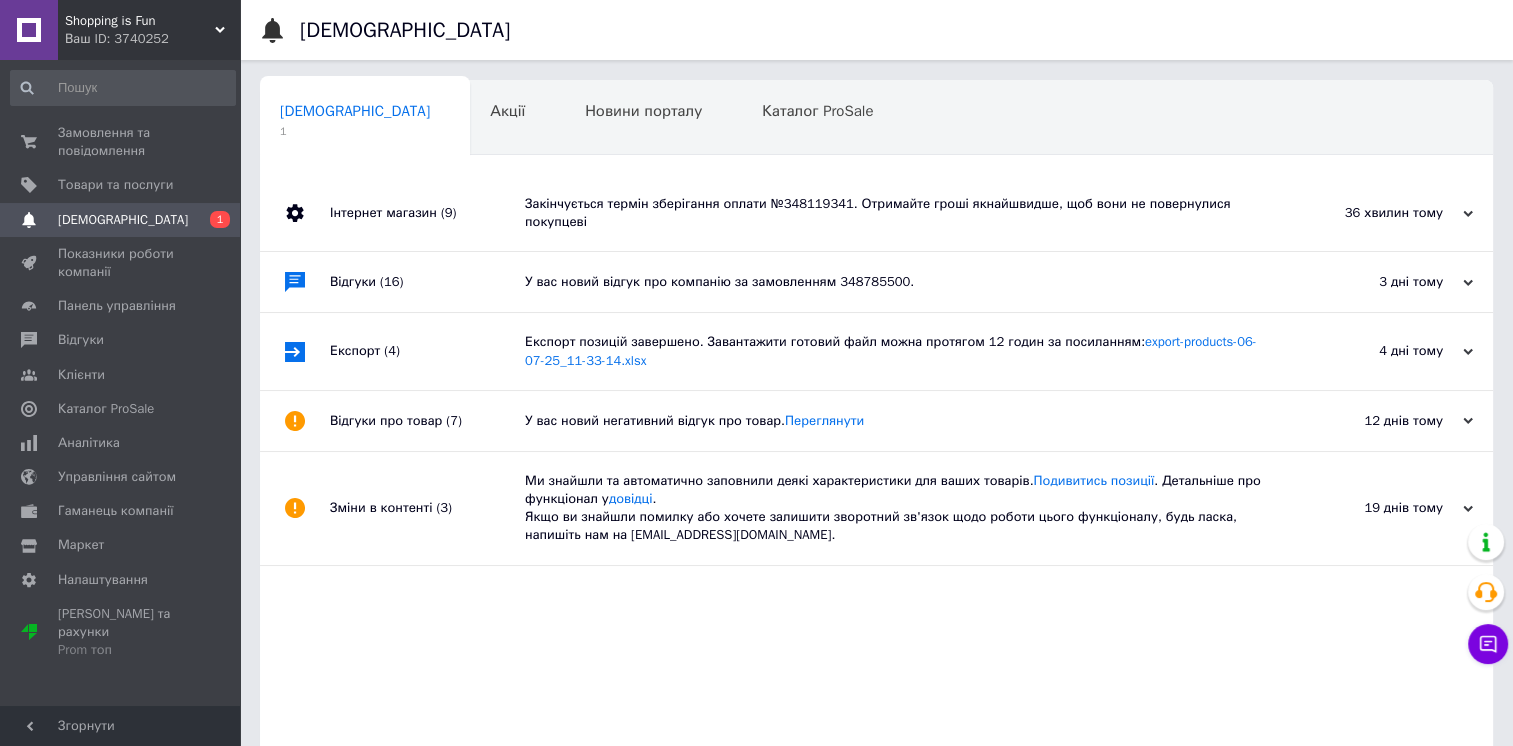 click on "Закінчується термін зберігання оплати №348119341. Отримайте гроші якнайшвидше, щоб вони не повернулися покупцеві" at bounding box center (899, 213) 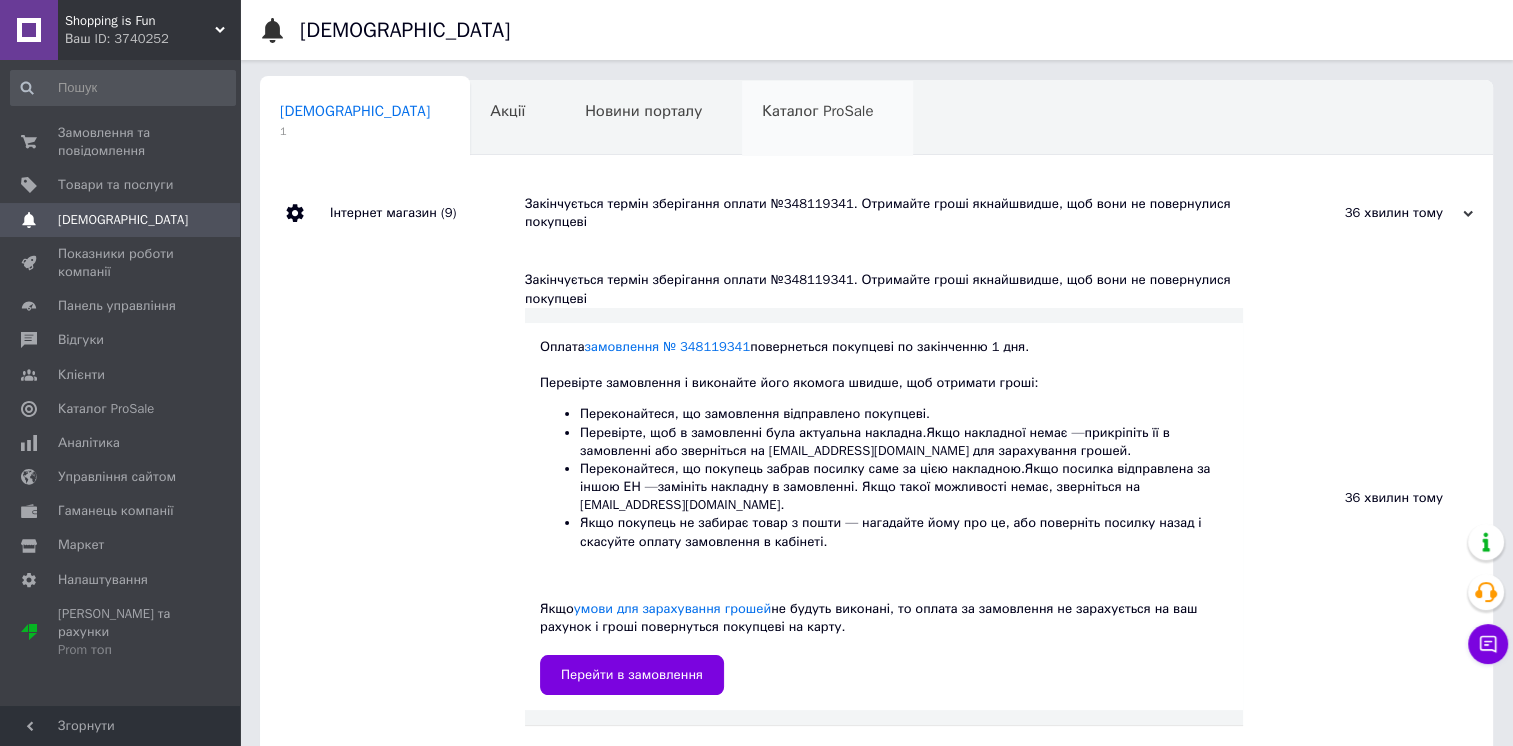 click on "Каталог ProSale 0" at bounding box center [827, 119] 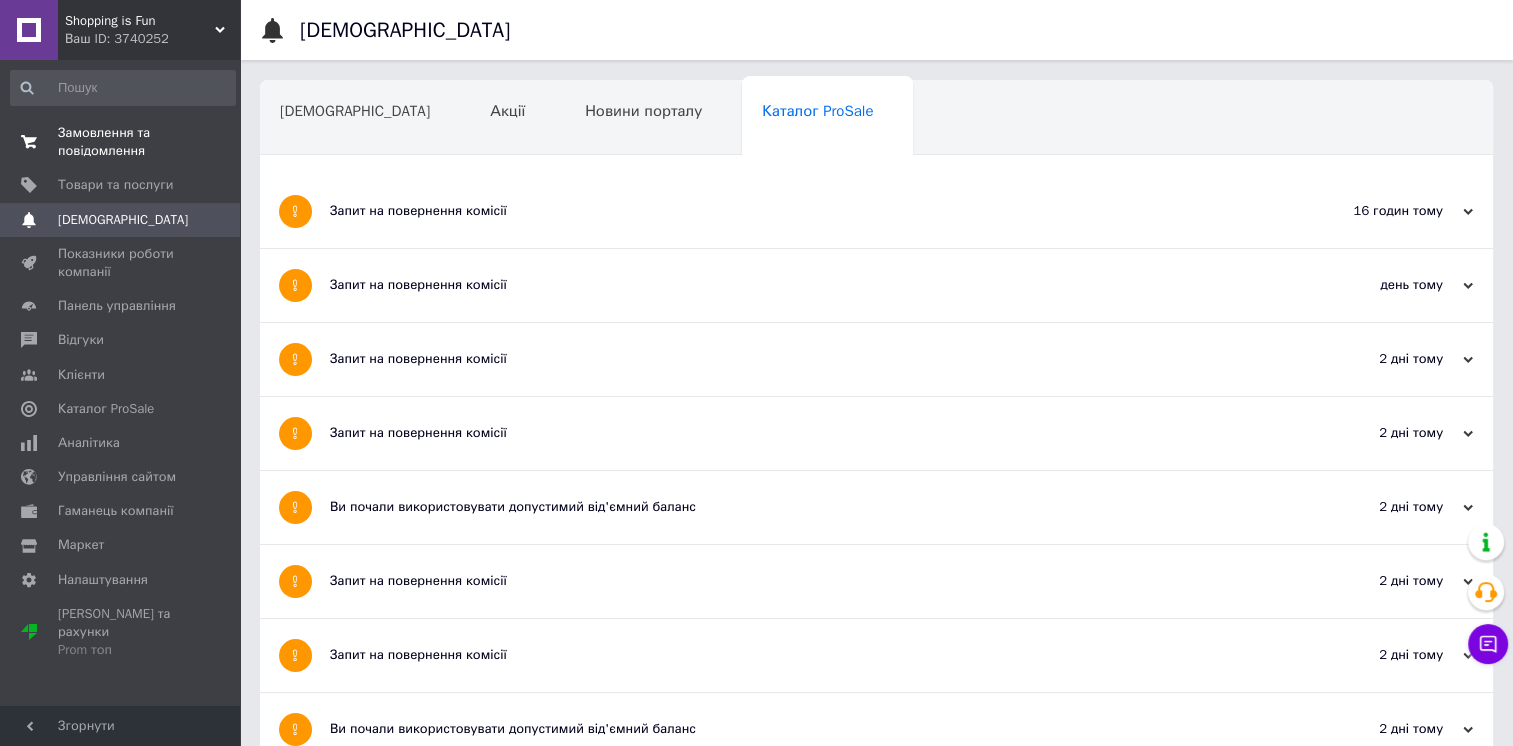 click on "Замовлення та повідомлення" at bounding box center [121, 142] 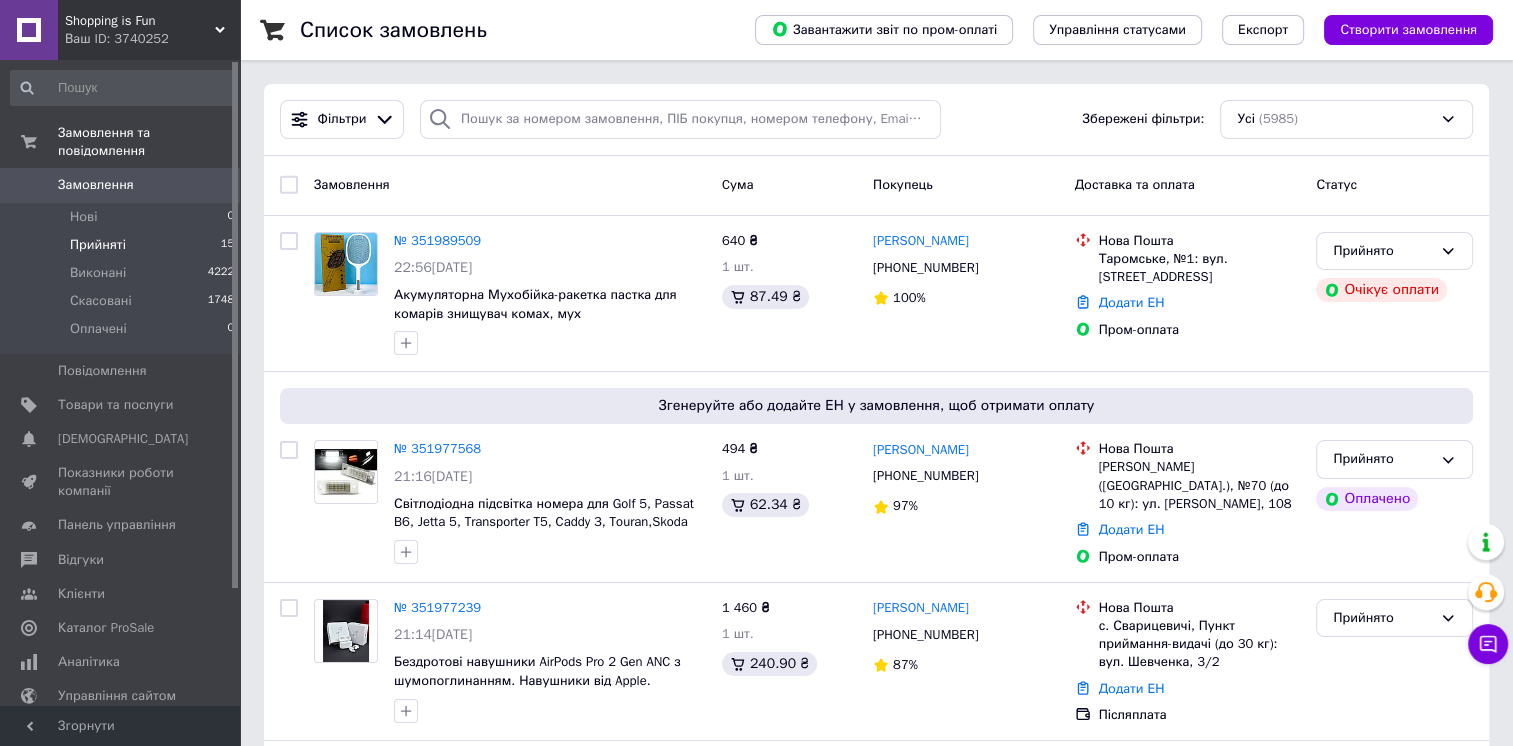 click on "Прийняті 15" at bounding box center (123, 245) 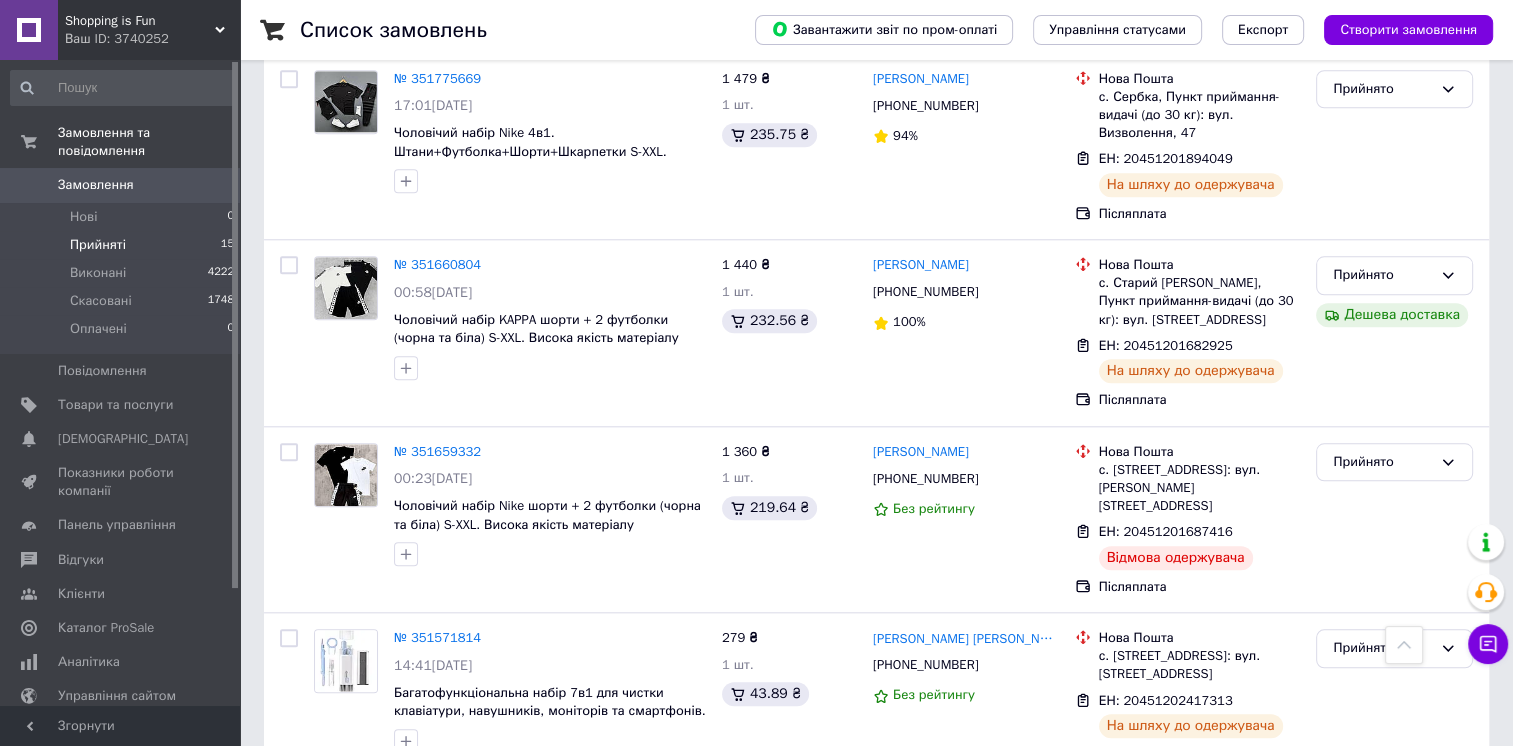 scroll, scrollTop: 1948, scrollLeft: 0, axis: vertical 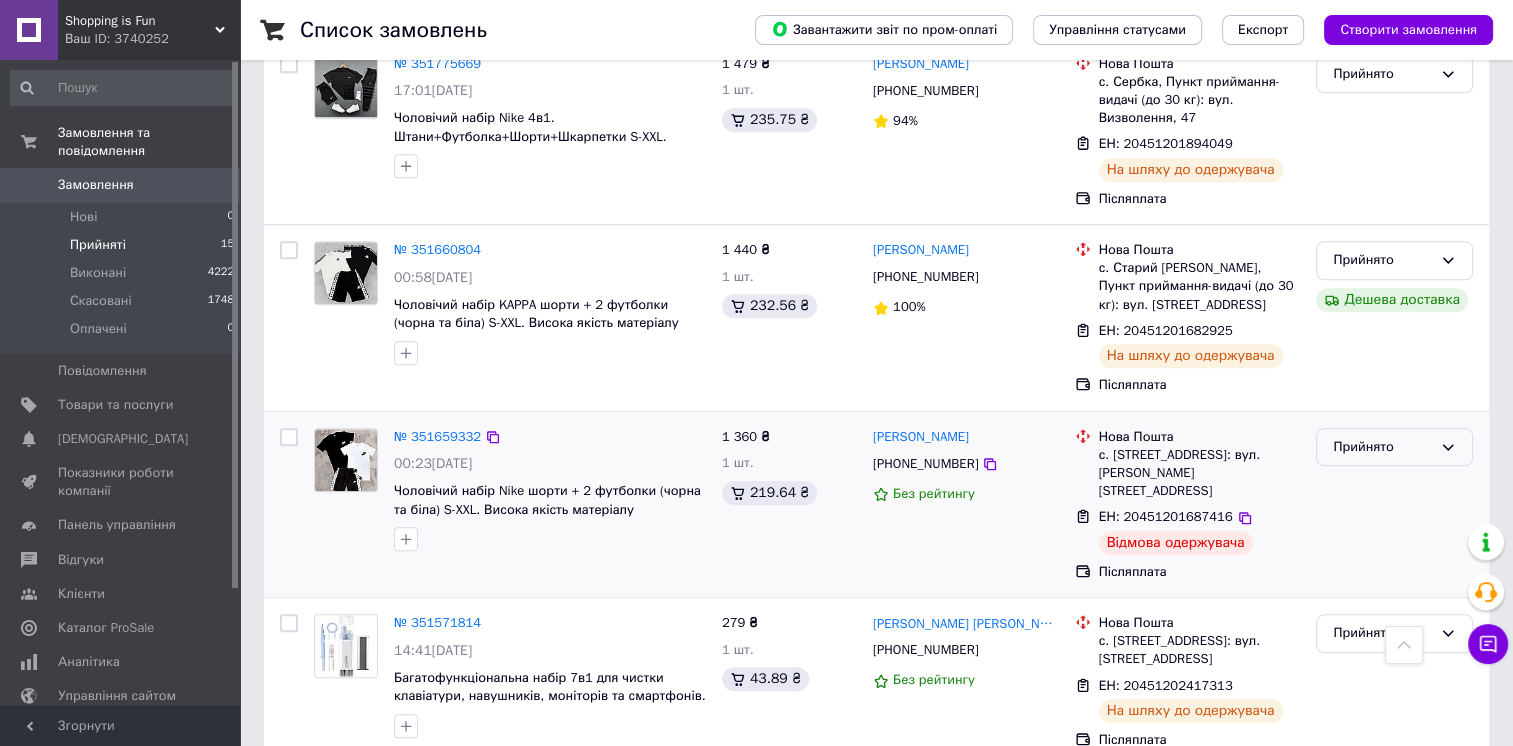 click on "Прийнято" at bounding box center [1382, 447] 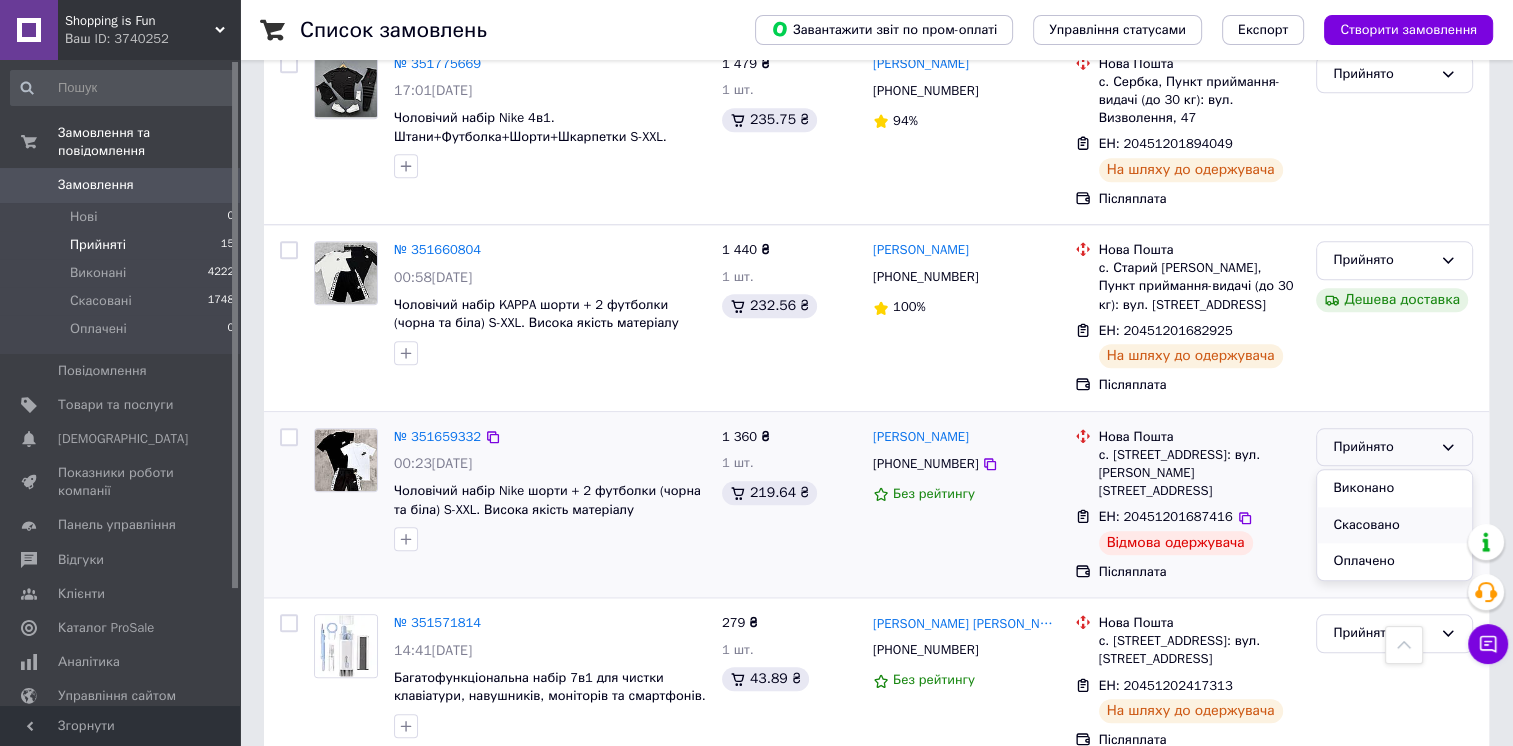 click on "Скасовано" at bounding box center (1394, 525) 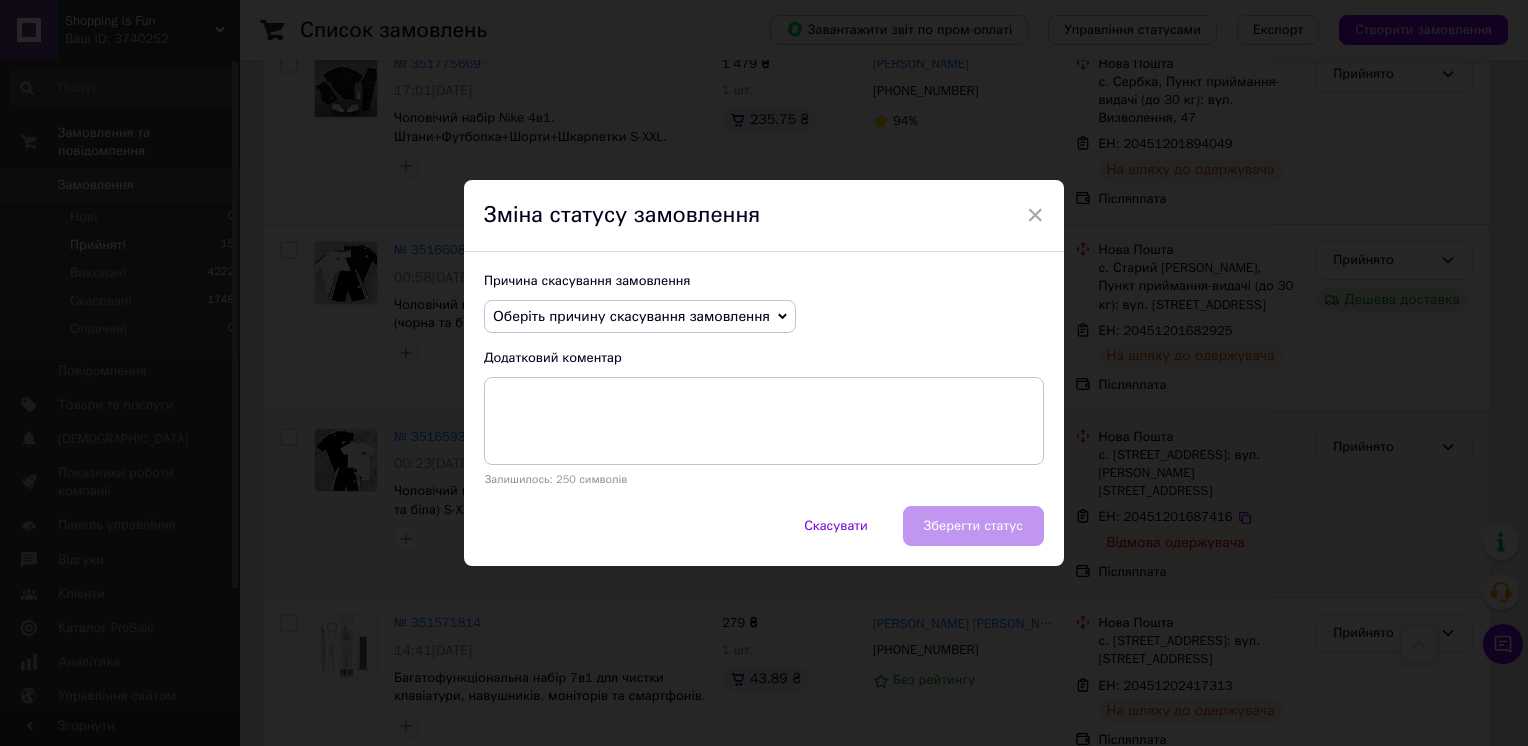 click on "Оберіть причину скасування замовлення" at bounding box center (631, 316) 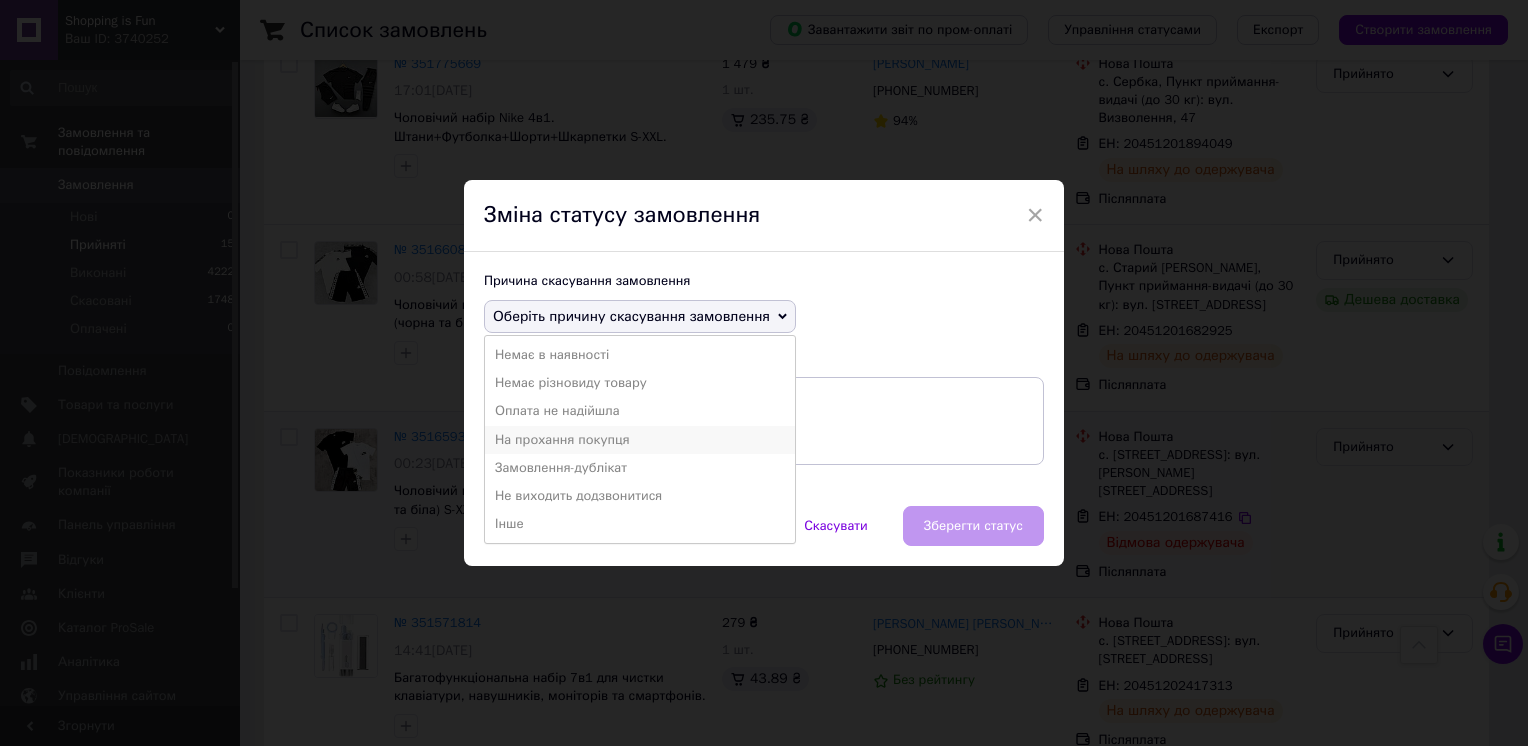 click on "На прохання покупця" at bounding box center [640, 440] 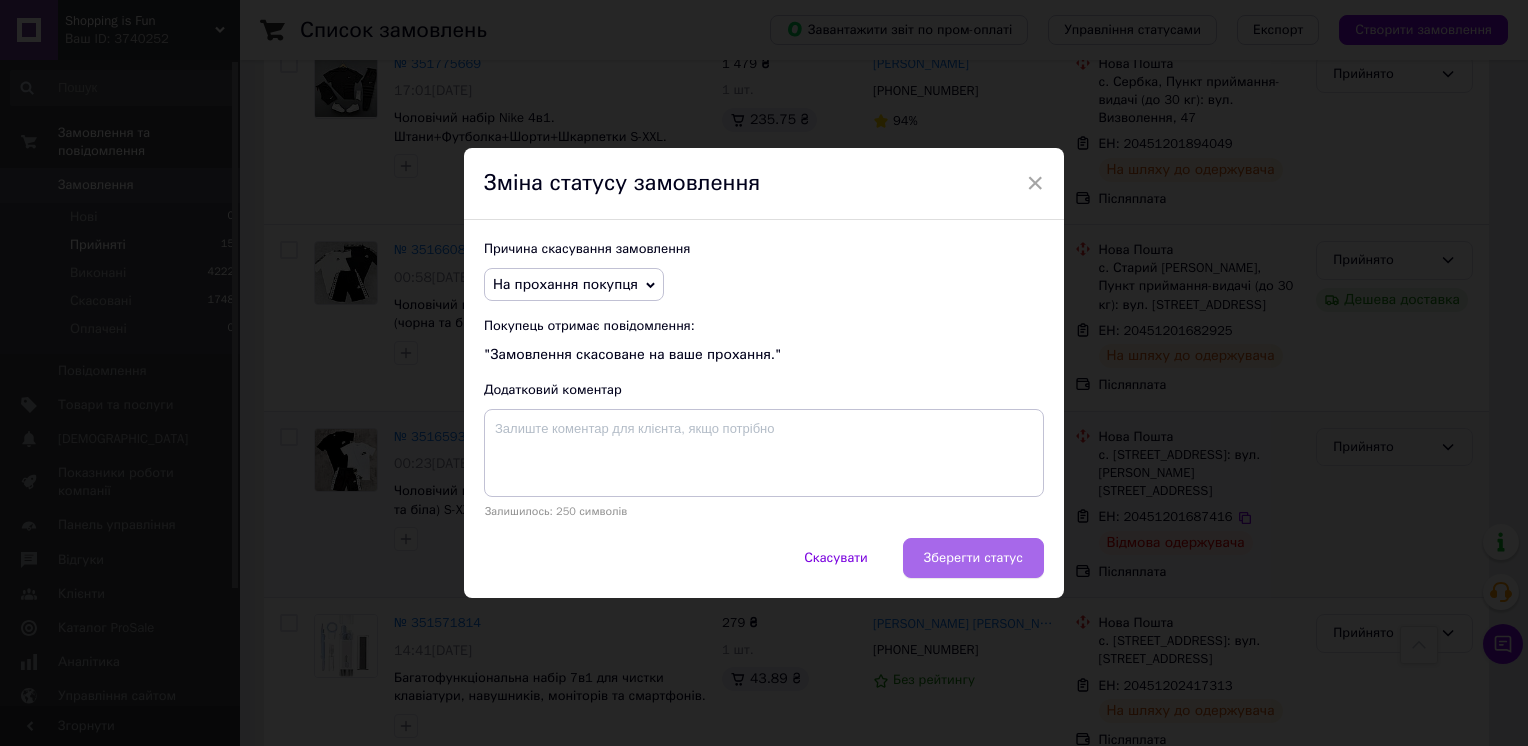click on "Зберегти статус" at bounding box center (973, 558) 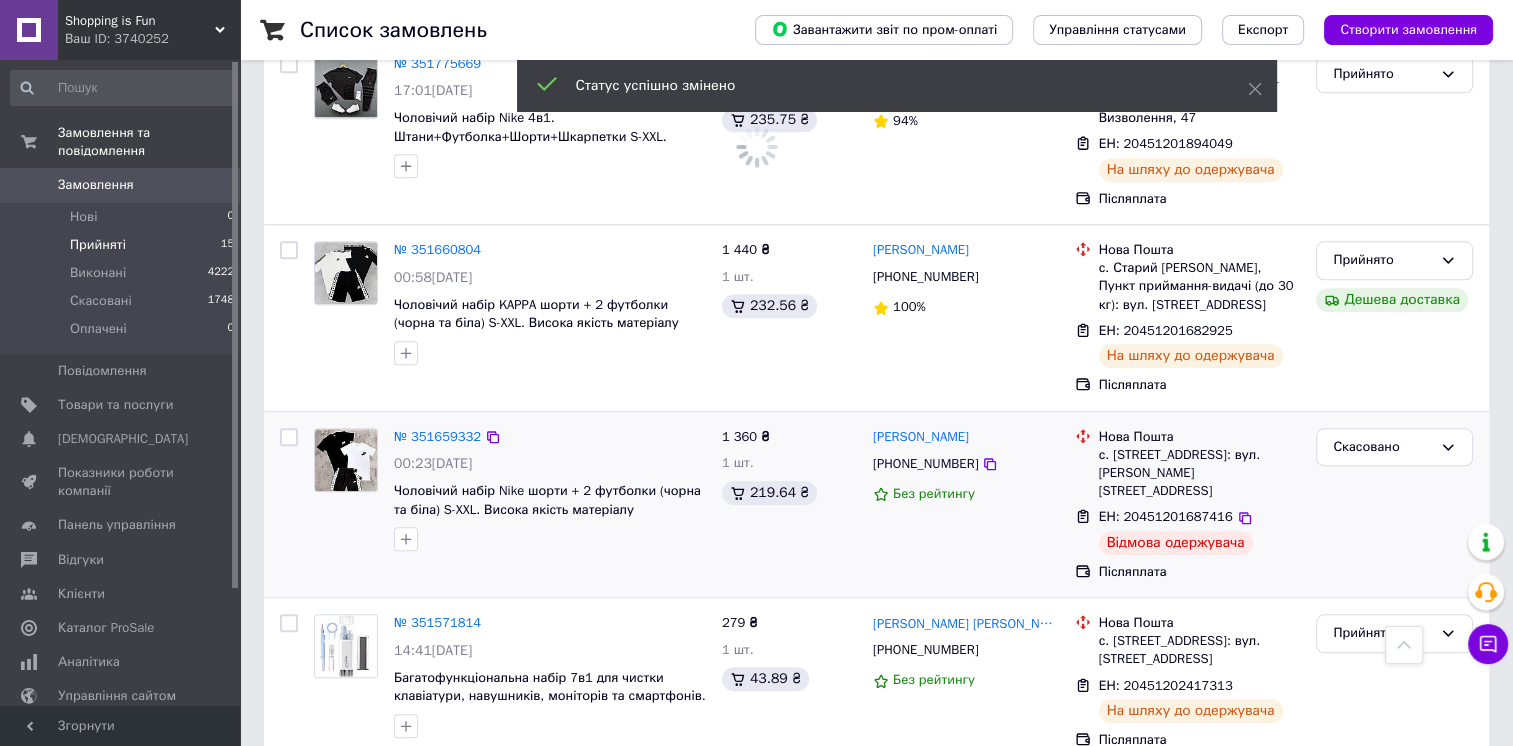 click 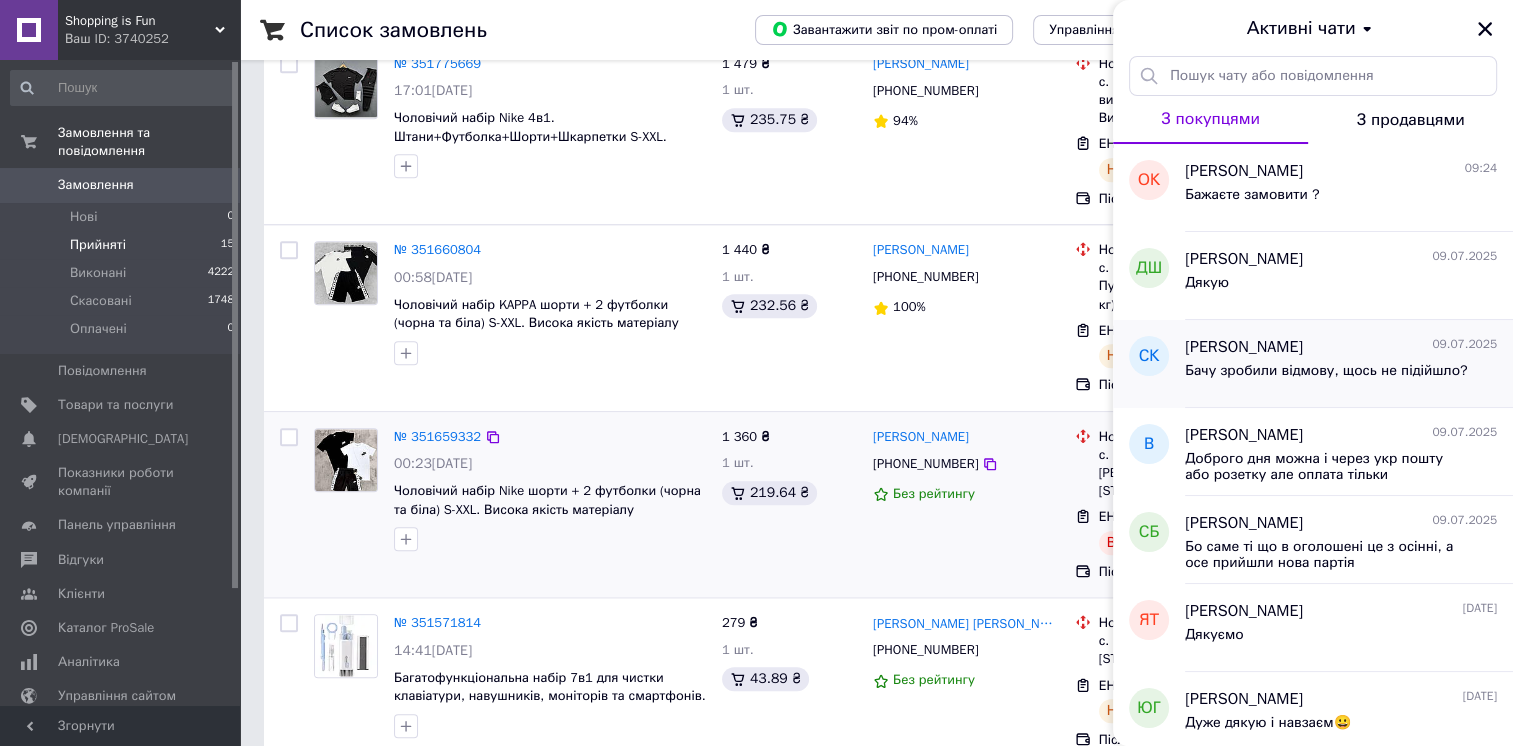 click on "Саша Кидриченко 09.07.2025 Бачу зробили відмову, щось не підійшло?" at bounding box center (1349, 364) 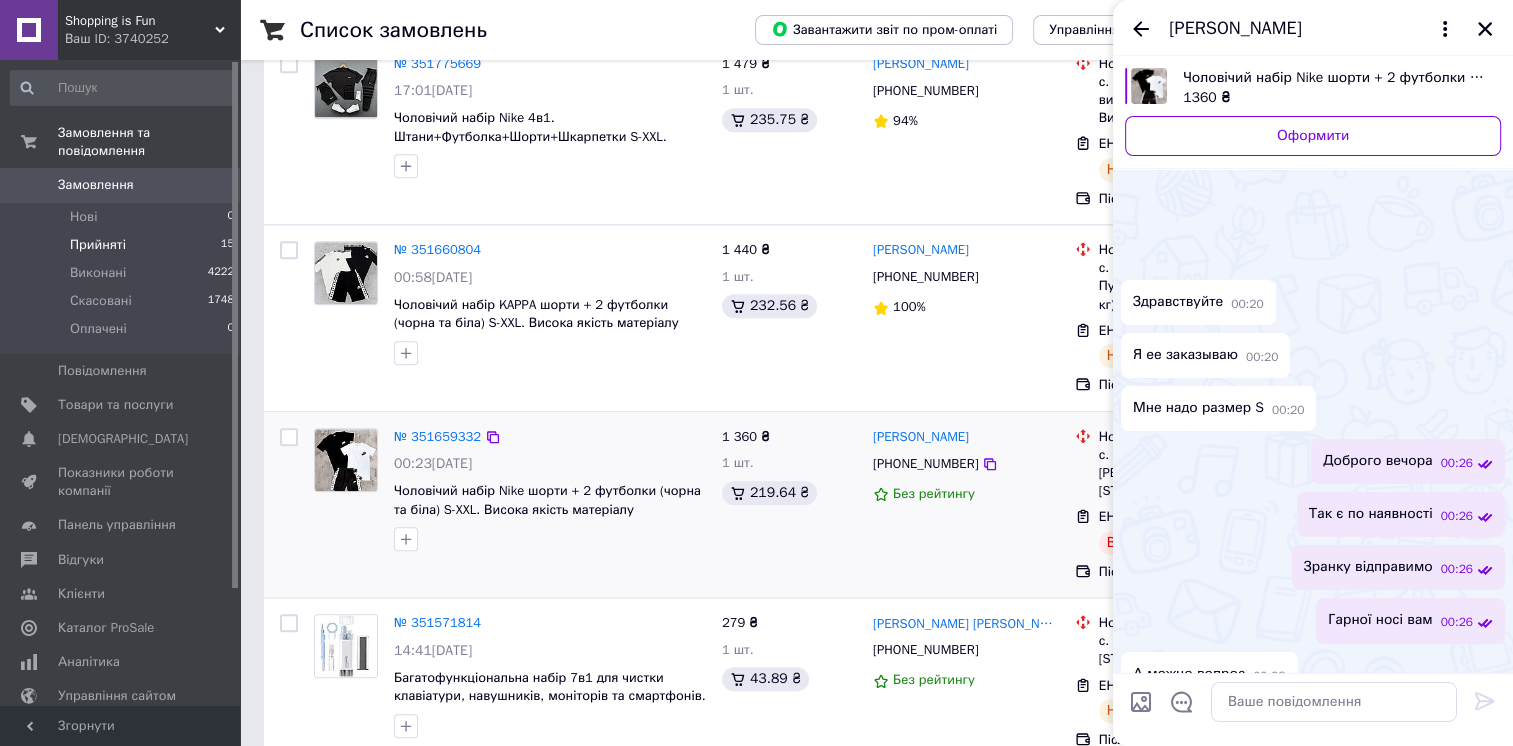 scroll, scrollTop: 835, scrollLeft: 0, axis: vertical 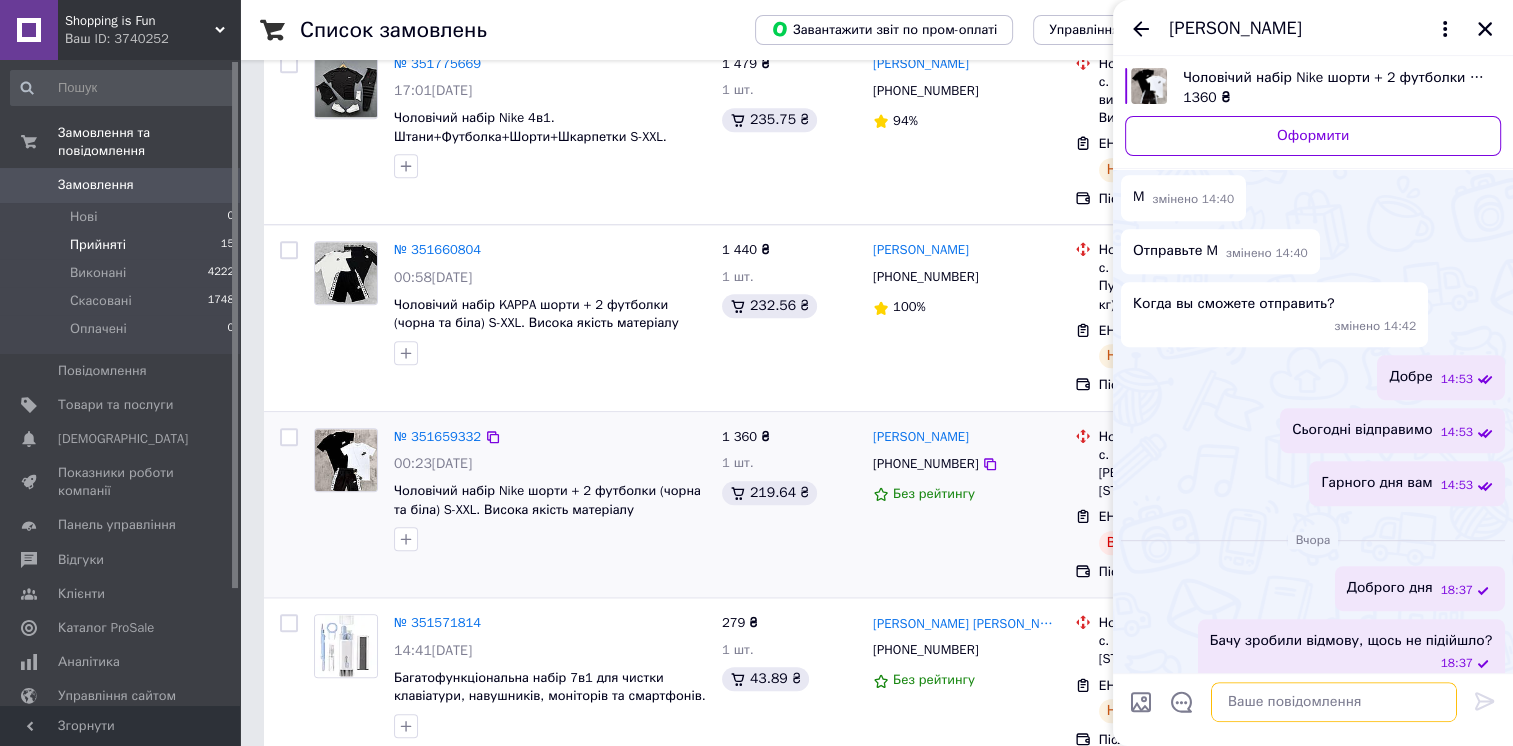 click at bounding box center [1334, 702] 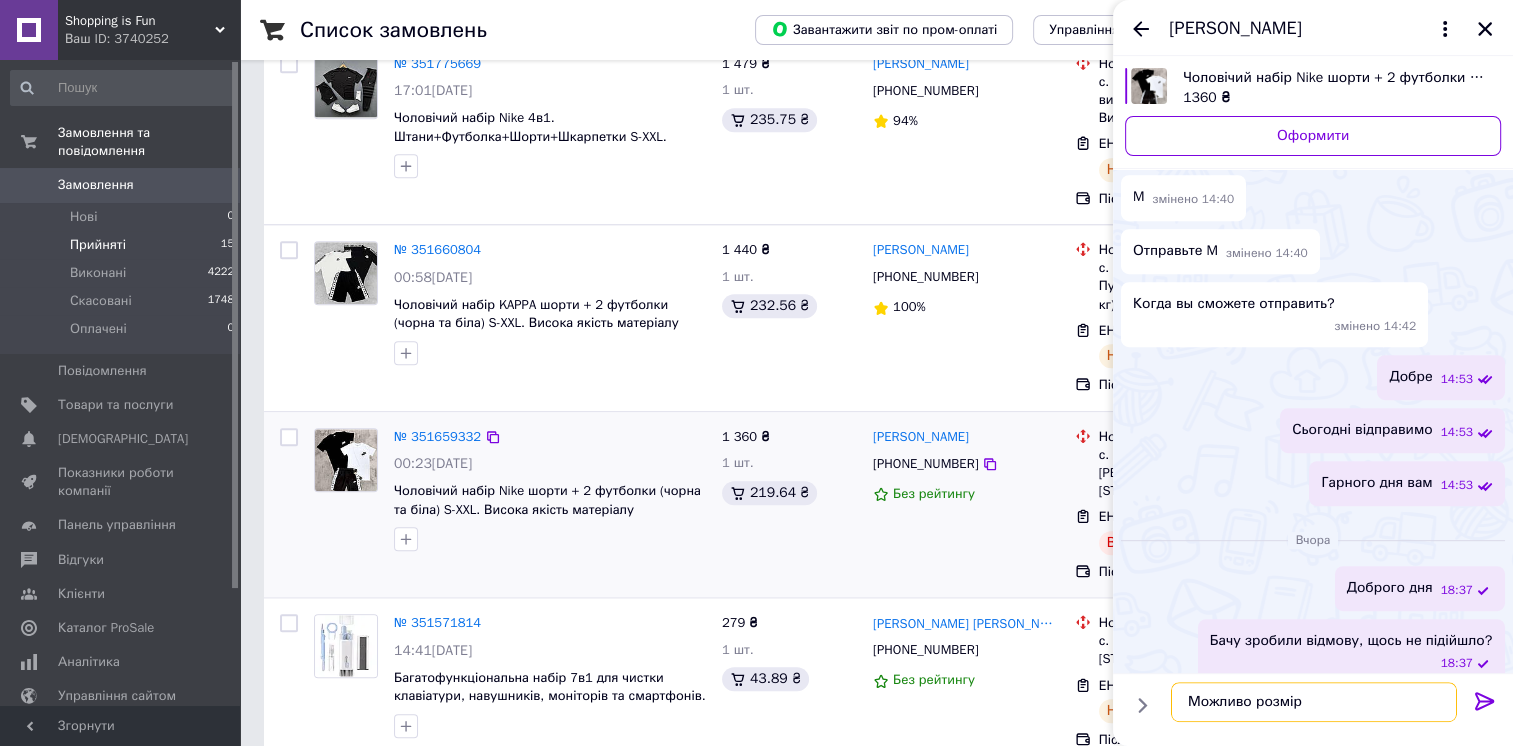 type on "Можливо розмір?" 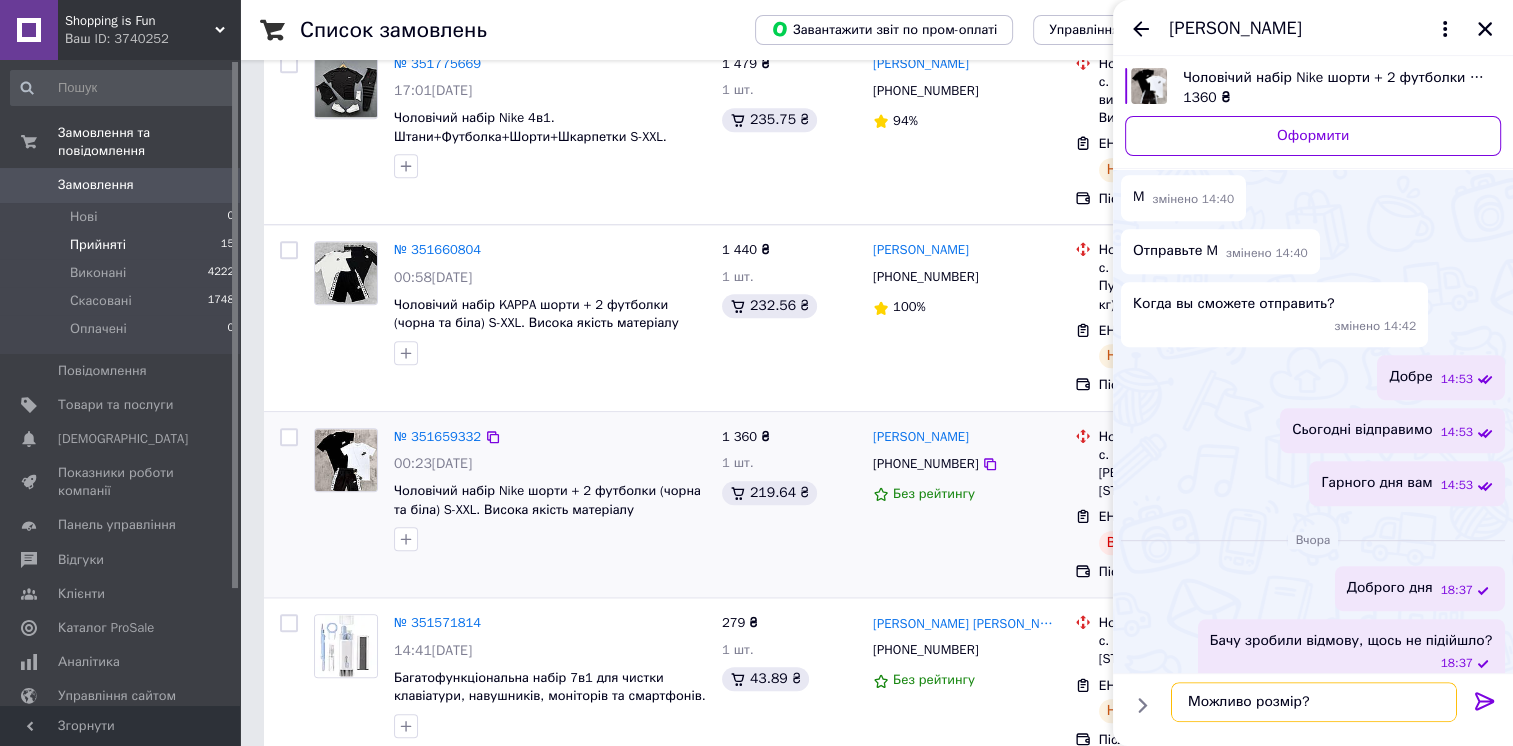 type 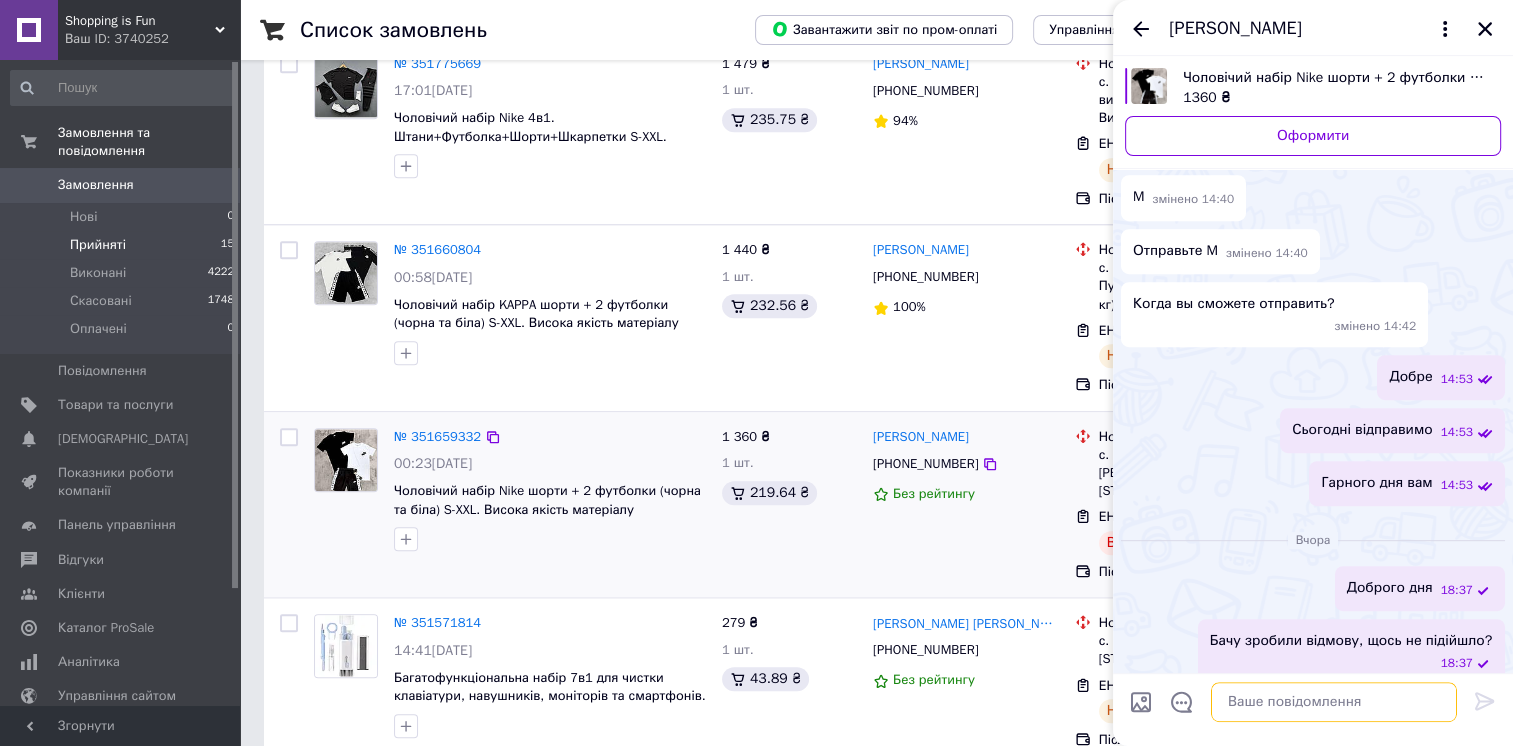 scroll, scrollTop: 888, scrollLeft: 0, axis: vertical 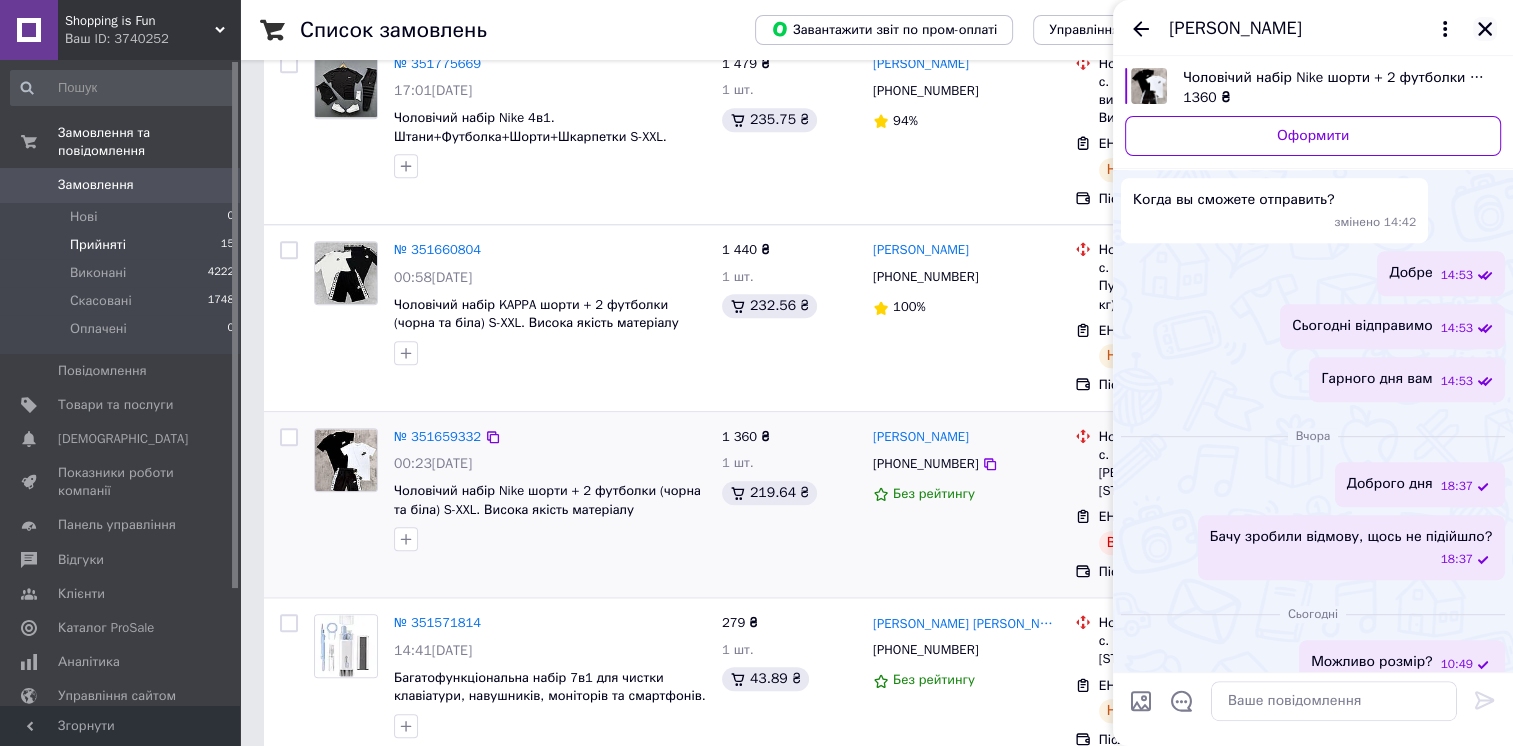 click 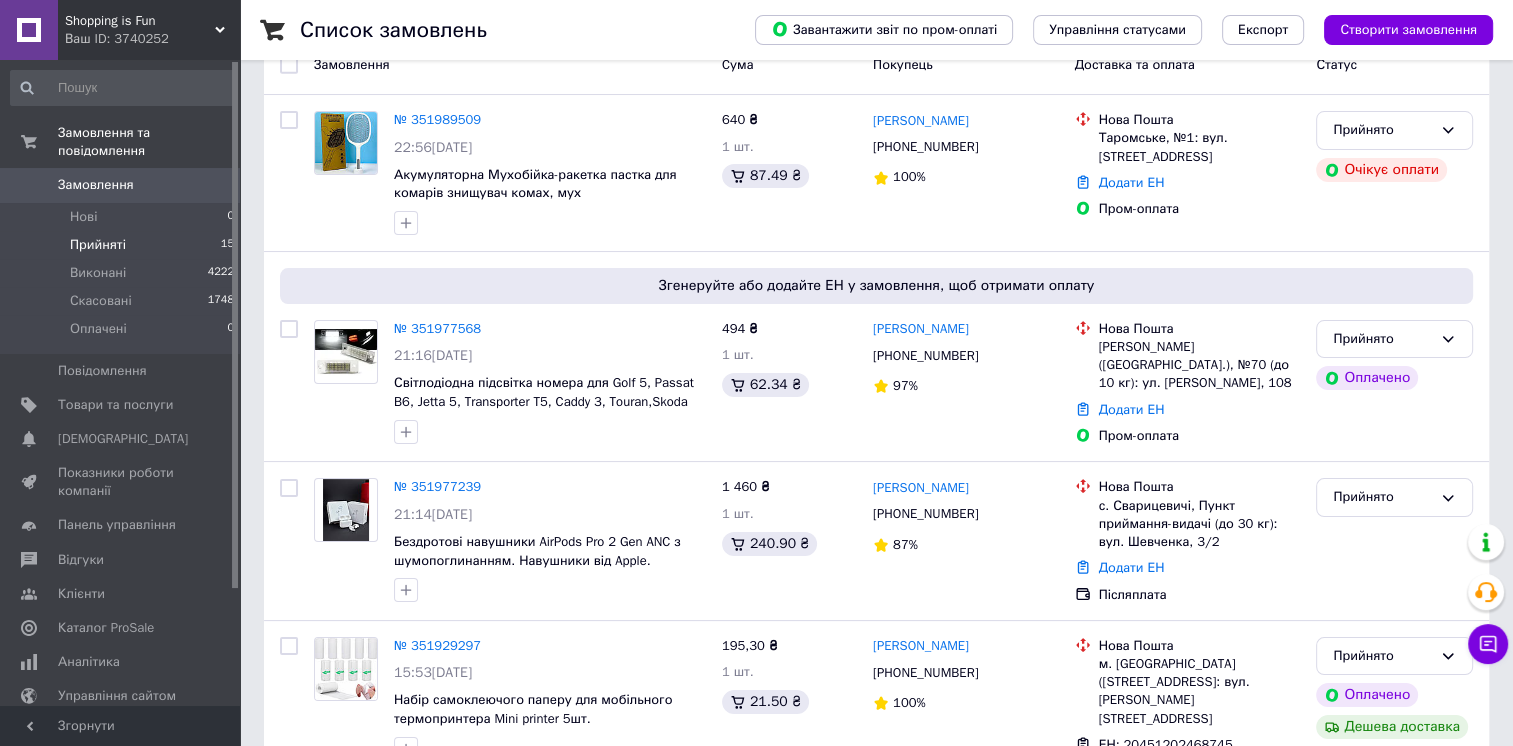 scroll, scrollTop: 0, scrollLeft: 0, axis: both 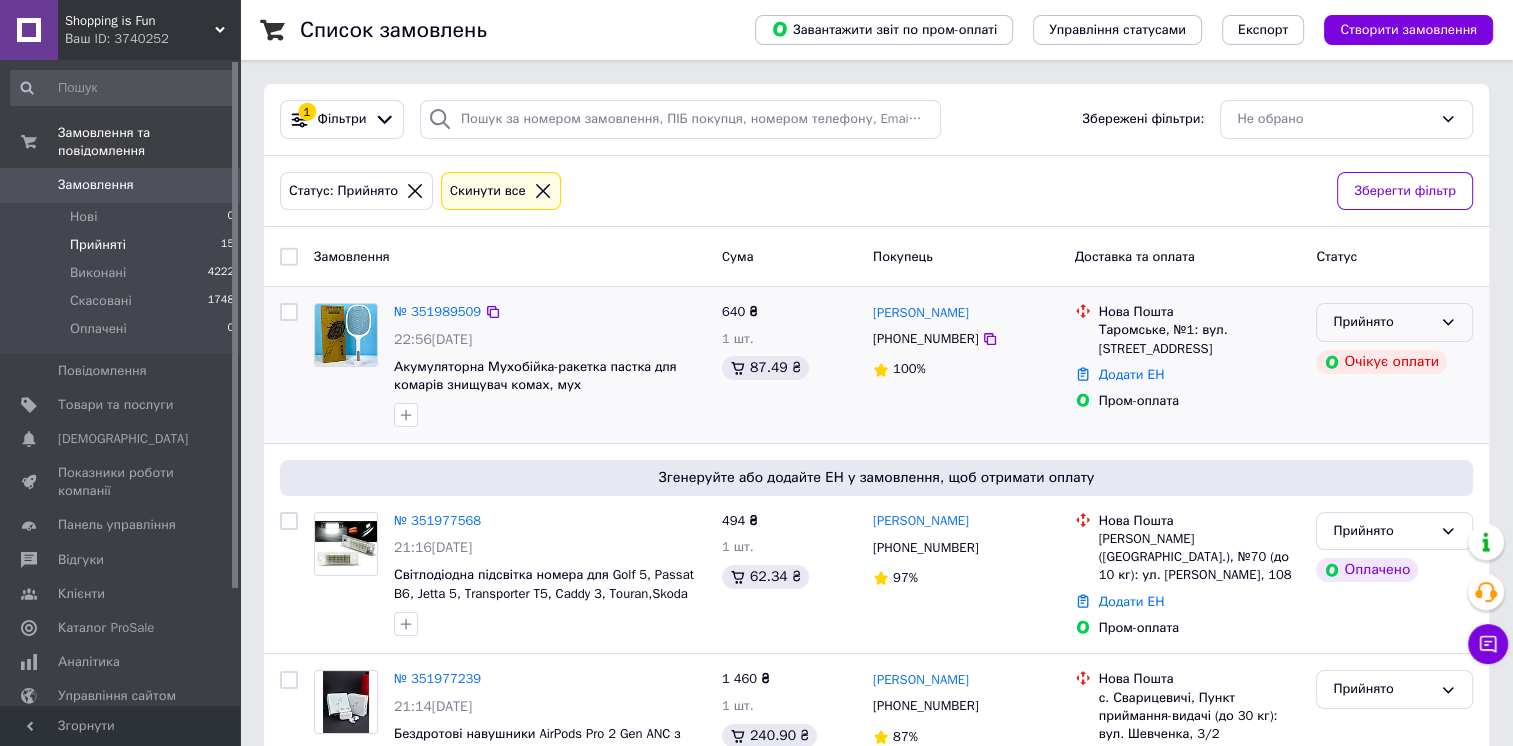 click on "Прийнято" at bounding box center (1382, 322) 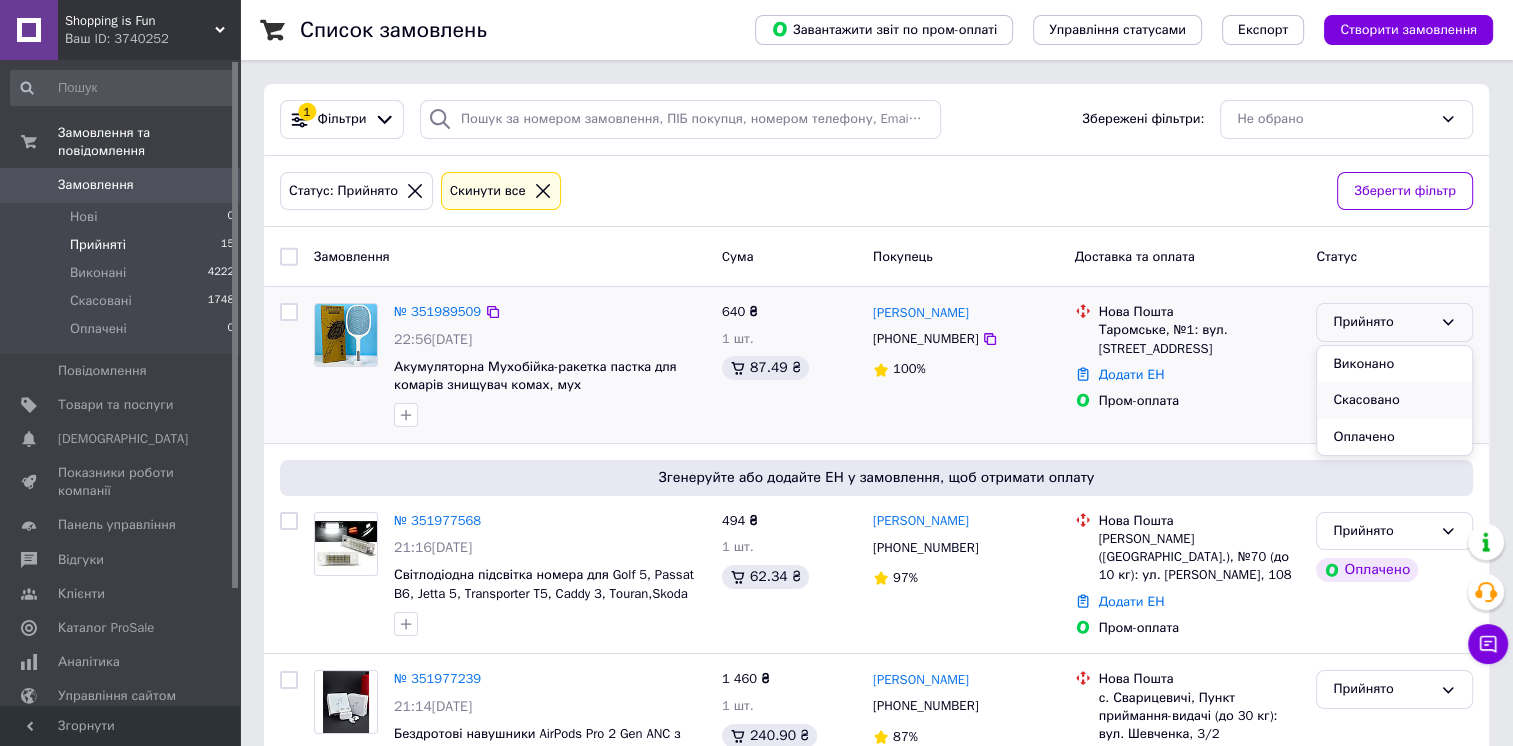 click on "Скасовано" at bounding box center (1394, 400) 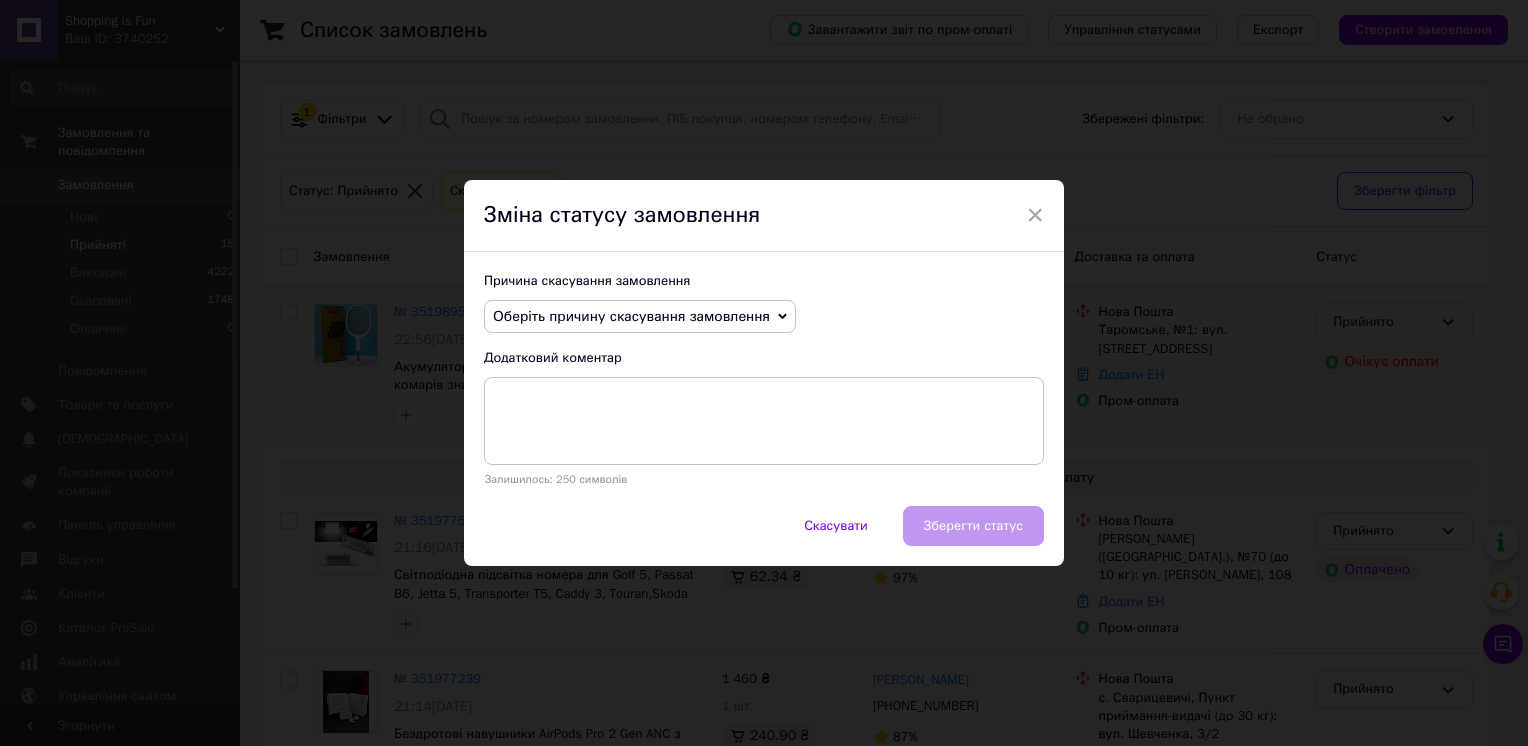 click on "Оберіть причину скасування замовлення" at bounding box center [631, 316] 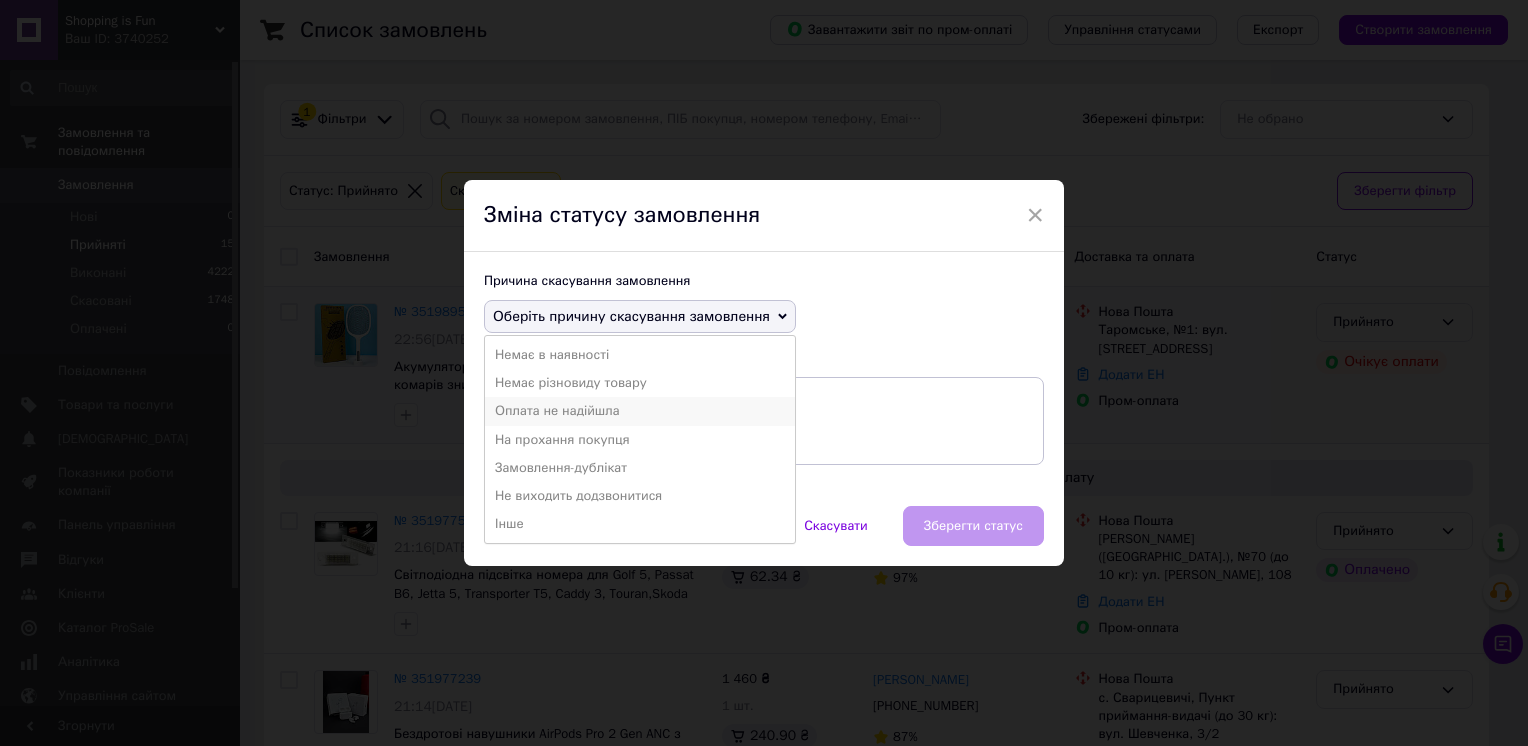 click on "Оплата не надійшла" at bounding box center [640, 411] 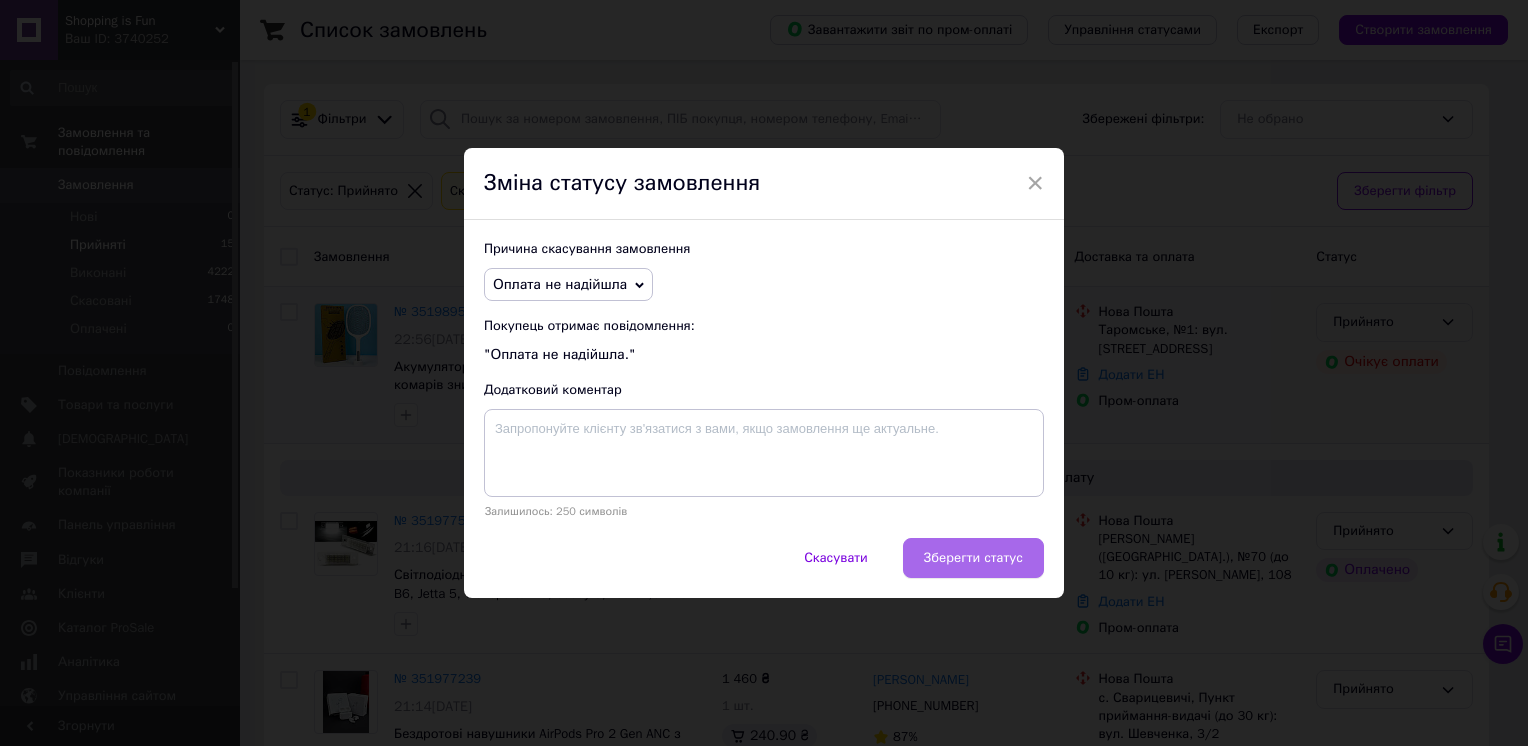 click on "Зберегти статус" at bounding box center (973, 558) 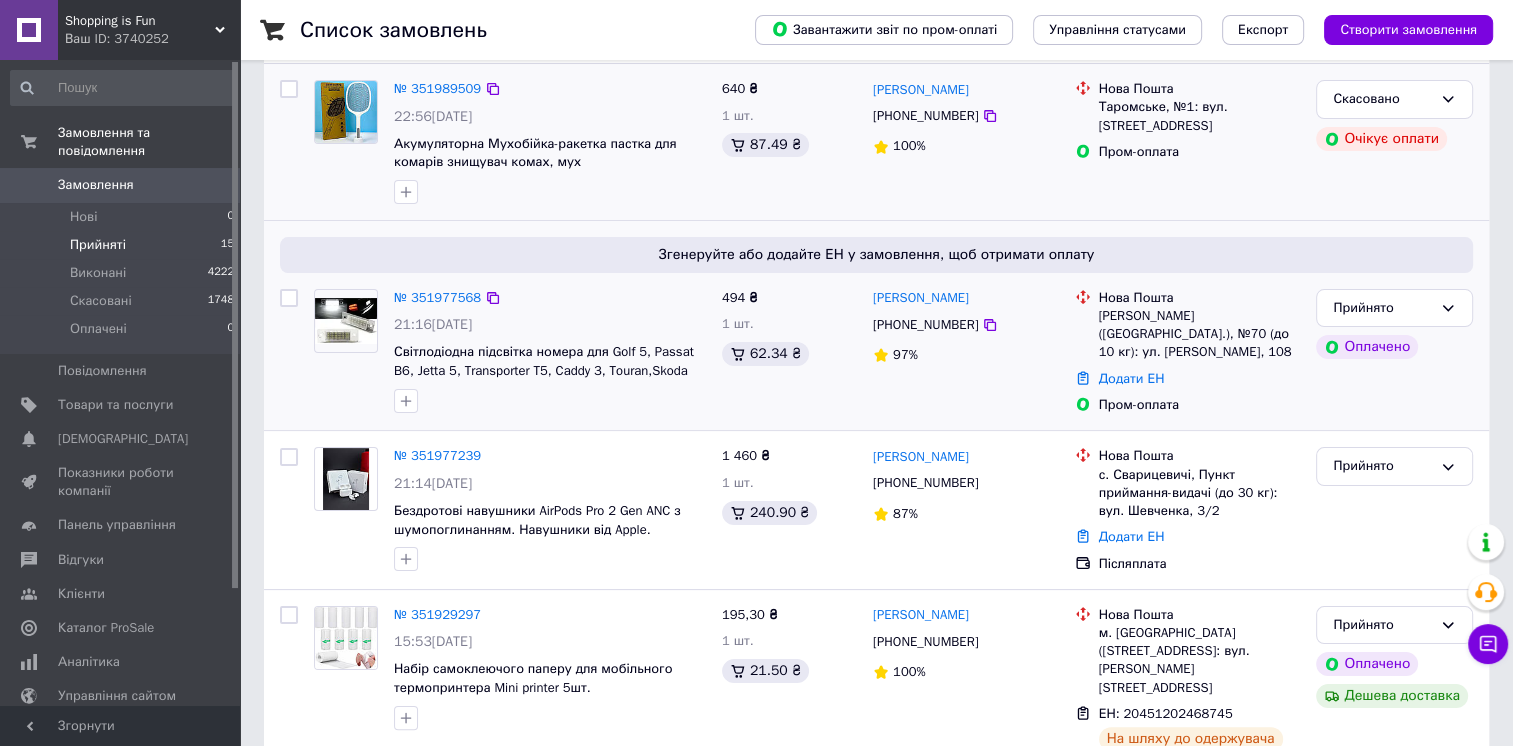 scroll, scrollTop: 224, scrollLeft: 0, axis: vertical 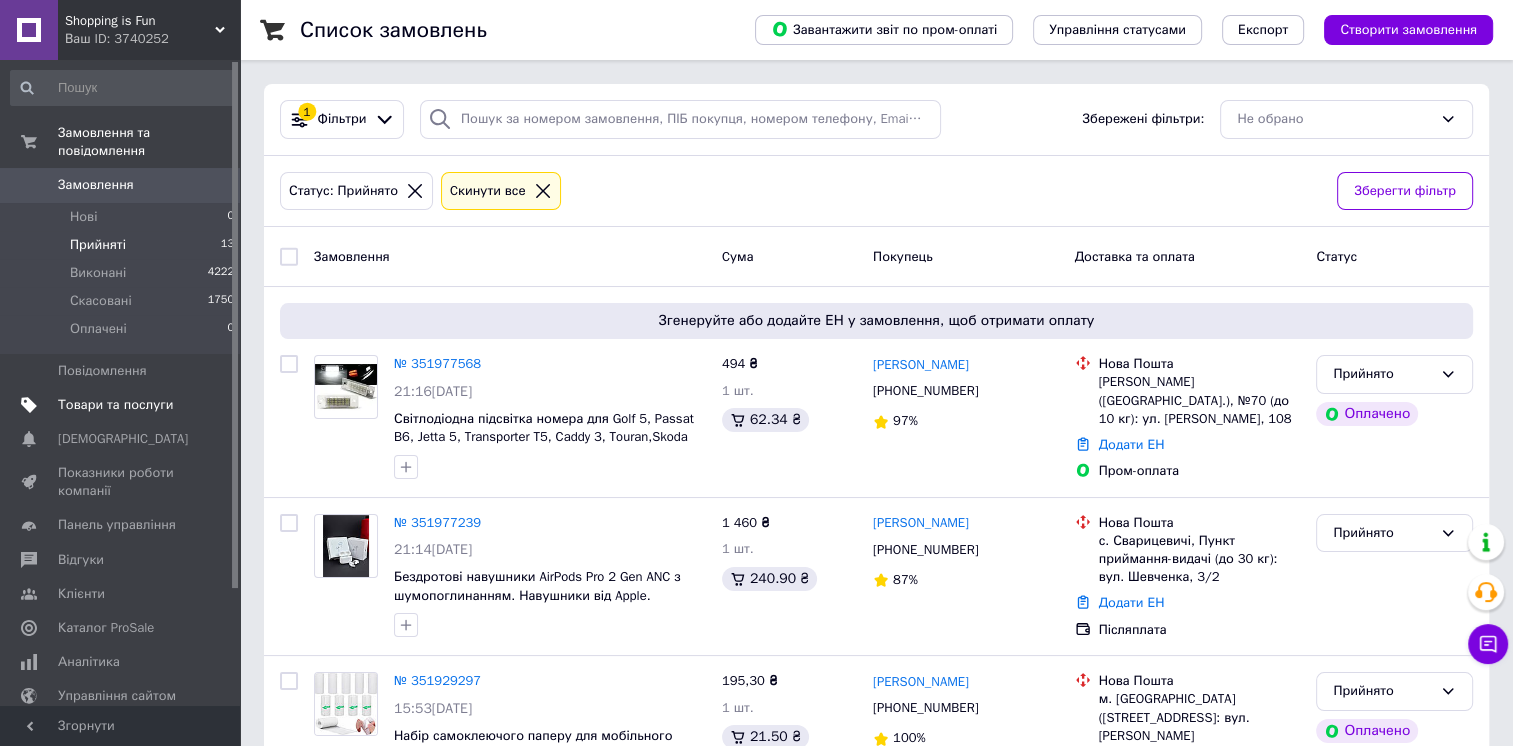 click on "Товари та послуги" at bounding box center [121, 405] 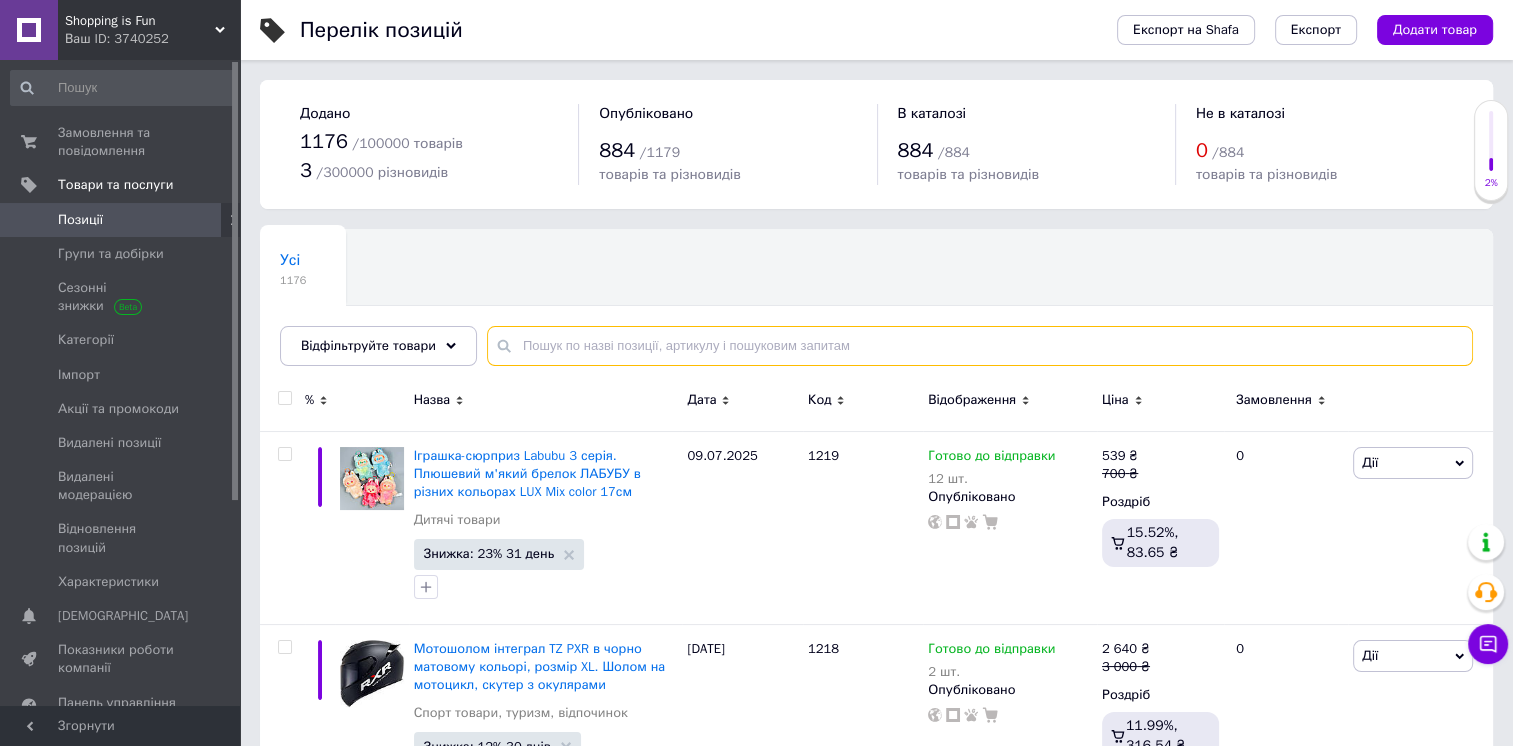 click at bounding box center (980, 346) 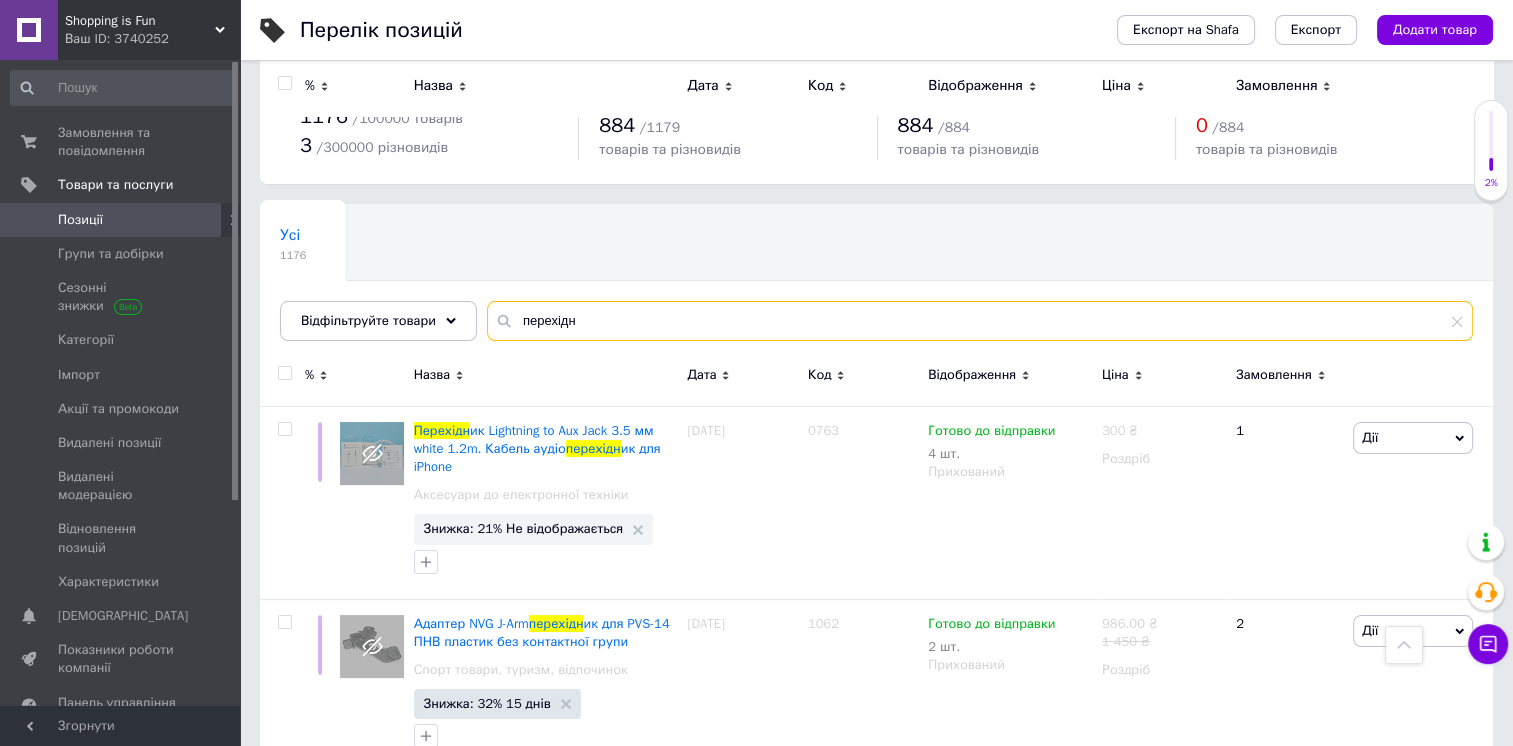 scroll, scrollTop: 0, scrollLeft: 0, axis: both 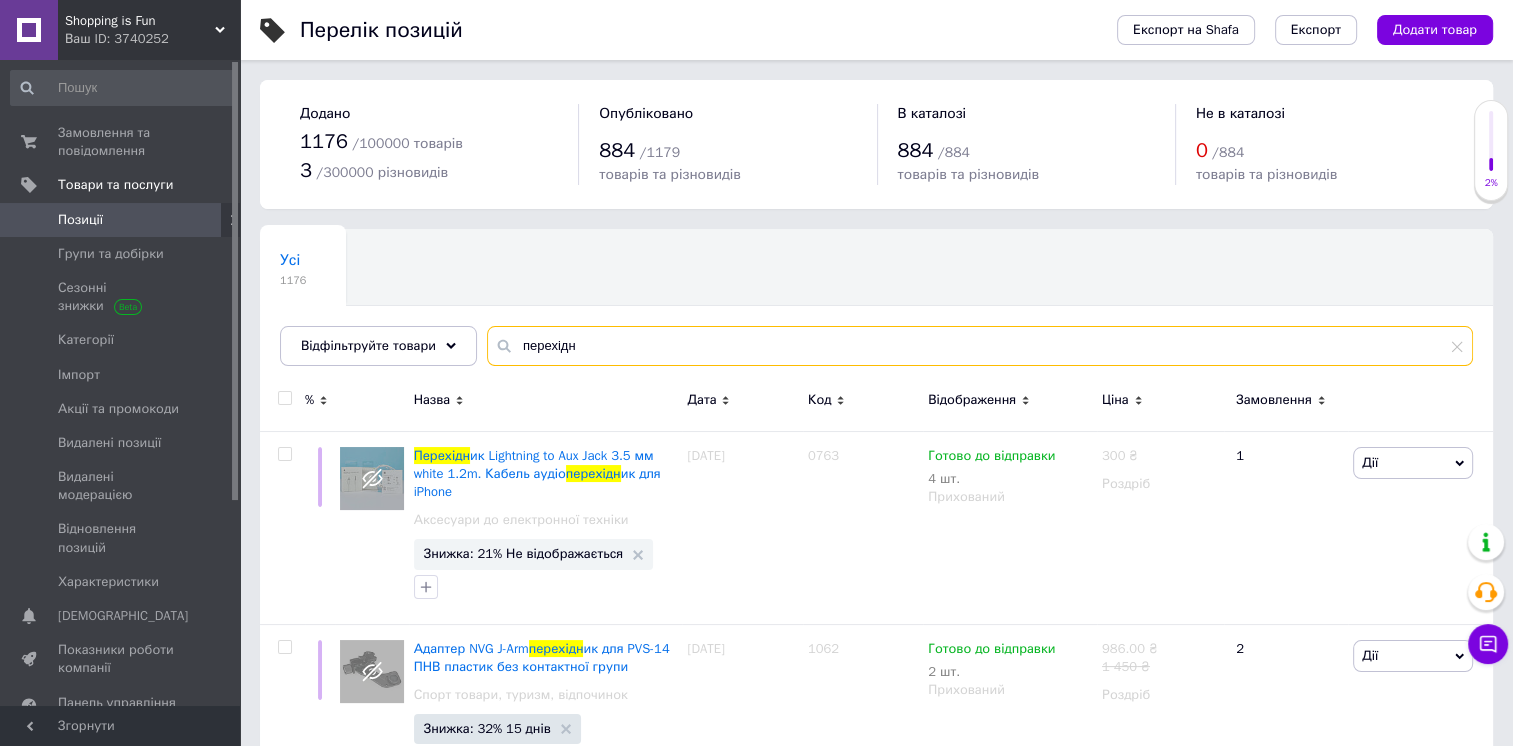 click on "перехідн" at bounding box center [980, 346] 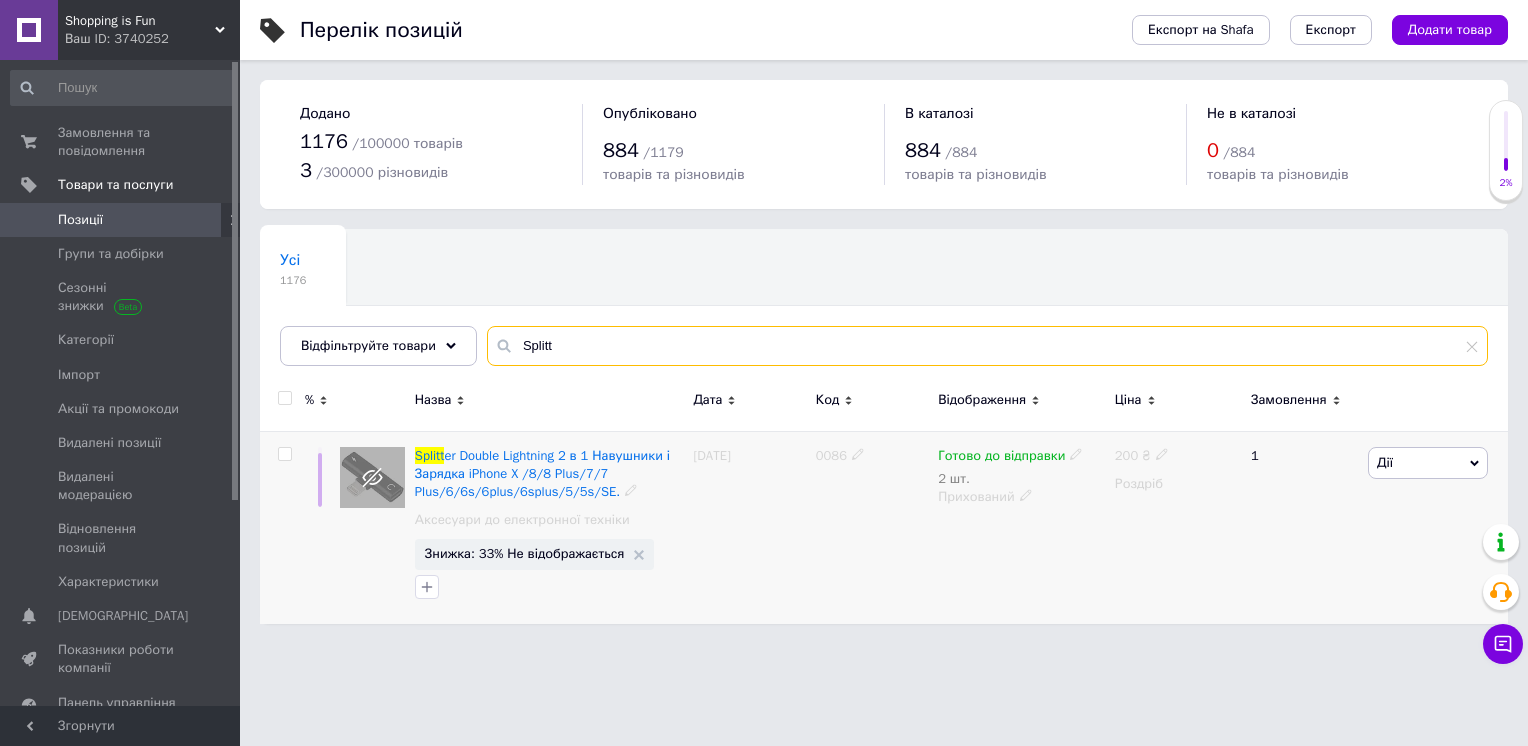 type on "Splitt" 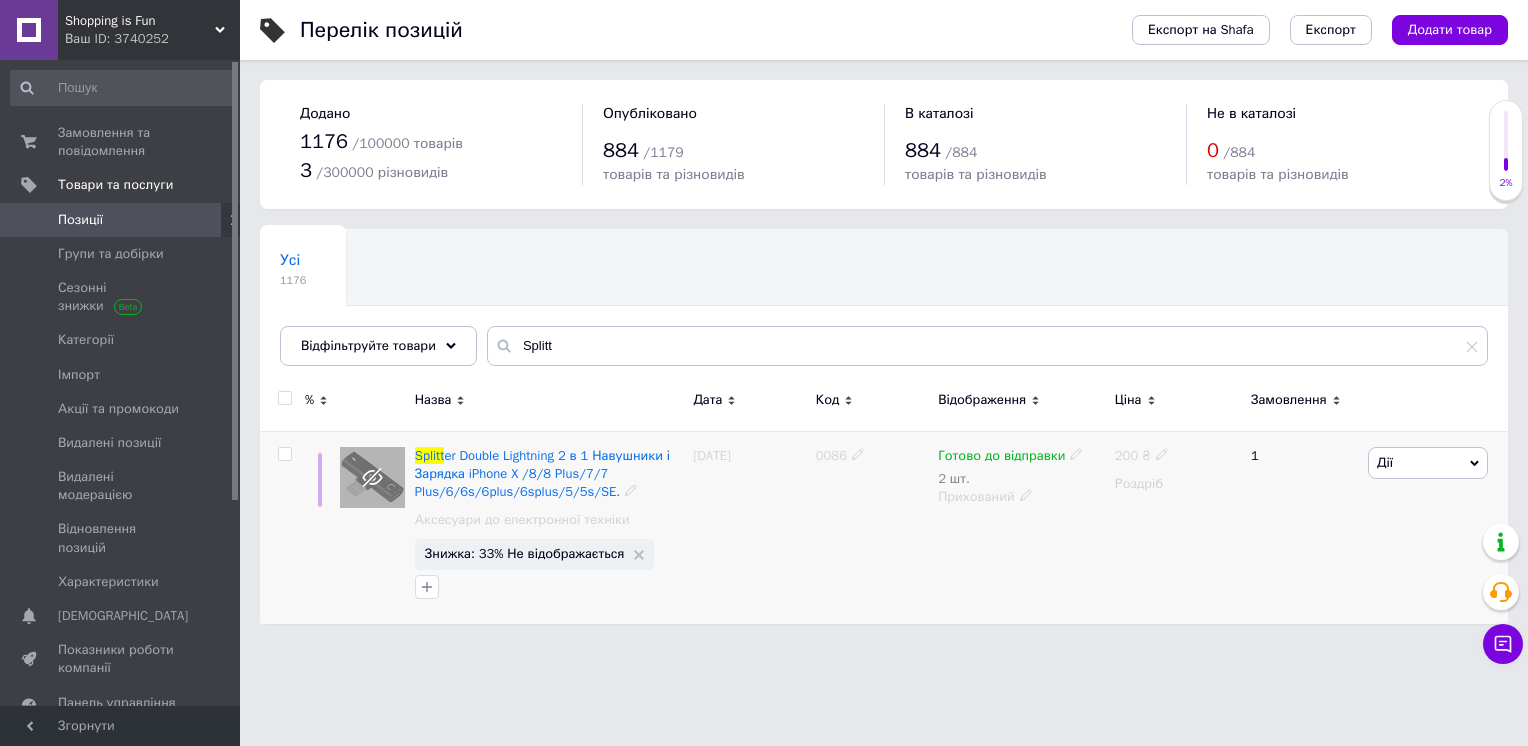 click 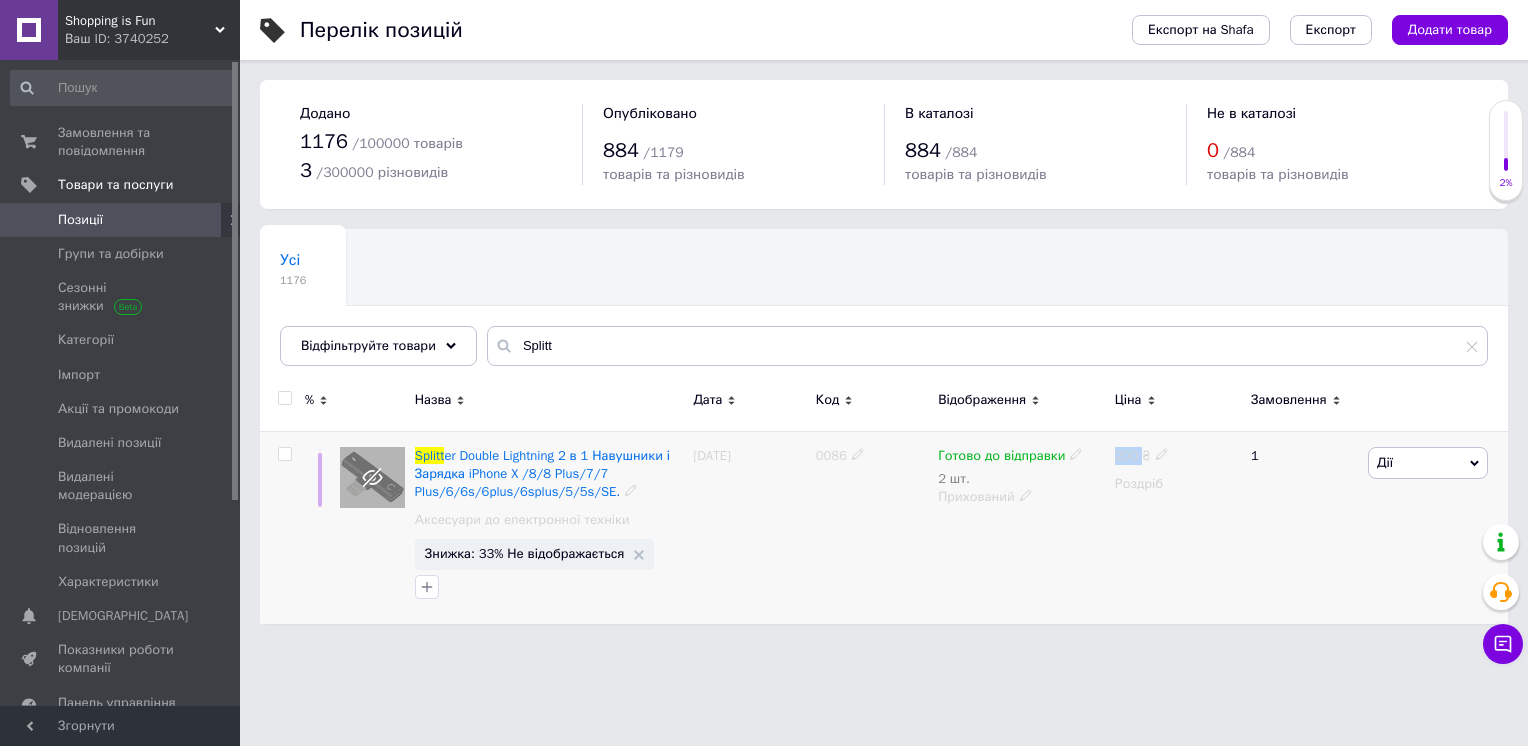 click 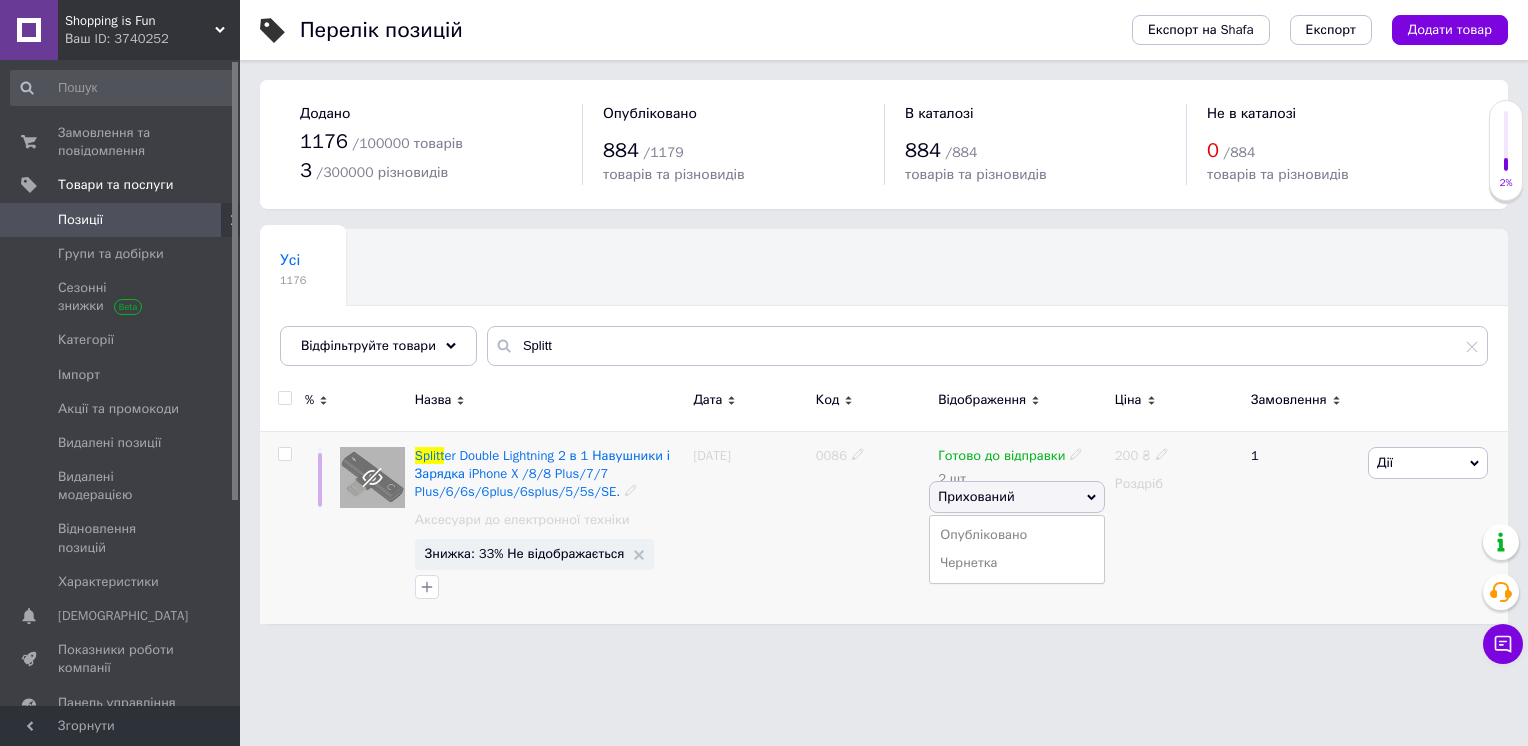 drag, startPoint x: 1021, startPoint y: 490, endPoint x: 1032, endPoint y: 530, distance: 41.484936 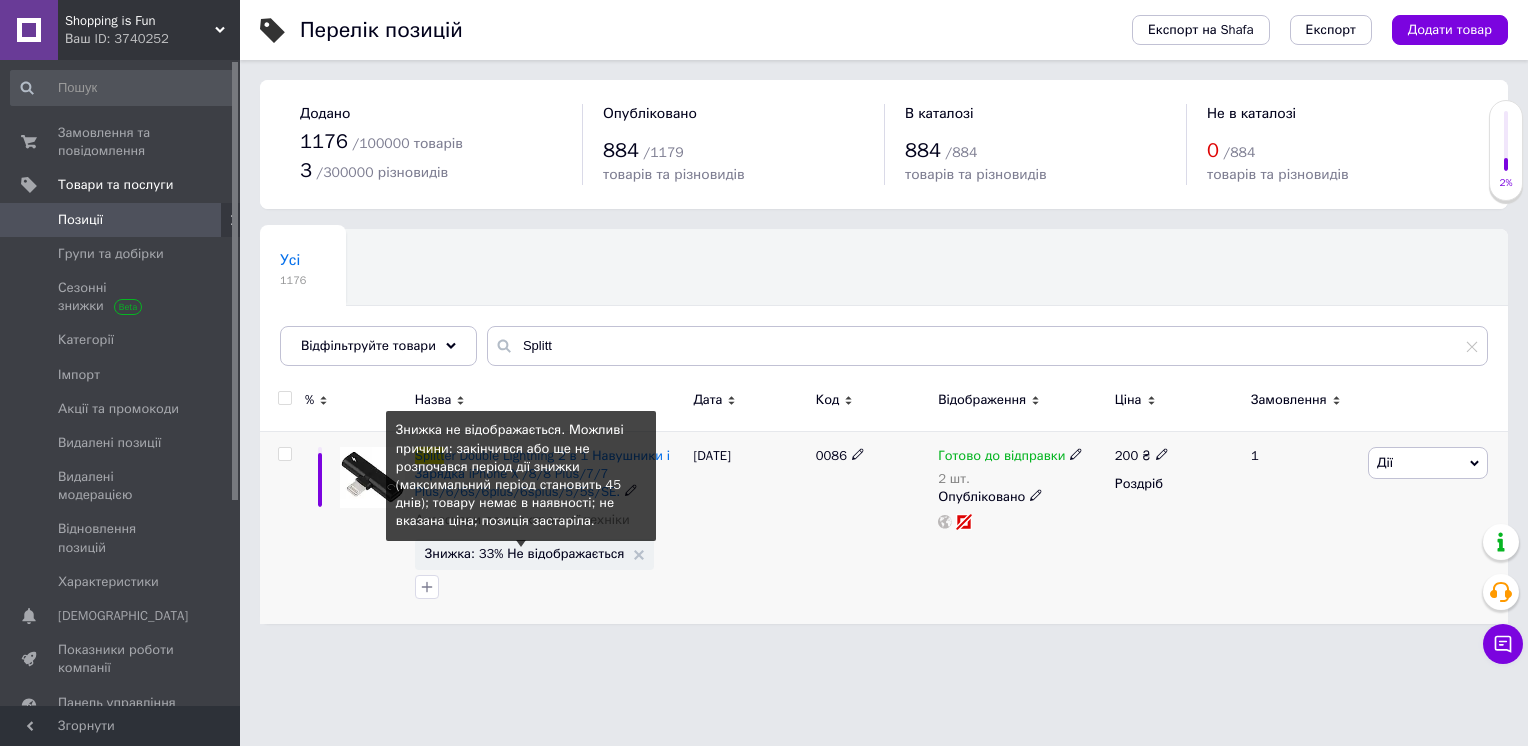 click on "Знижка: 33% Не відображається" at bounding box center (525, 553) 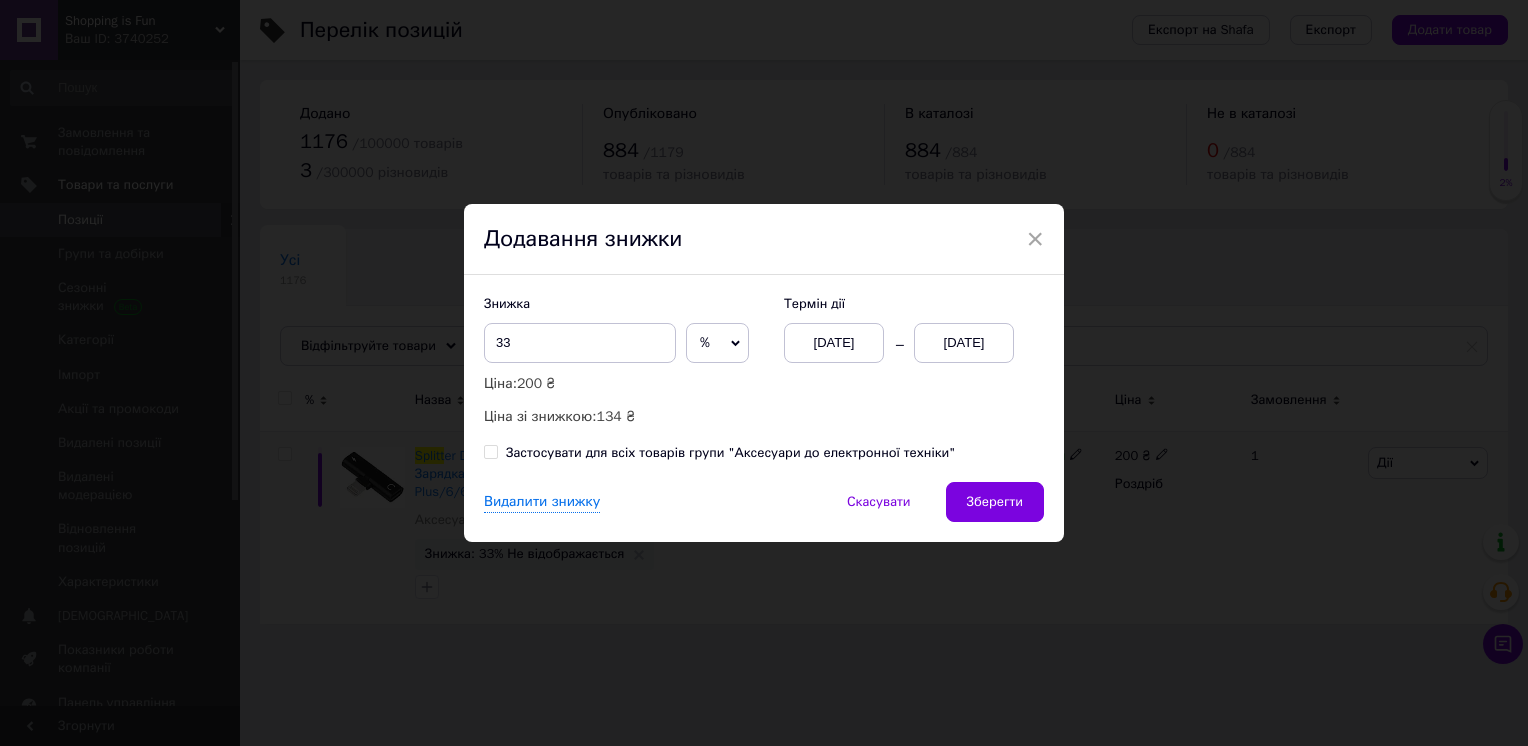 click on "10.07.2025" at bounding box center (964, 343) 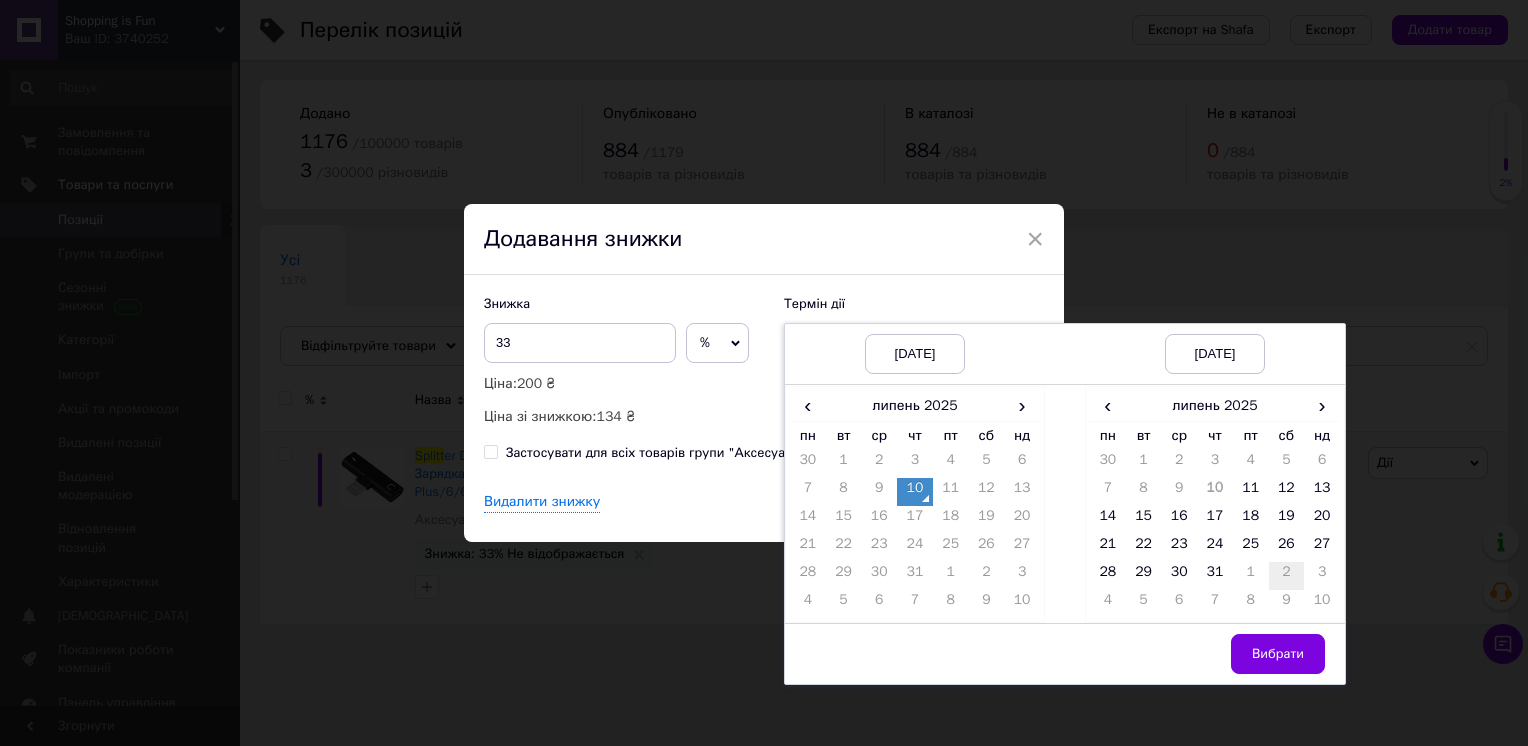 click on "2" at bounding box center (1287, 576) 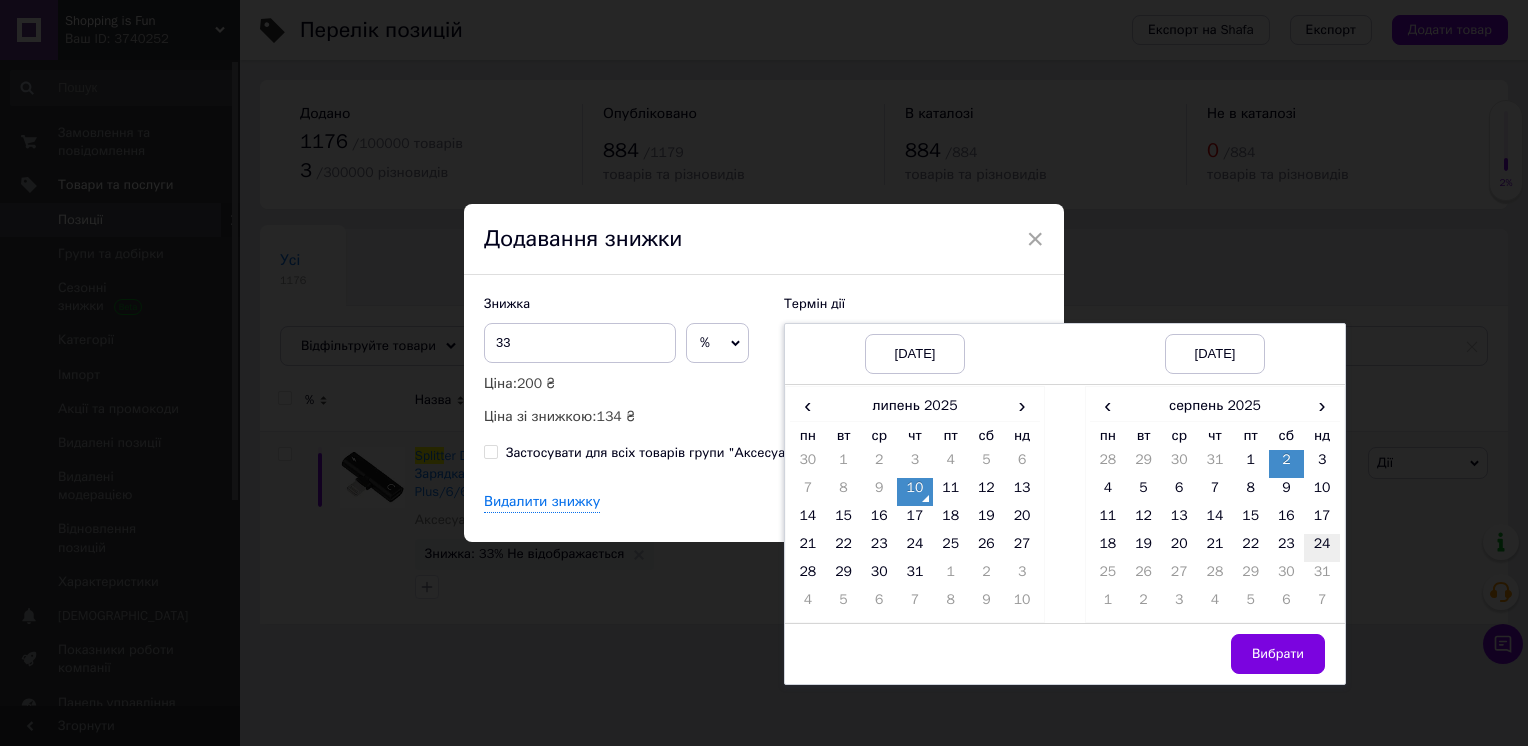 click on "24" at bounding box center [1322, 548] 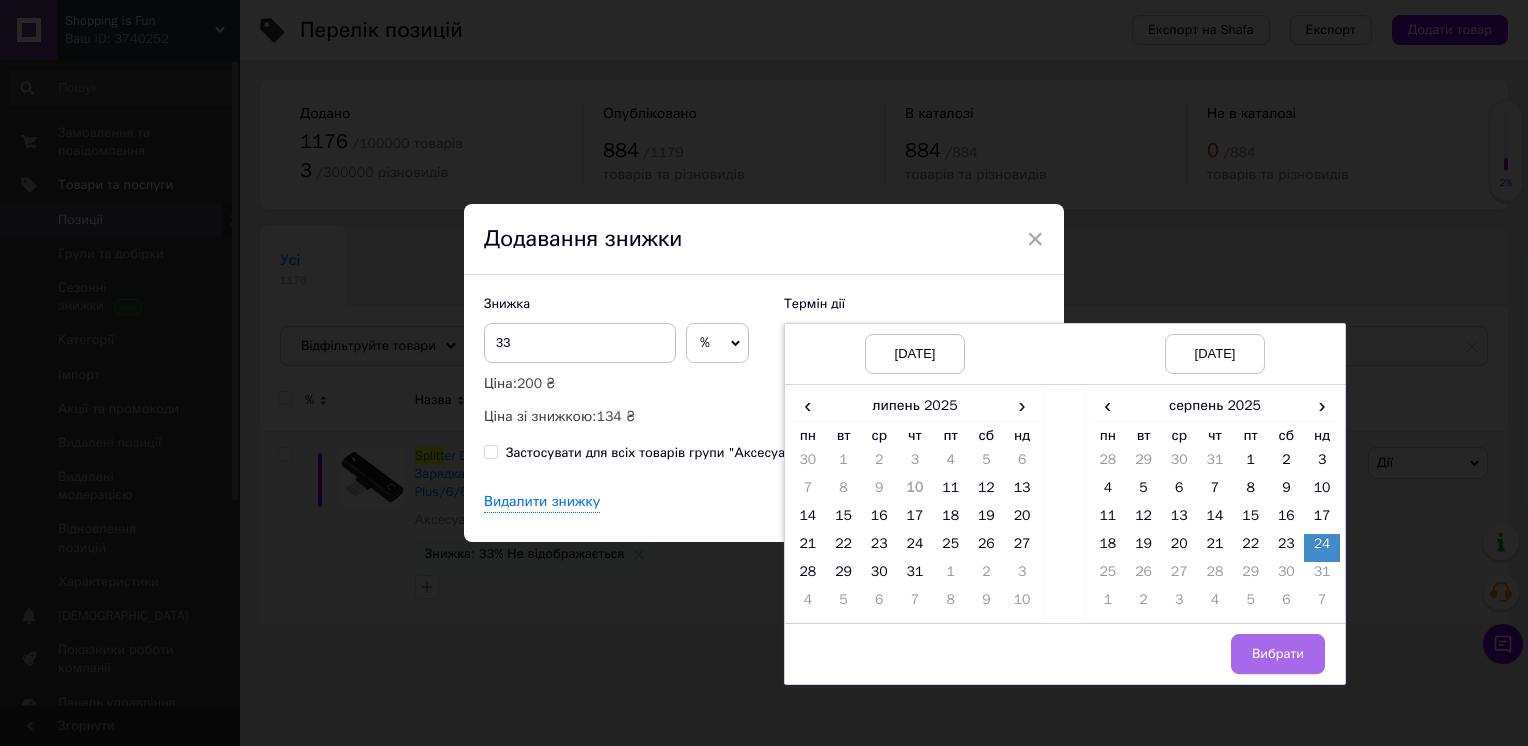 click on "Вибрати" at bounding box center [1278, 654] 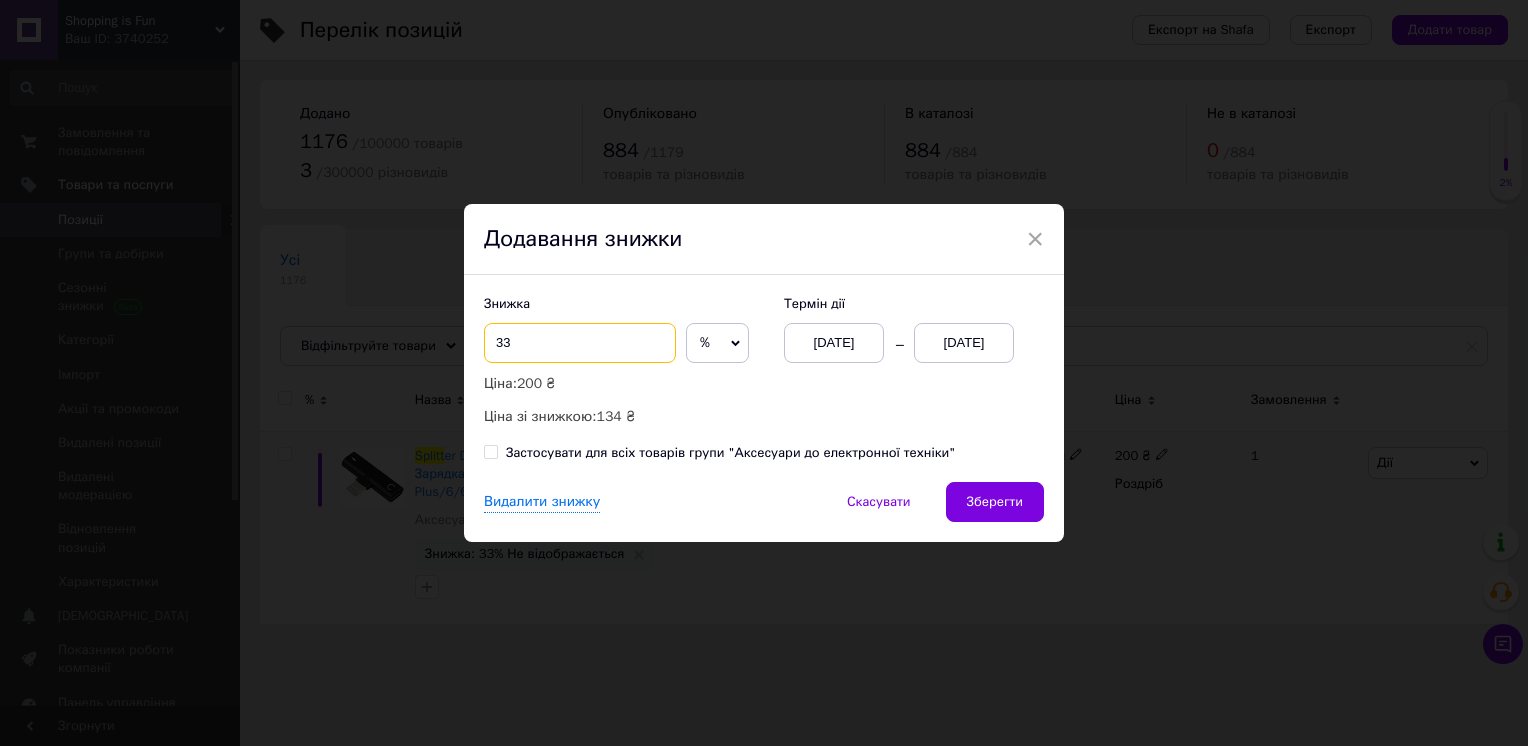 click on "33" at bounding box center (580, 343) 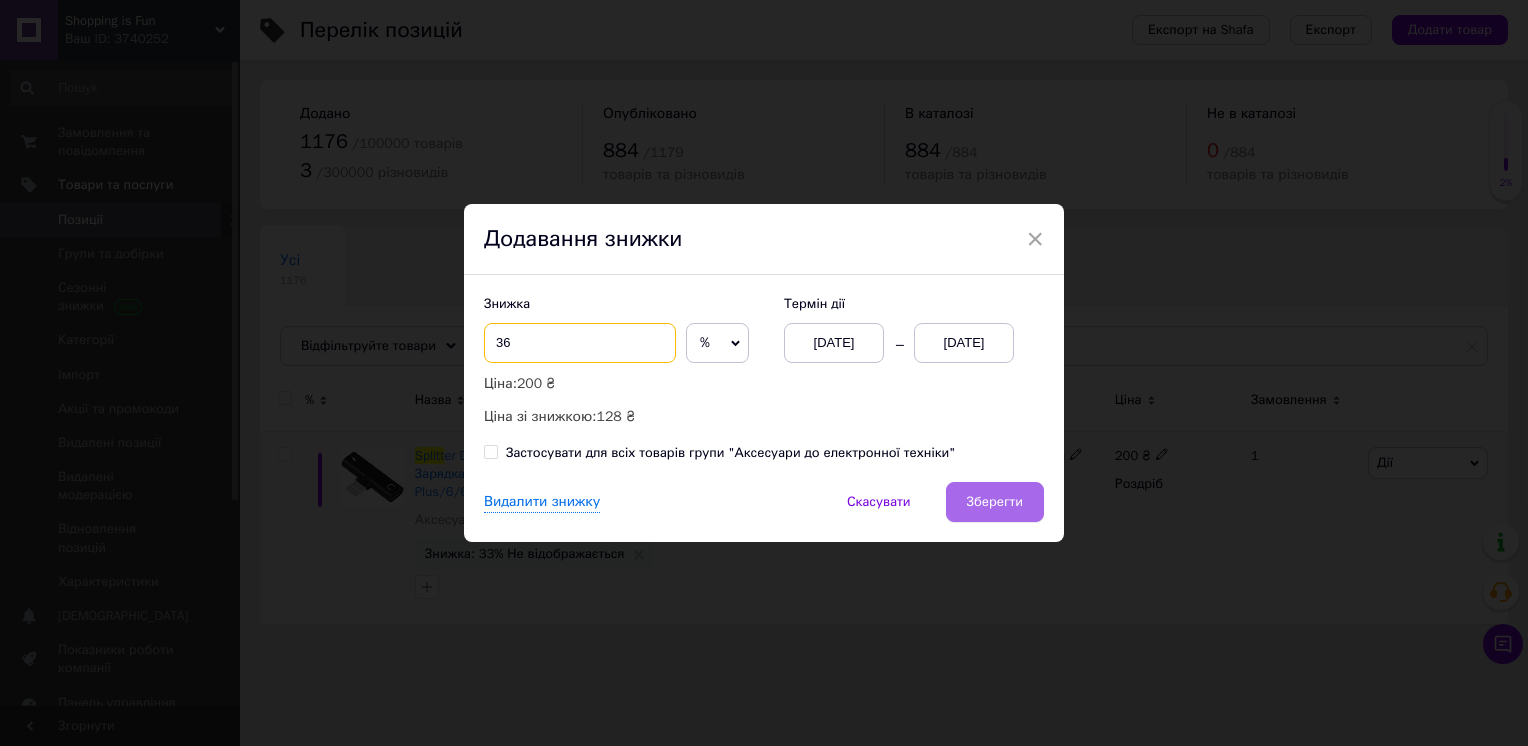 type on "36" 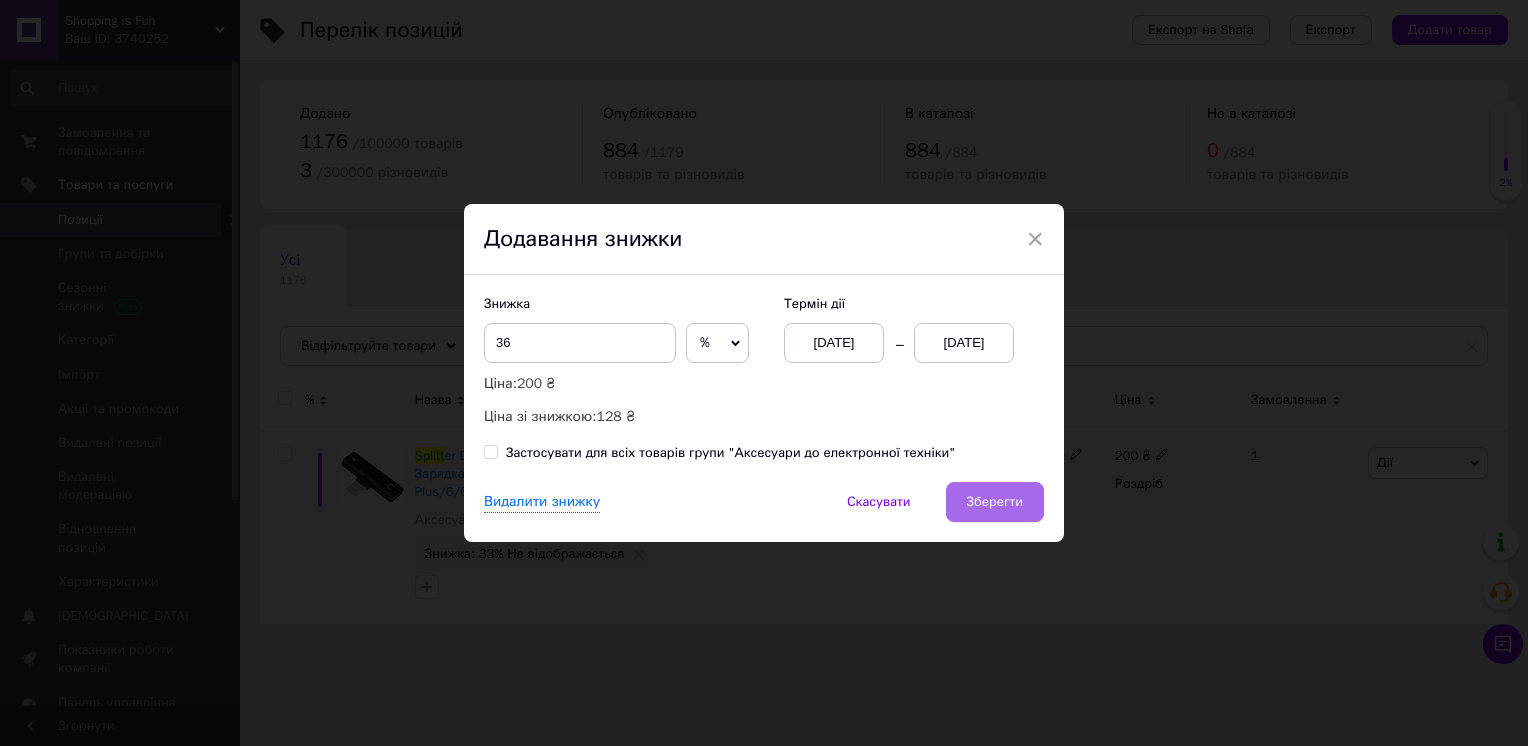 click on "Зберегти" at bounding box center [995, 502] 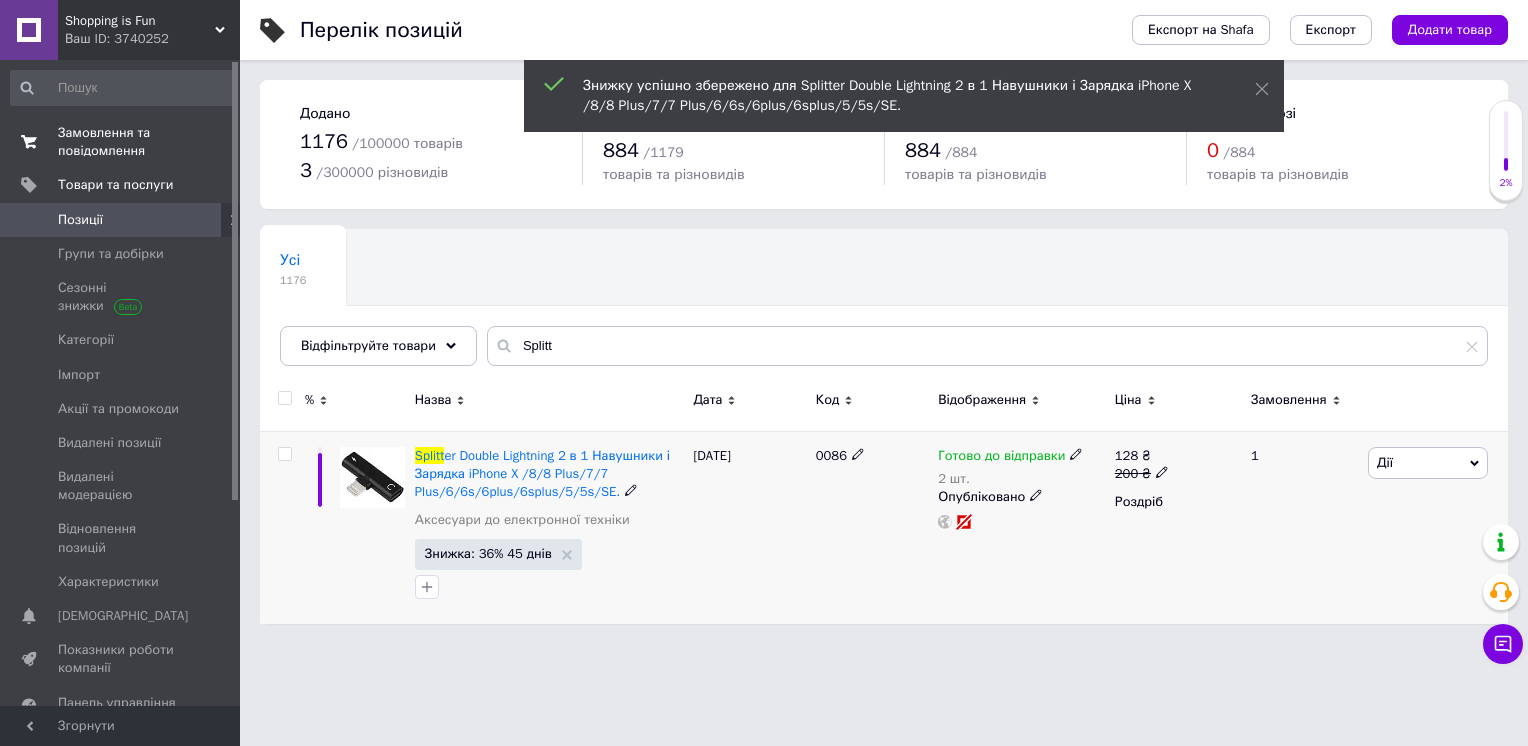 click on "Замовлення та повідомлення" at bounding box center (121, 142) 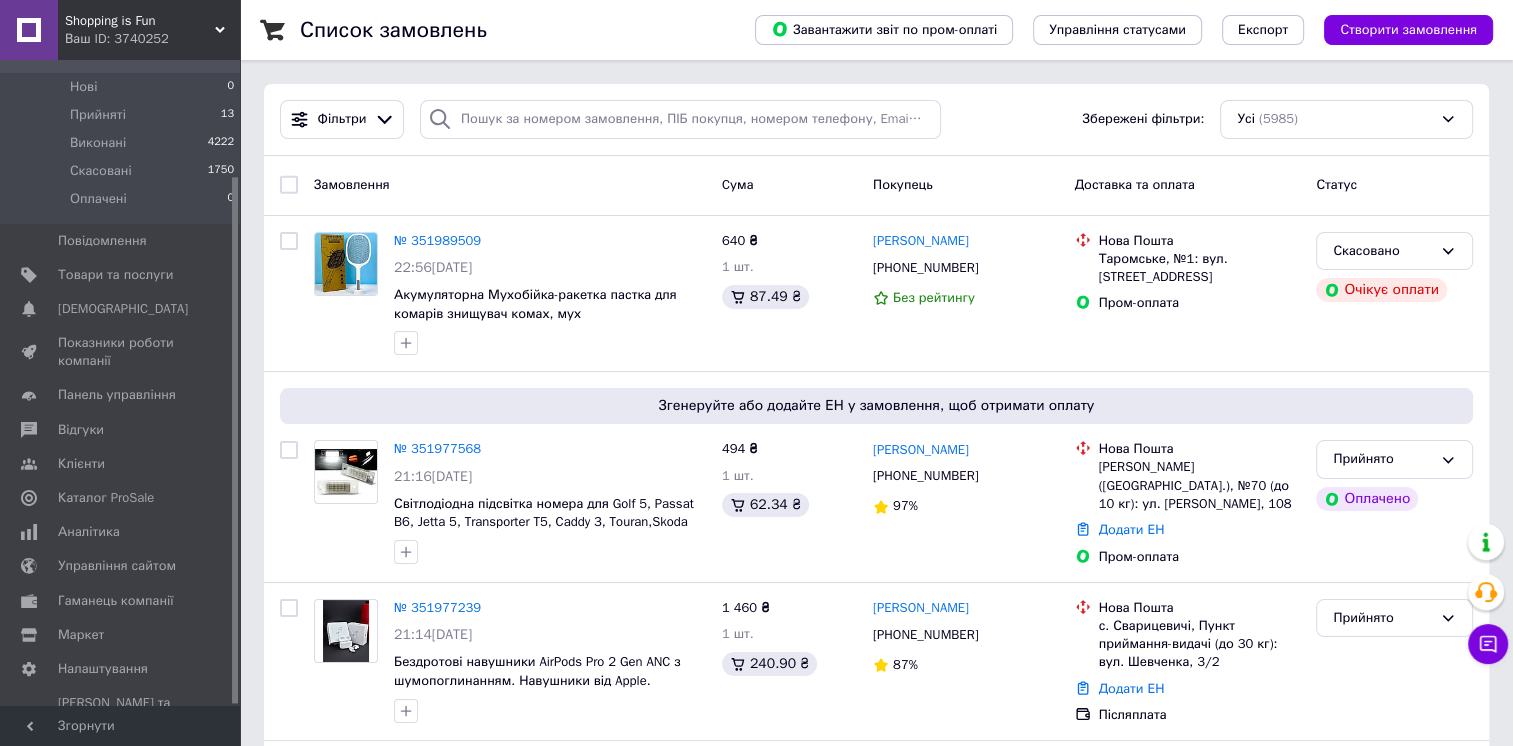 scroll, scrollTop: 143, scrollLeft: 0, axis: vertical 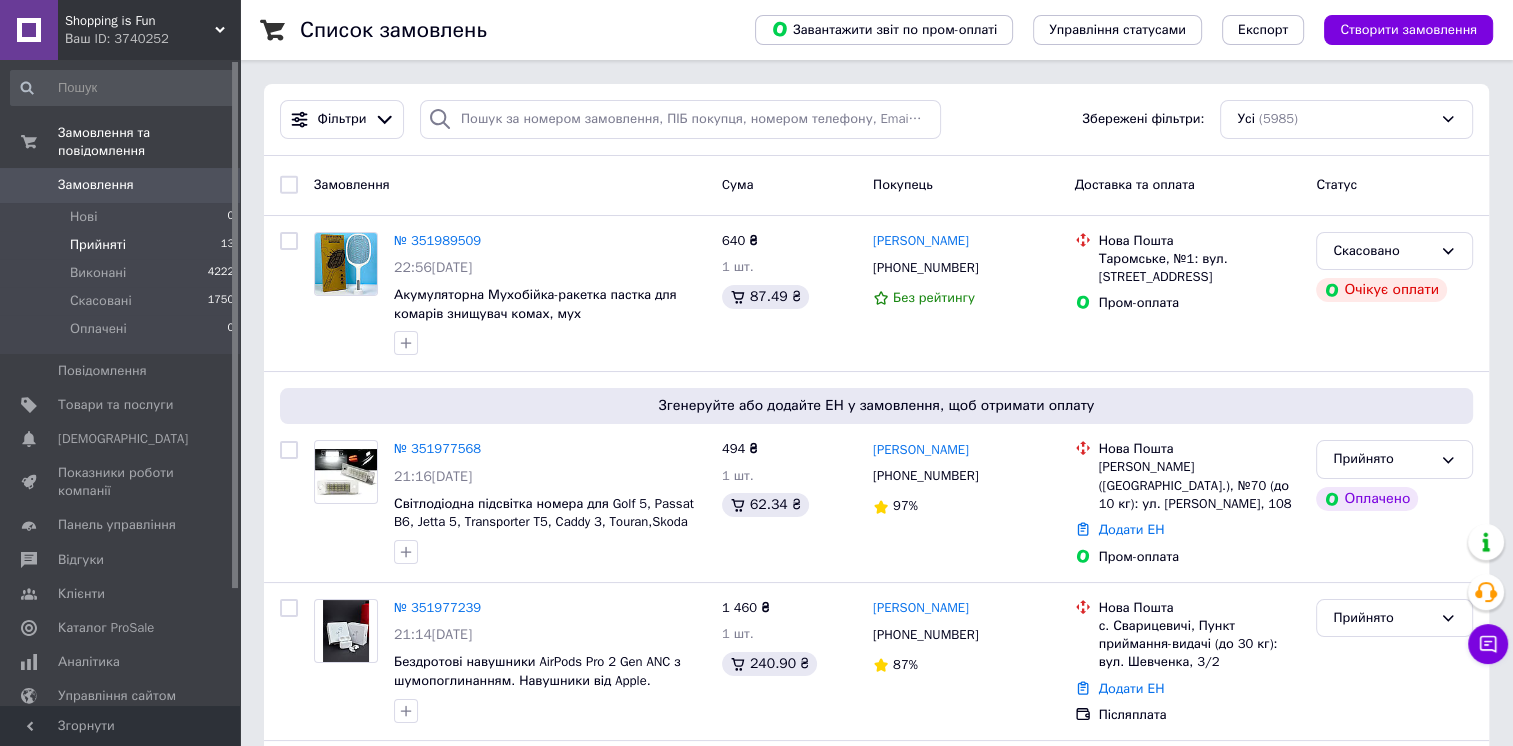 click on "Прийняті 13" at bounding box center (123, 245) 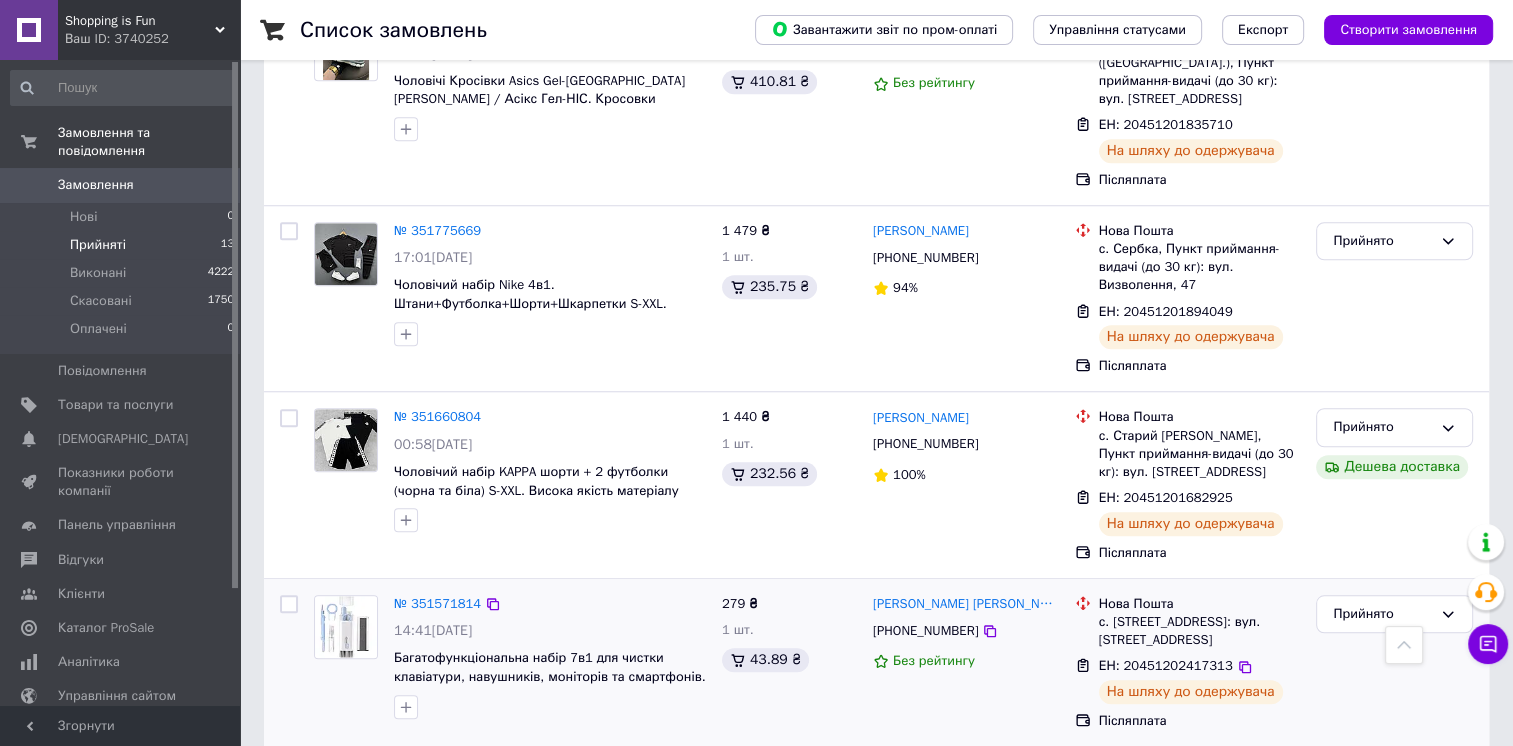 scroll, scrollTop: 1648, scrollLeft: 0, axis: vertical 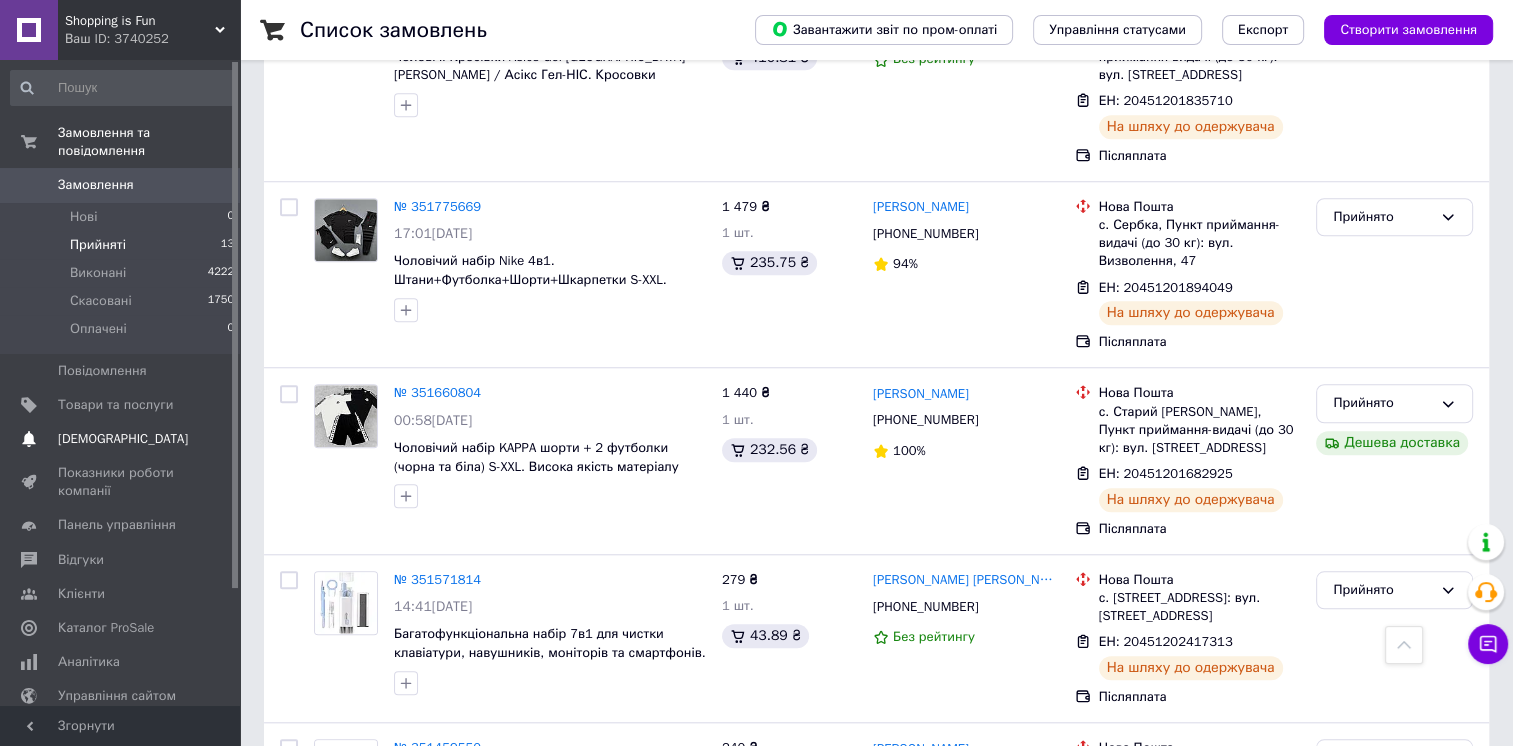click on "[DEMOGRAPHIC_DATA]" at bounding box center [123, 439] 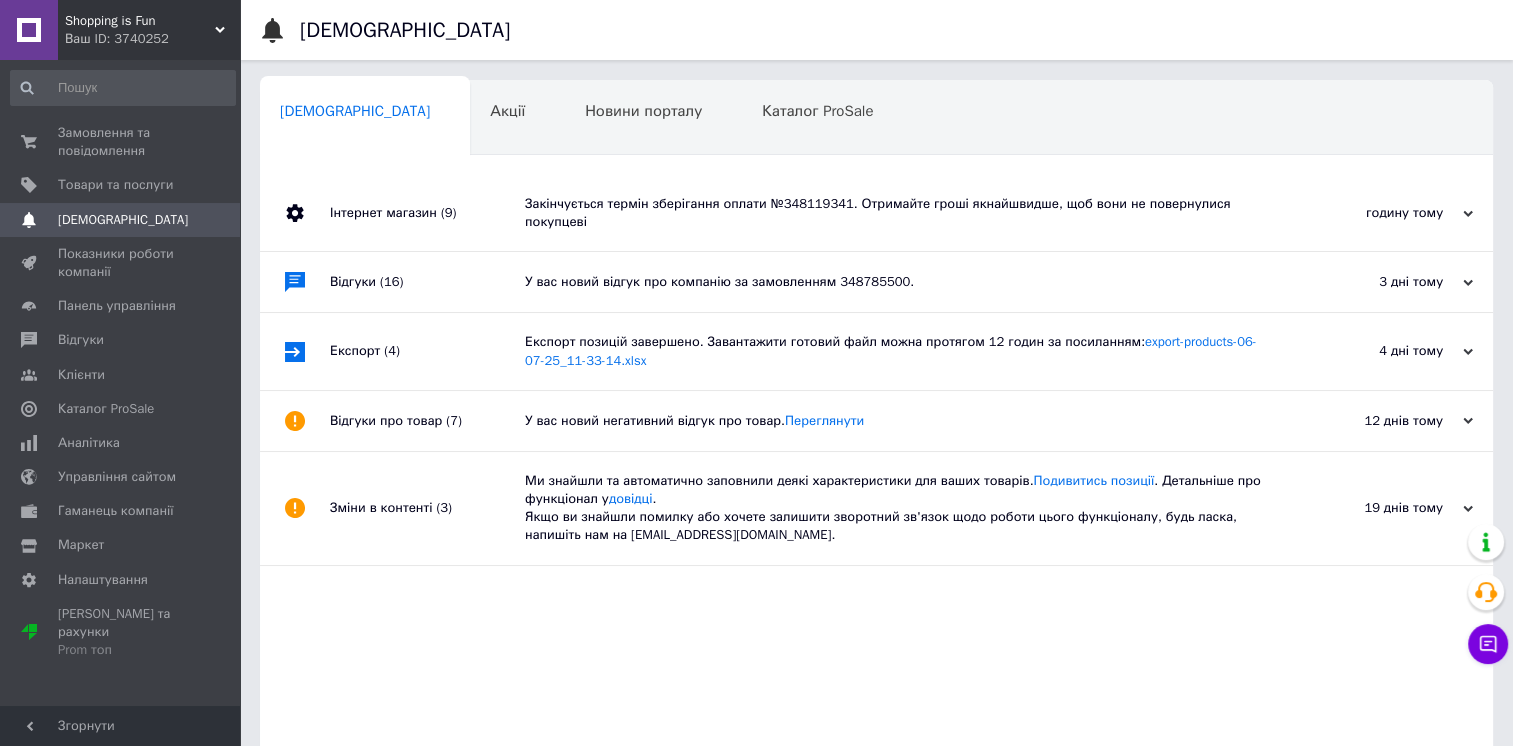 click on "Закінчується термін зберігання оплати №348119341. Отримайте гроші якнайшвидше, щоб вони не повернулися покупцеві" at bounding box center [899, 213] 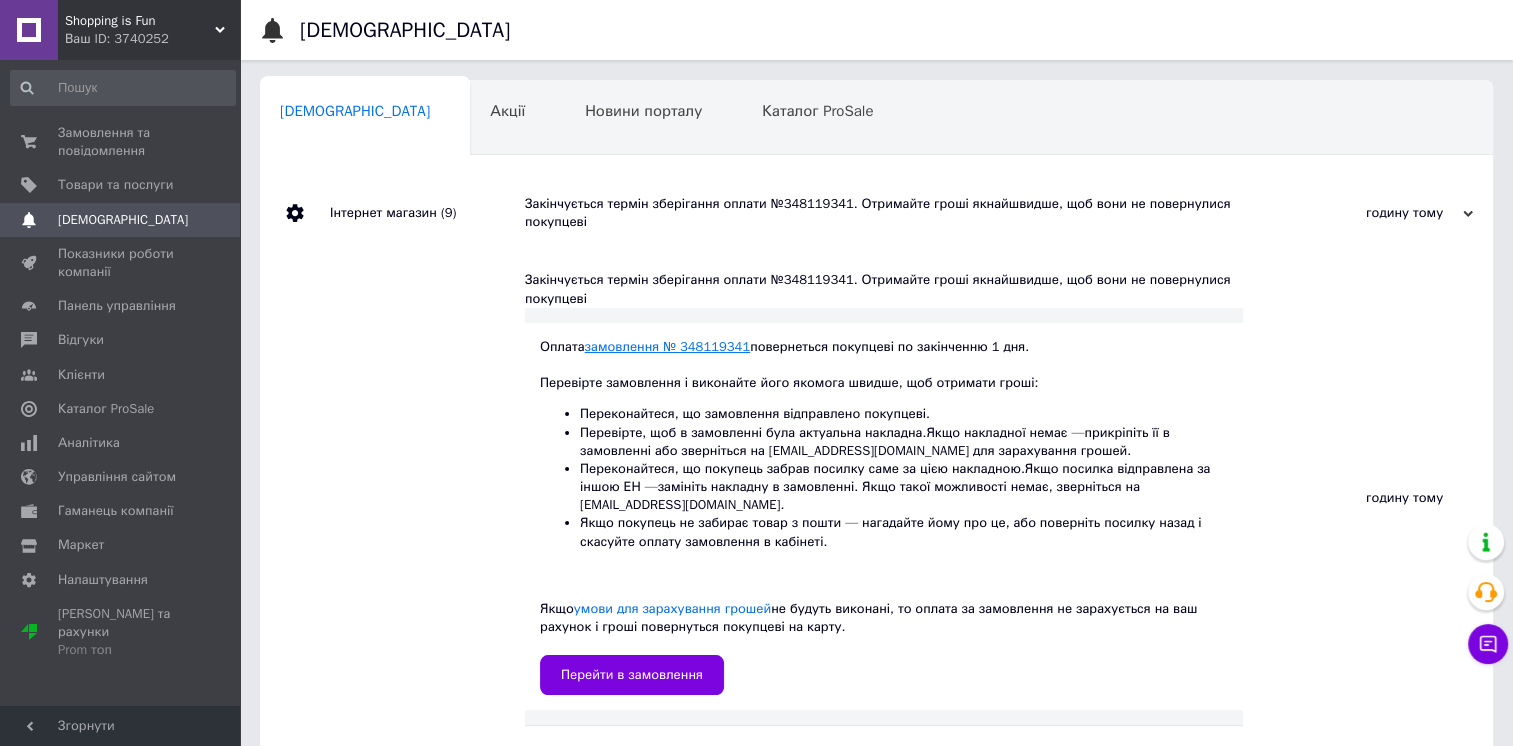 click on "замовлення № 348119341" at bounding box center (668, 346) 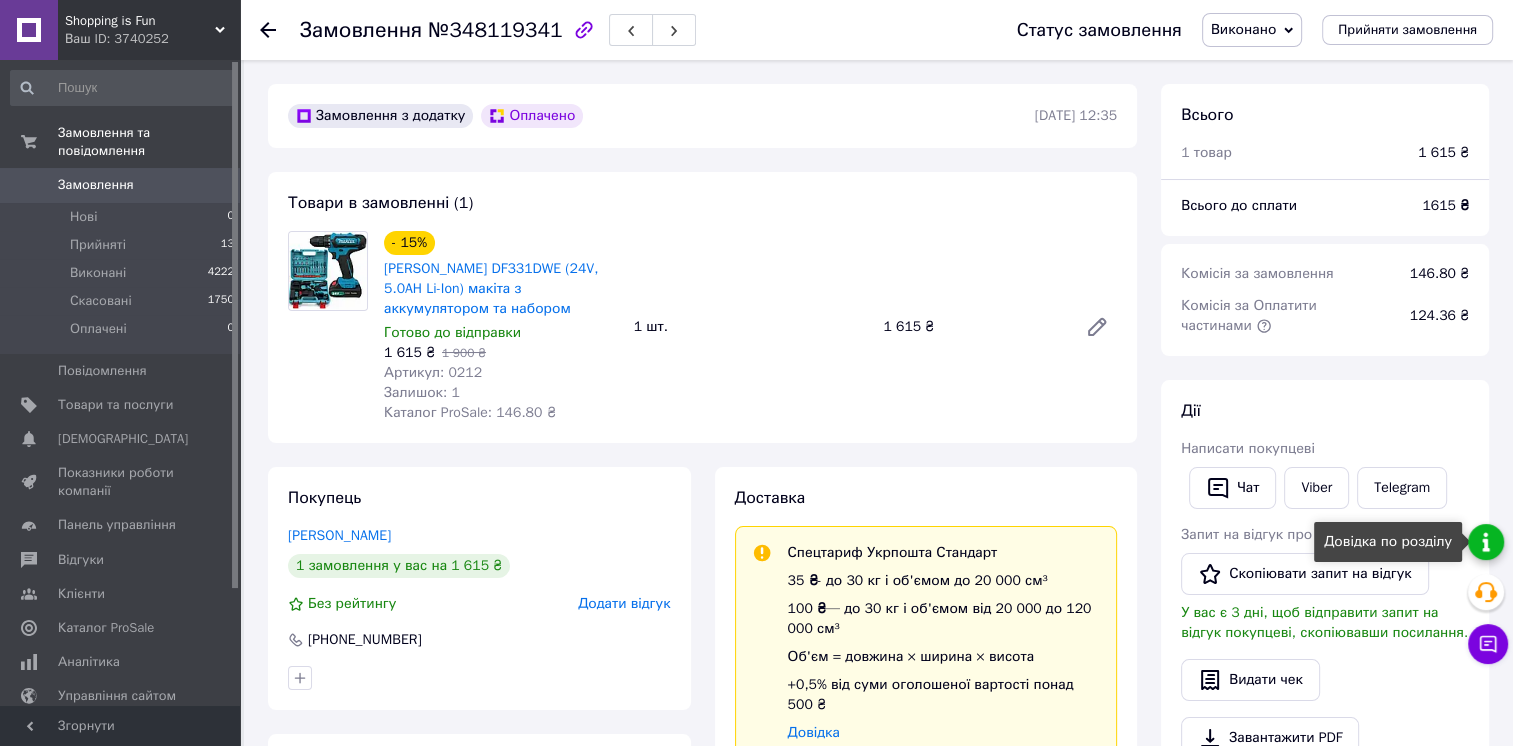 click at bounding box center (1486, 542) 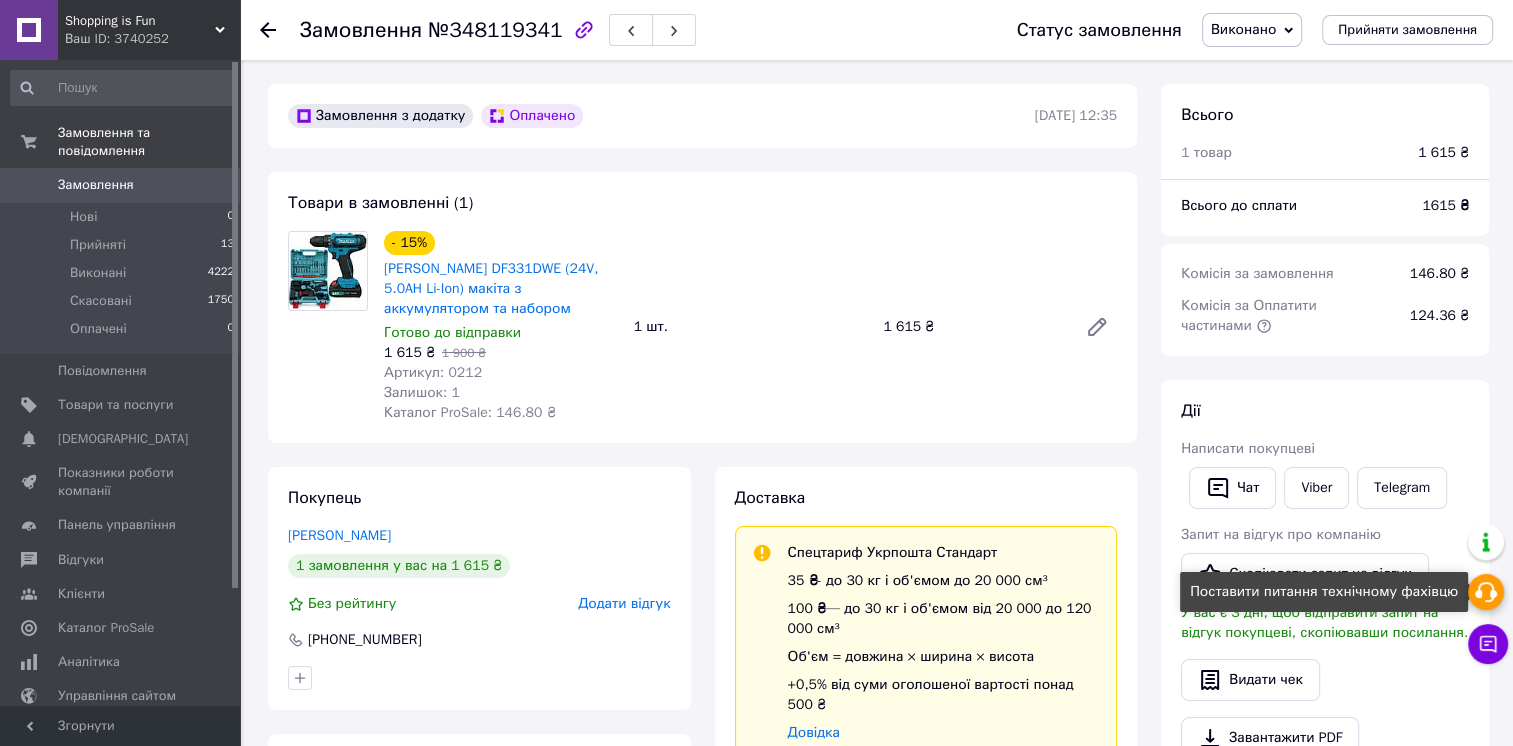 click 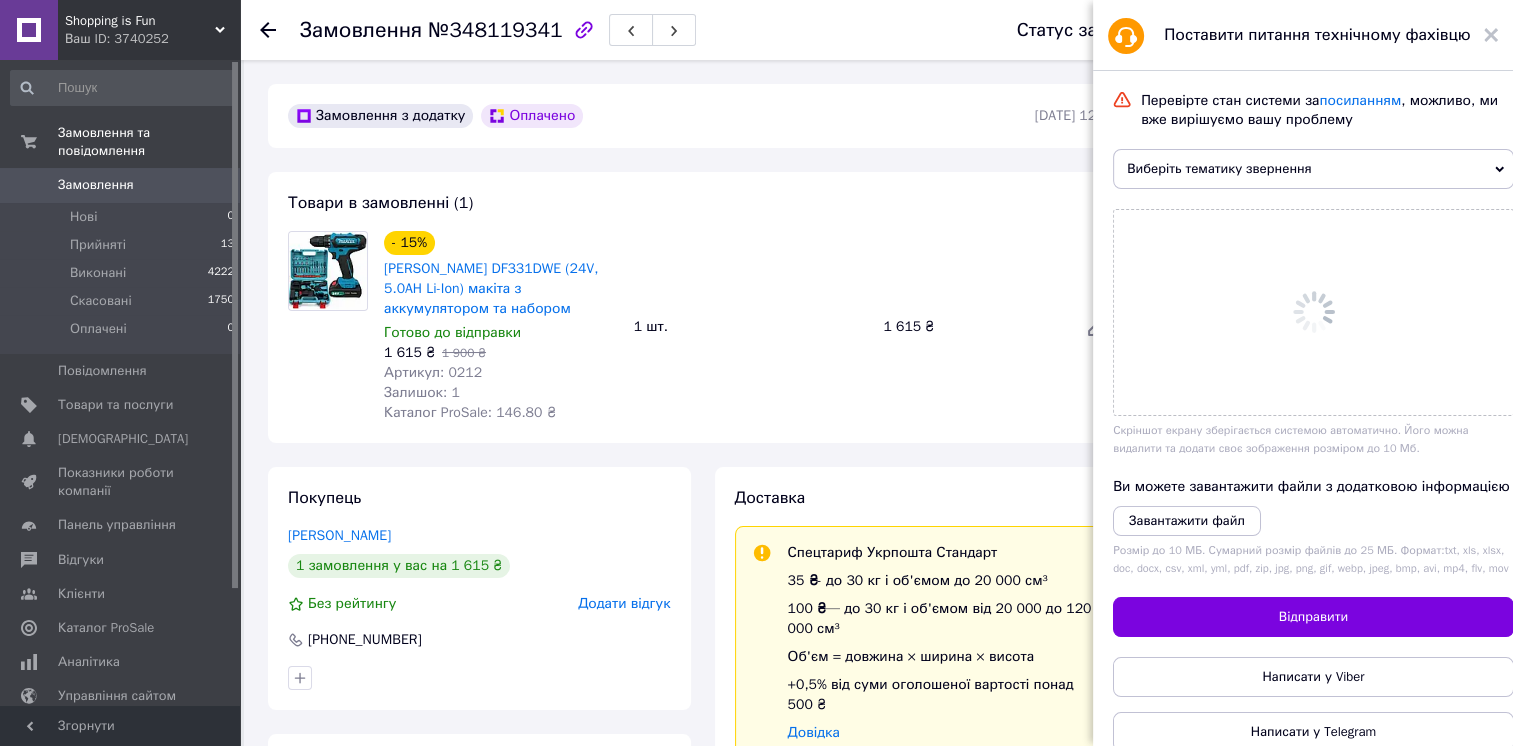 scroll, scrollTop: 0, scrollLeft: 0, axis: both 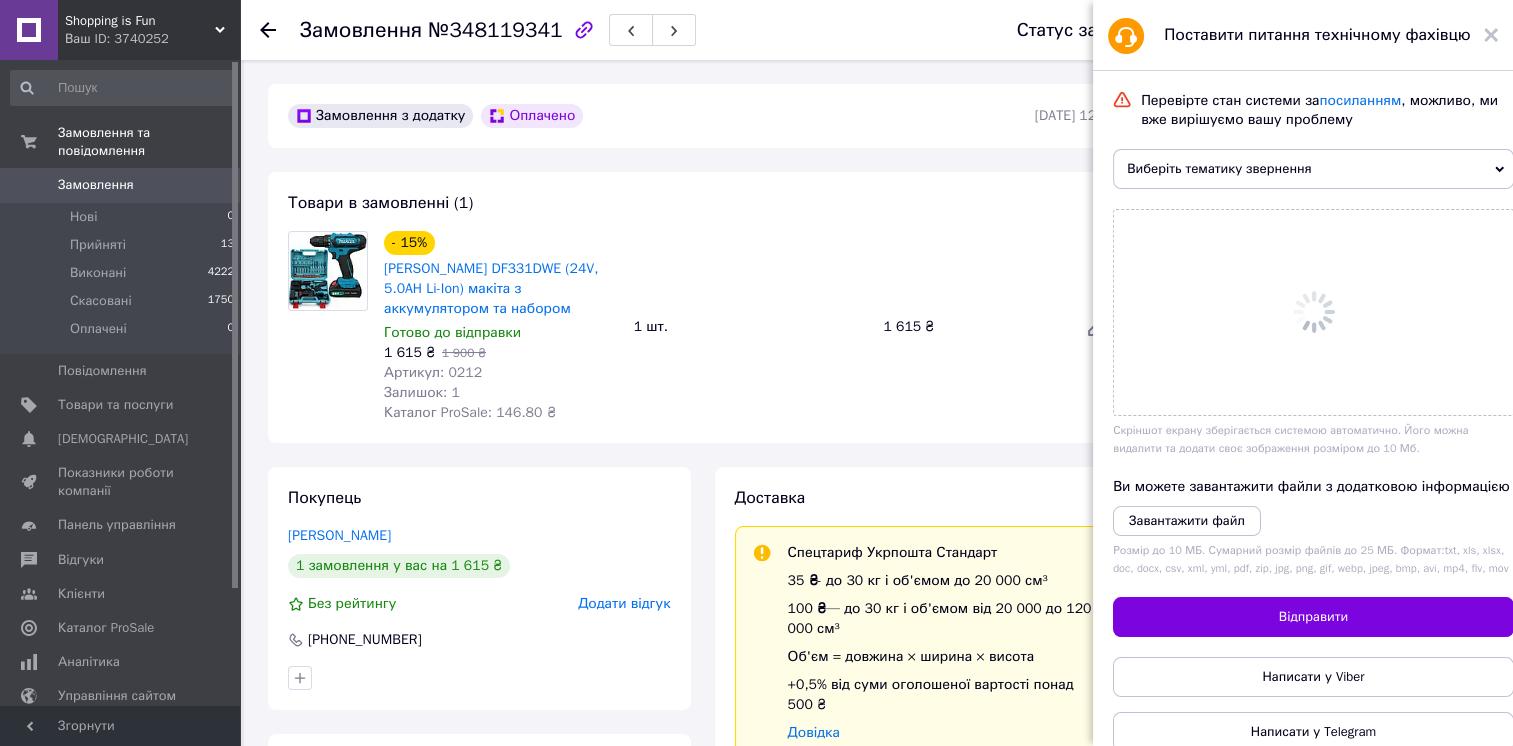 click on "Виберіть тематику звернення" at bounding box center [1313, 169] 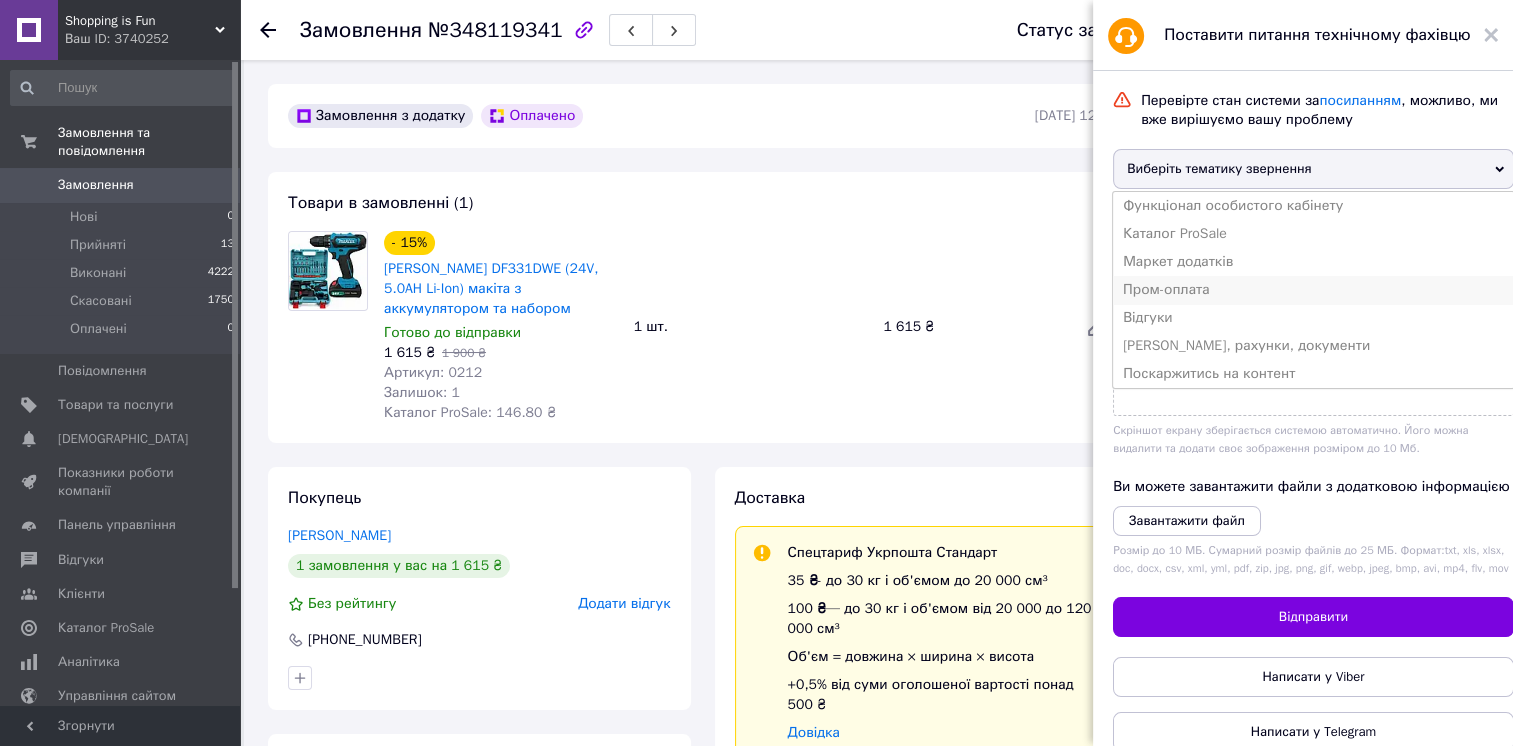 click on "Пром-оплата" at bounding box center [1313, 290] 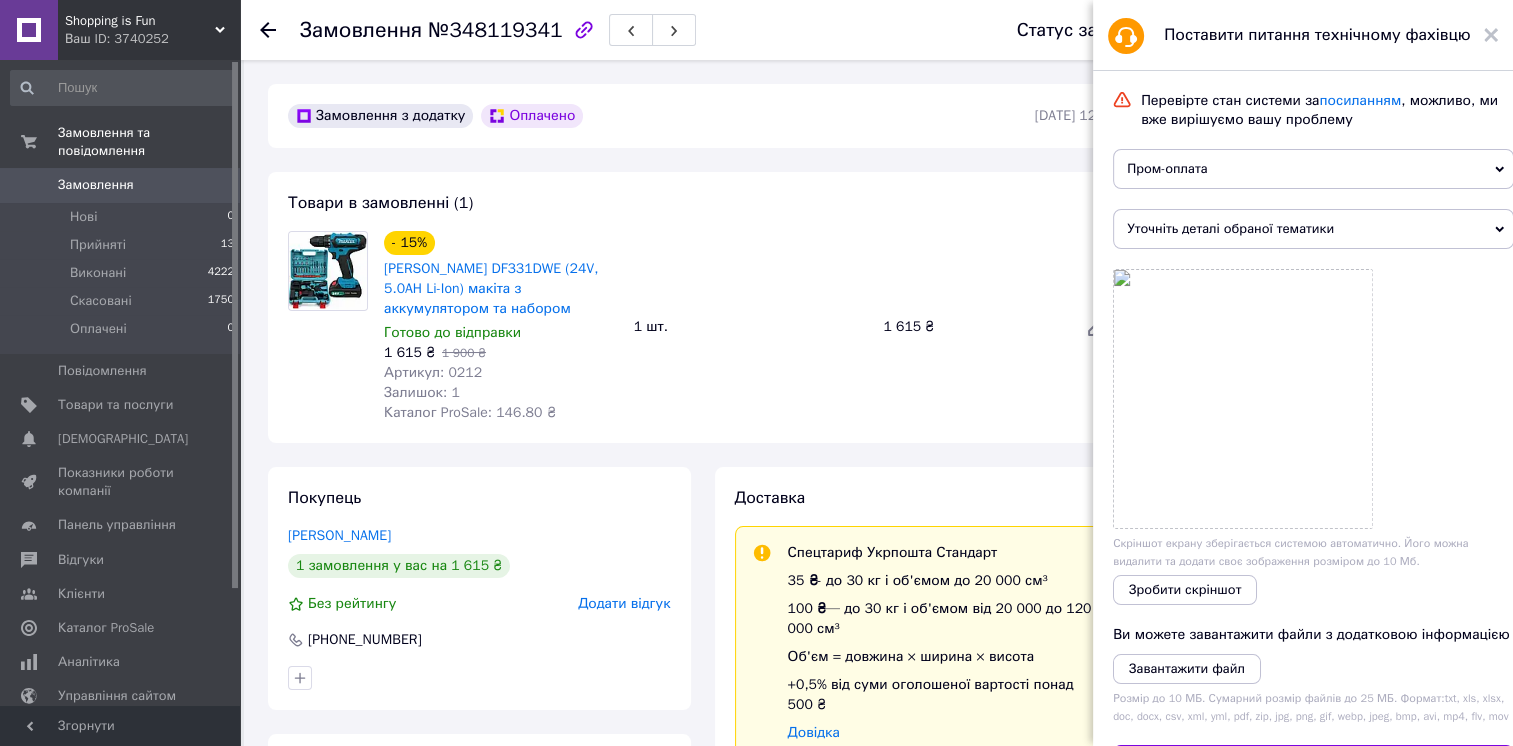 click on "Уточніть деталі обраної тематики" at bounding box center [1313, 229] 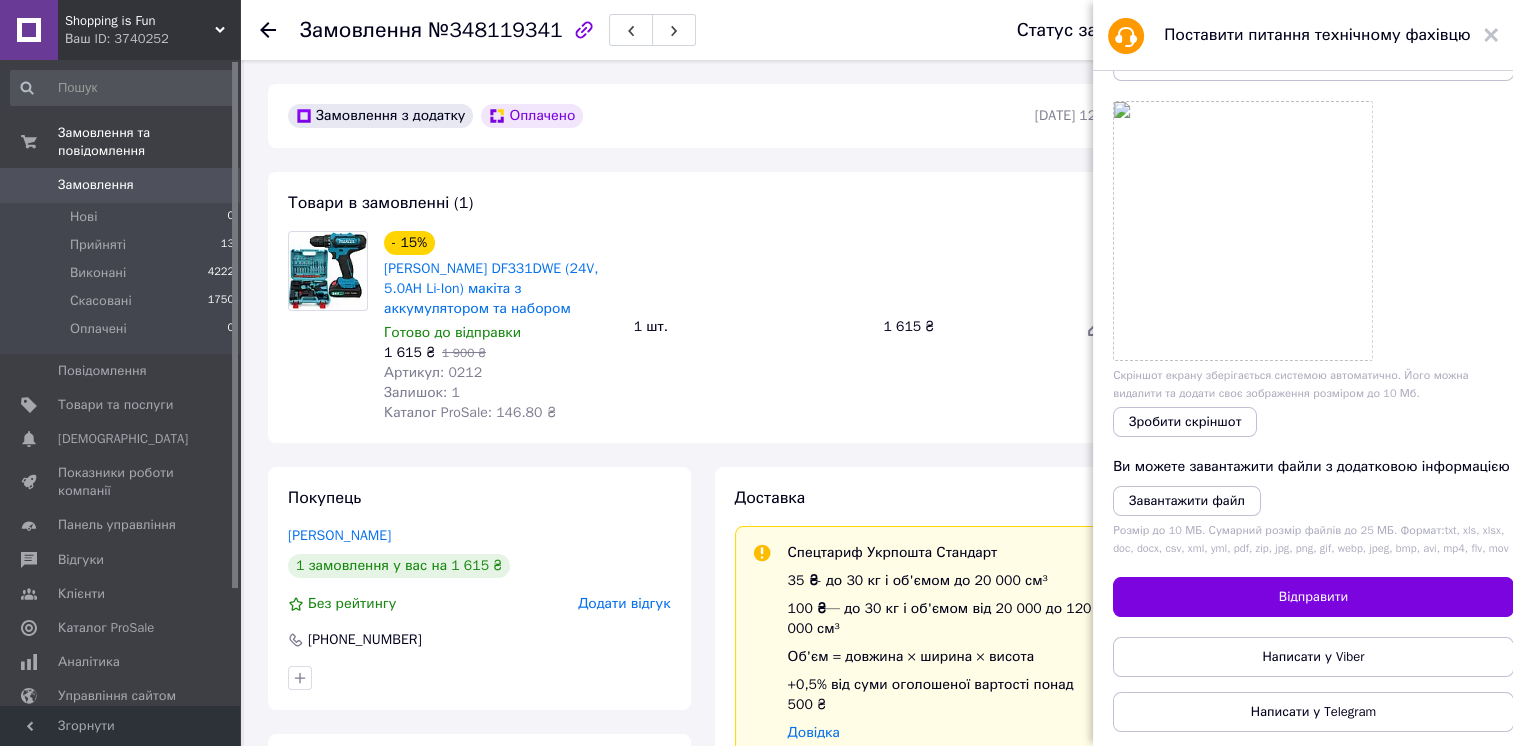 scroll, scrollTop: 29, scrollLeft: 0, axis: vertical 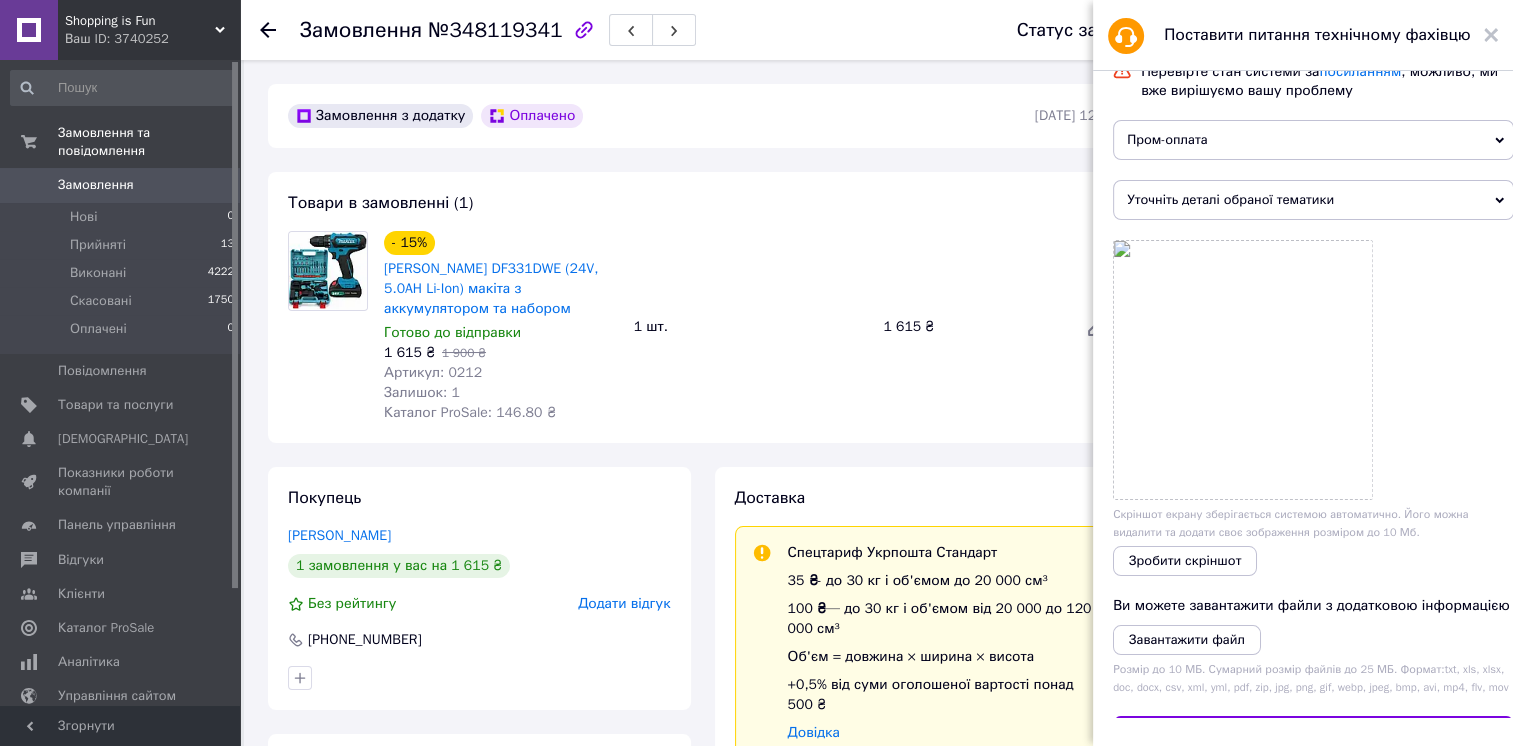 click on "Уточніть деталі обраної тематики" at bounding box center (1313, 200) 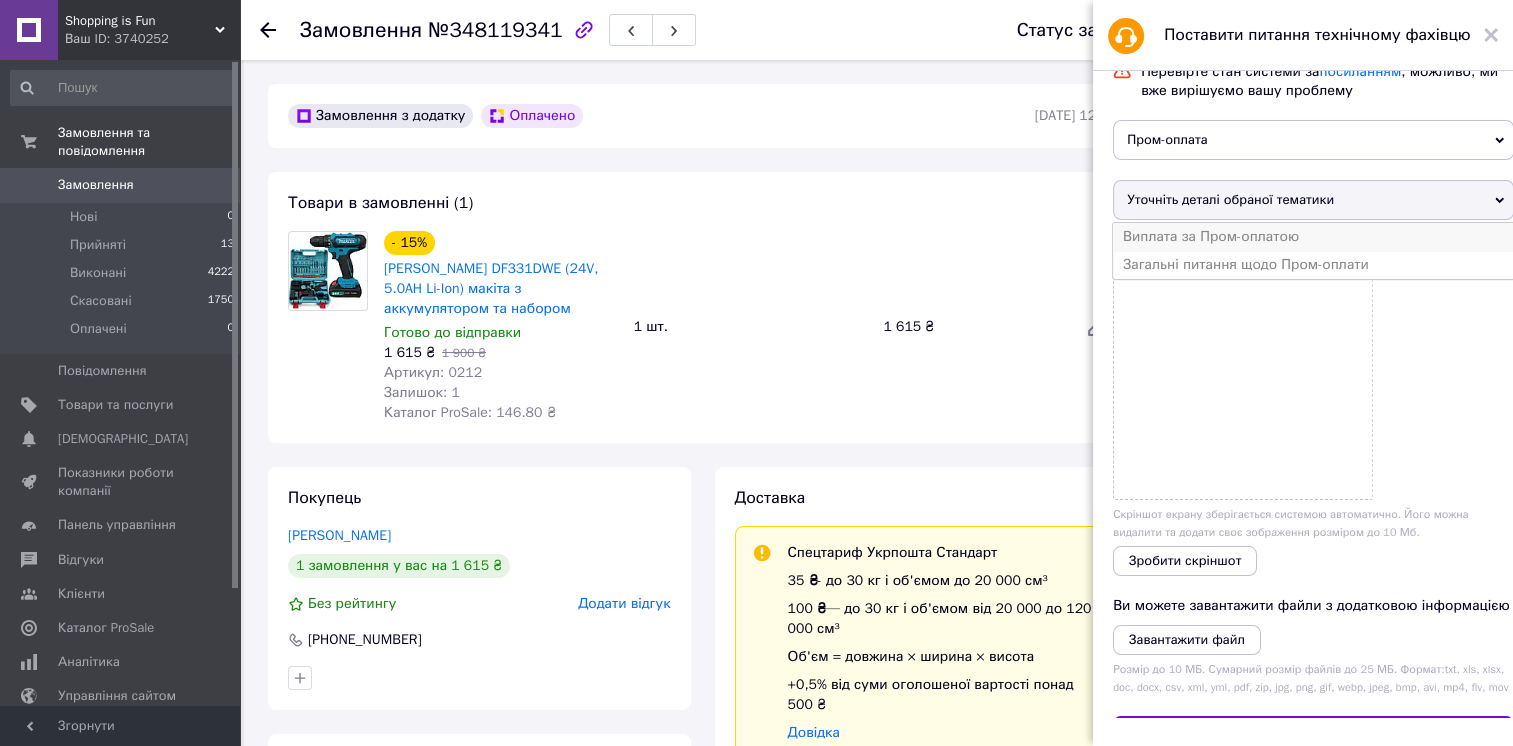 click on "Виплата за Пром-оплатою" at bounding box center [1313, 237] 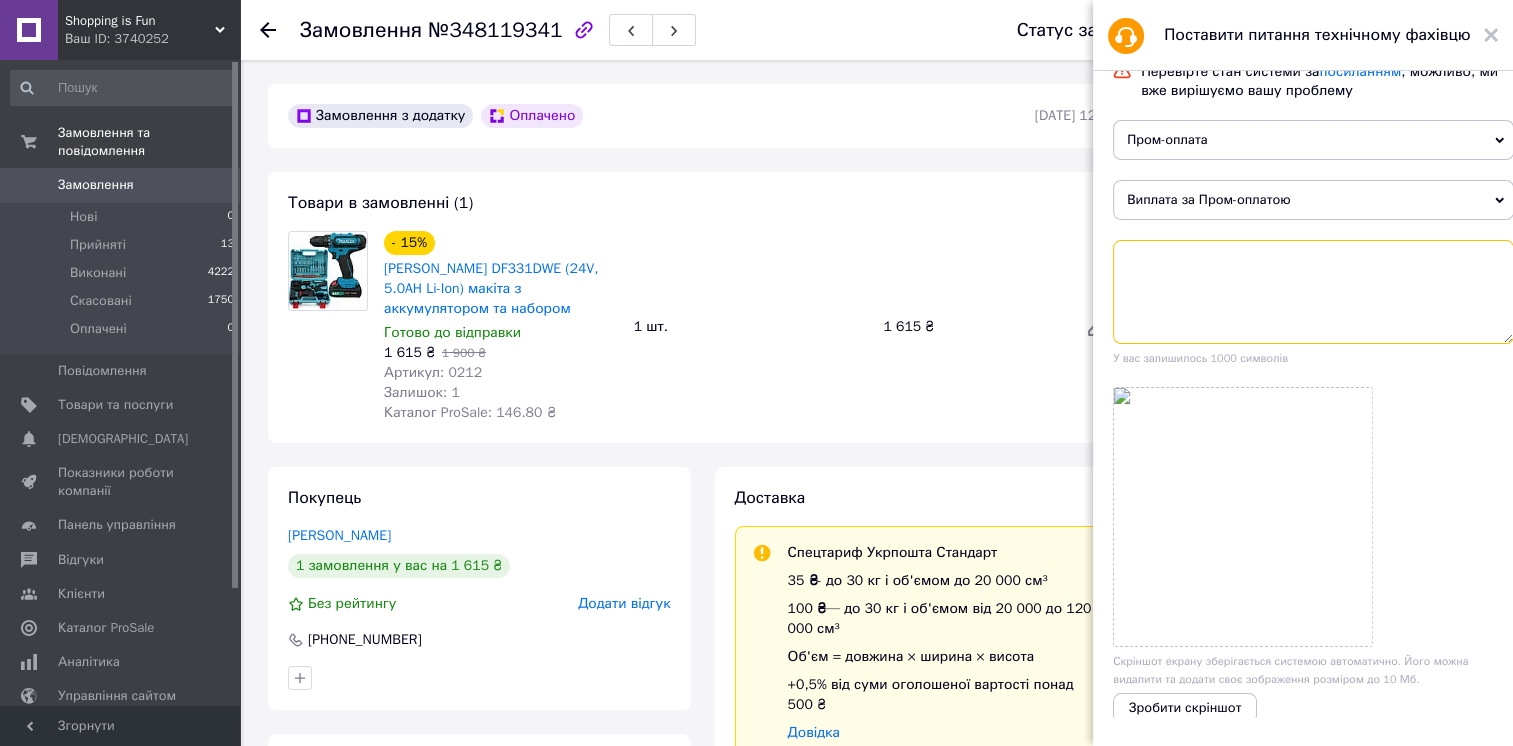 click at bounding box center [1313, 292] 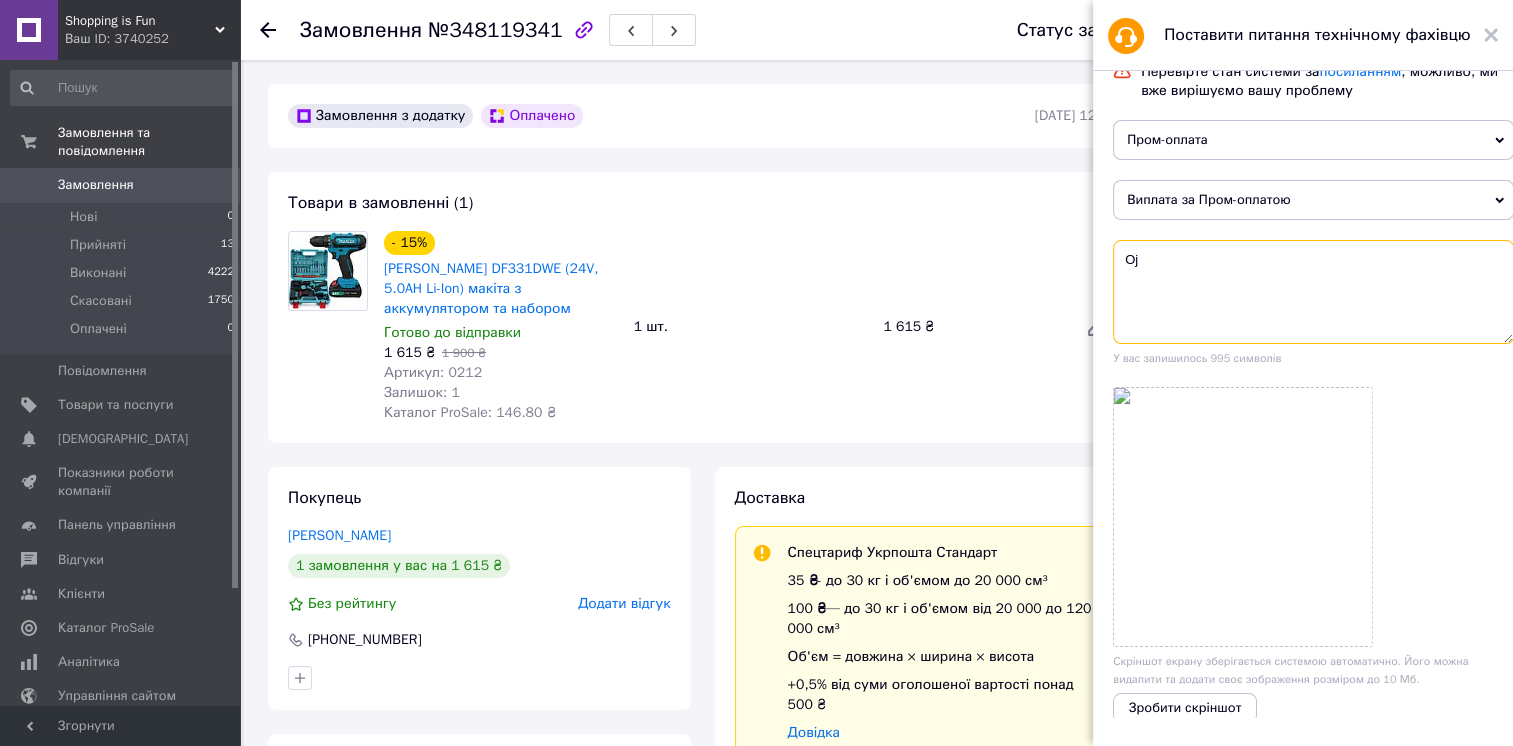 type on "O" 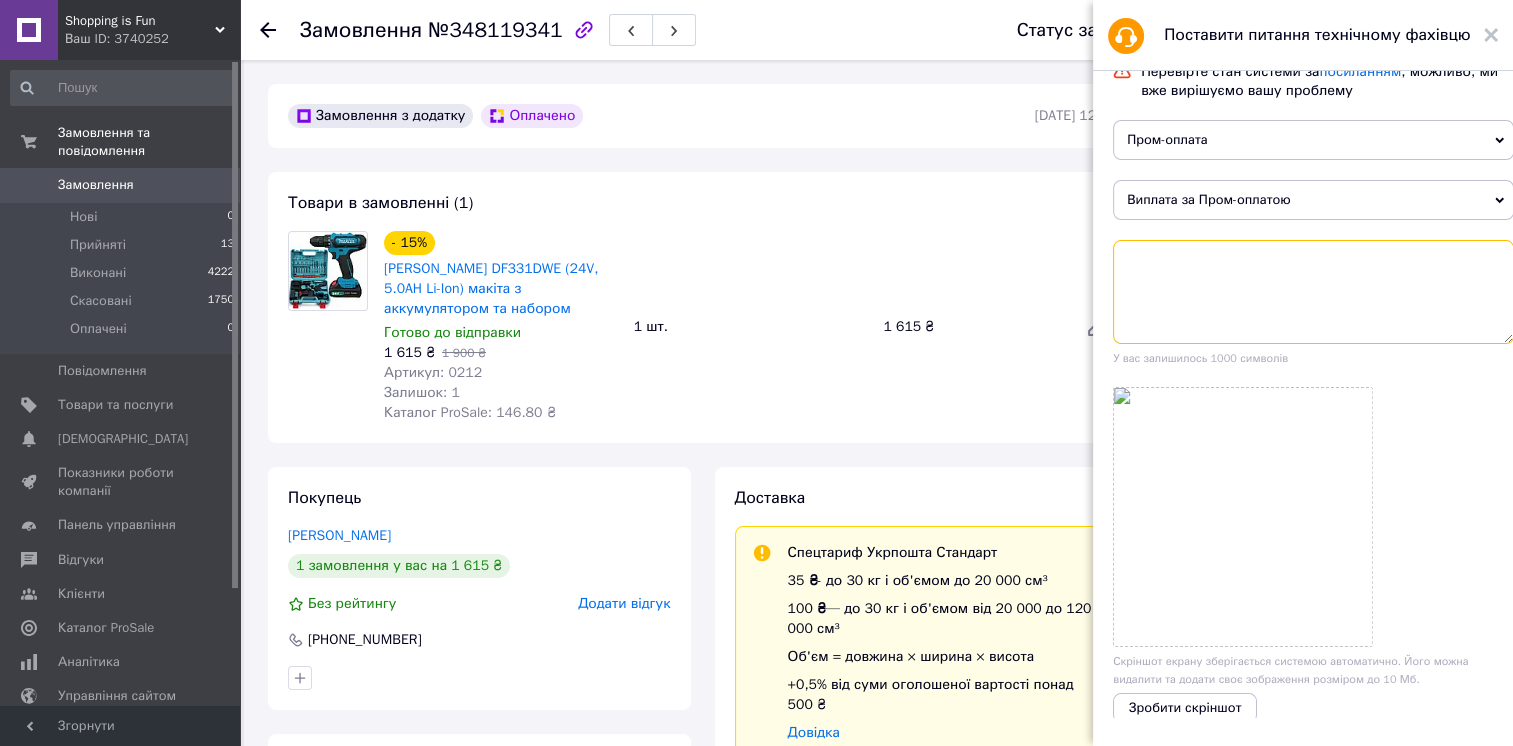 type on ";" 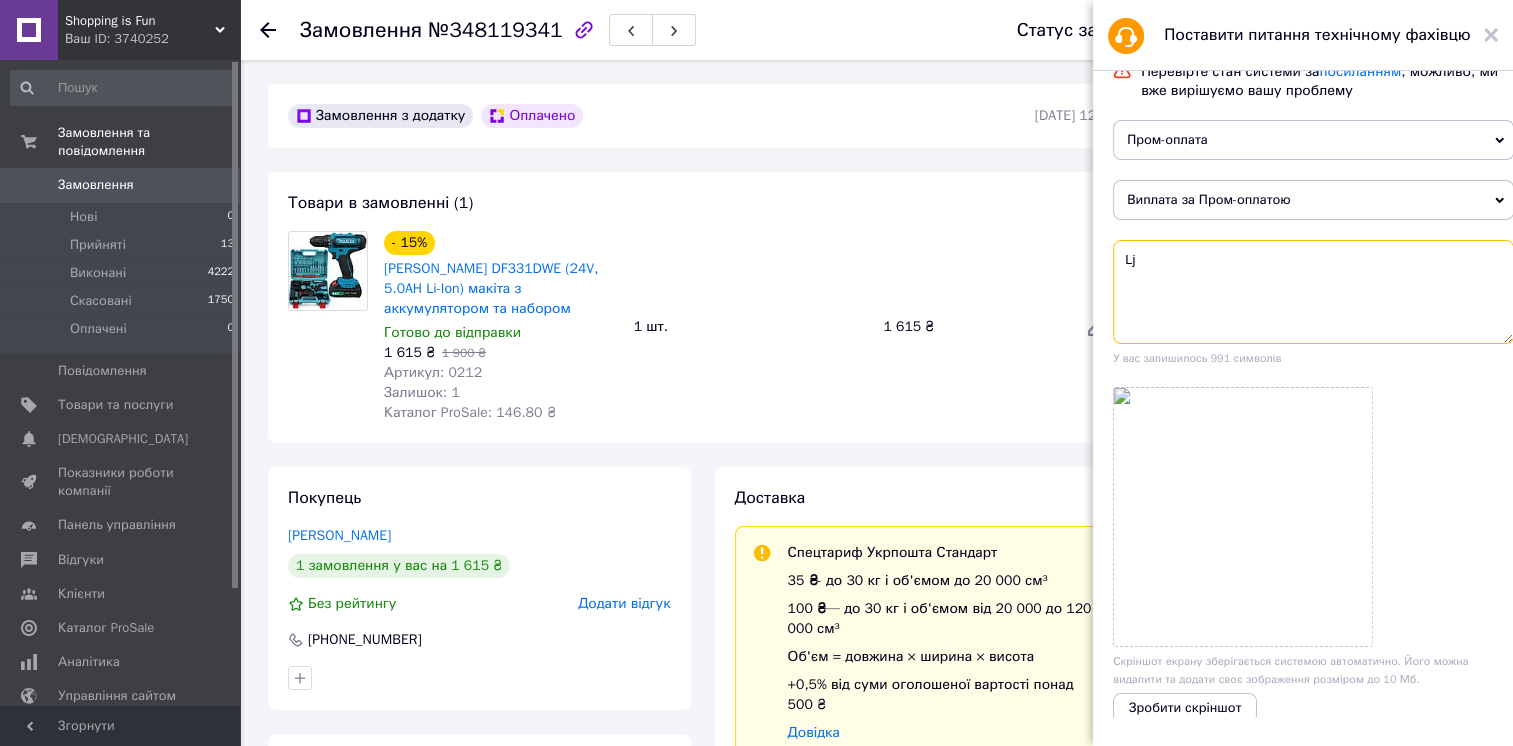 type on "L" 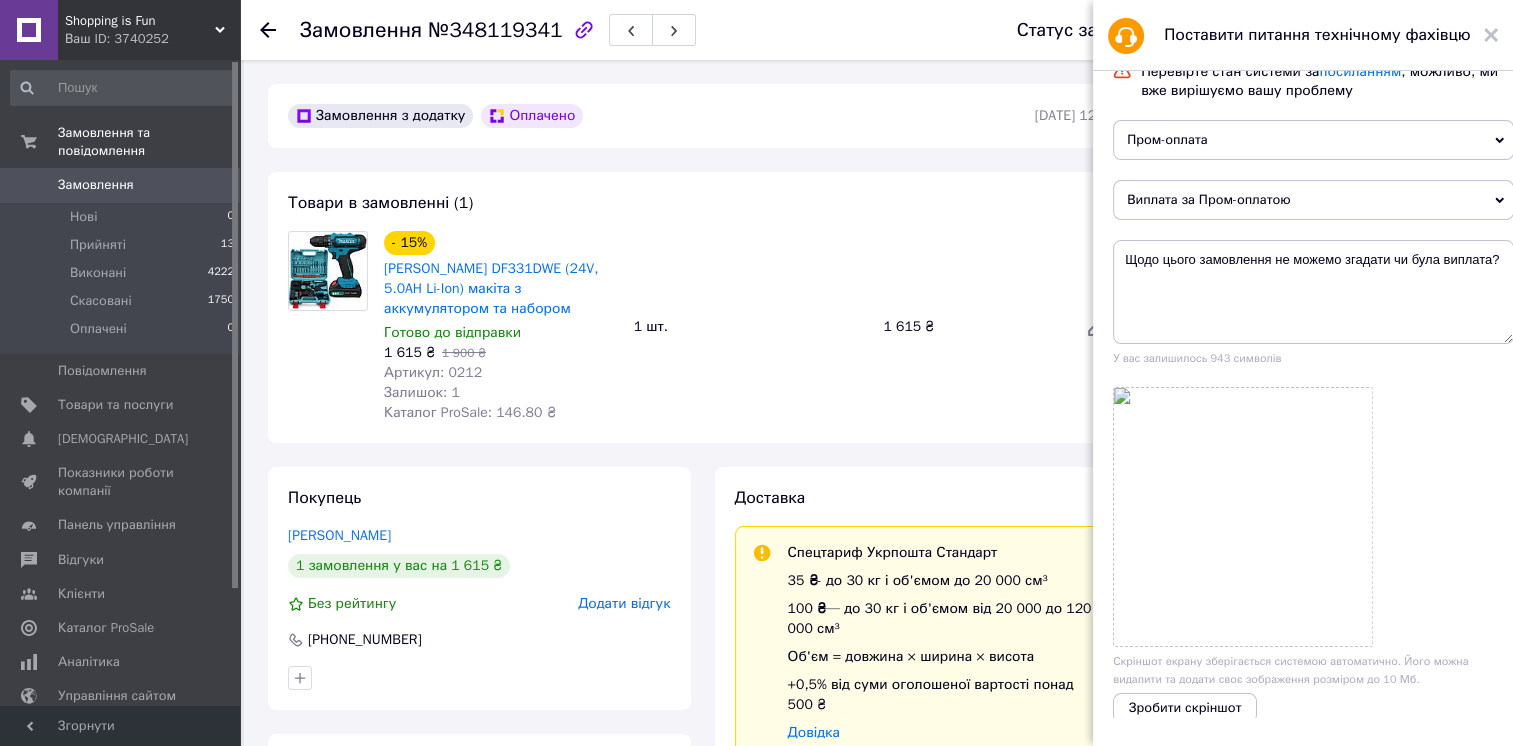 click on "Замовлення №348119341" at bounding box center [638, 30] 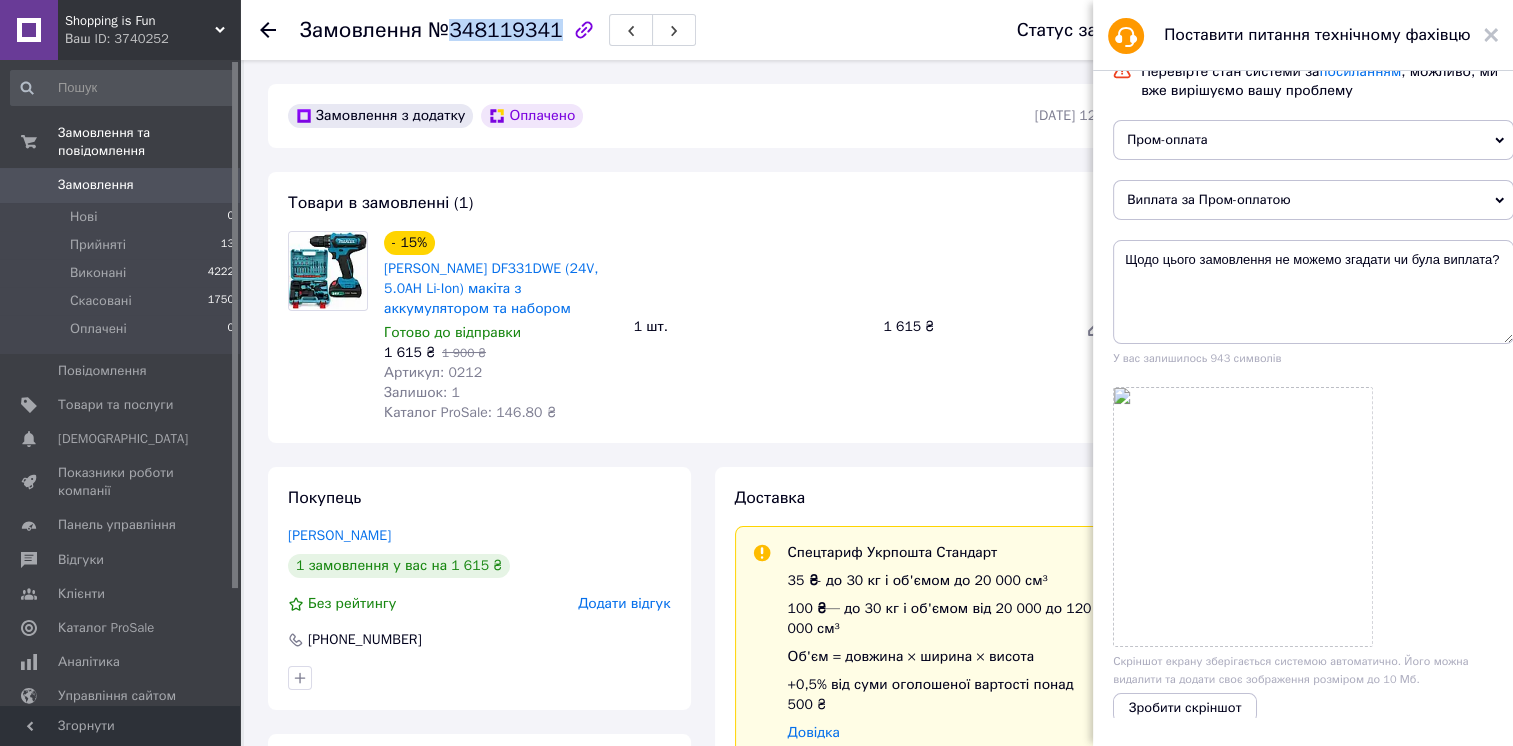 click on "№348119341" at bounding box center [495, 30] 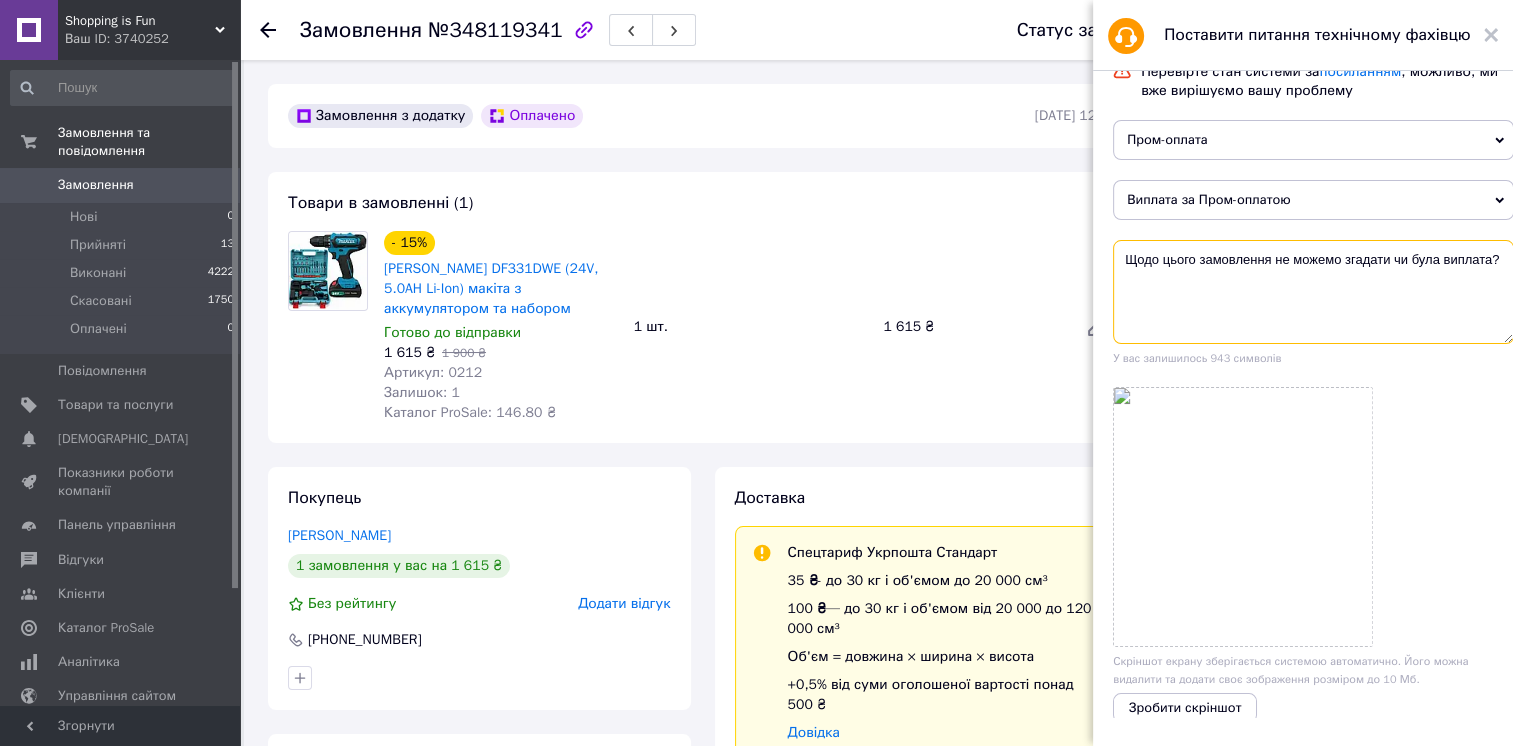 click on "Щодо цього замовлення не можемо згадати чи була виплата?" at bounding box center (1313, 292) 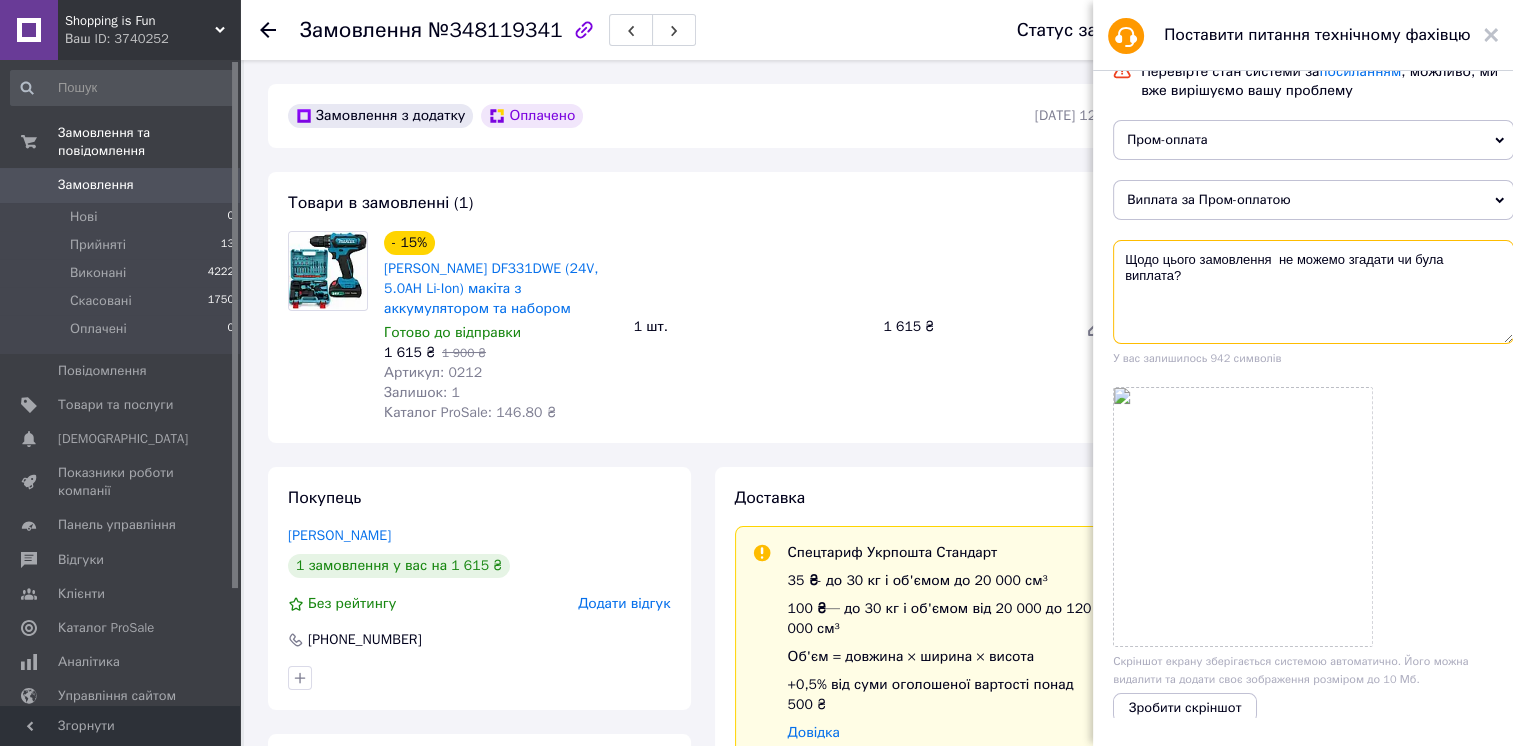 paste on "348119341" 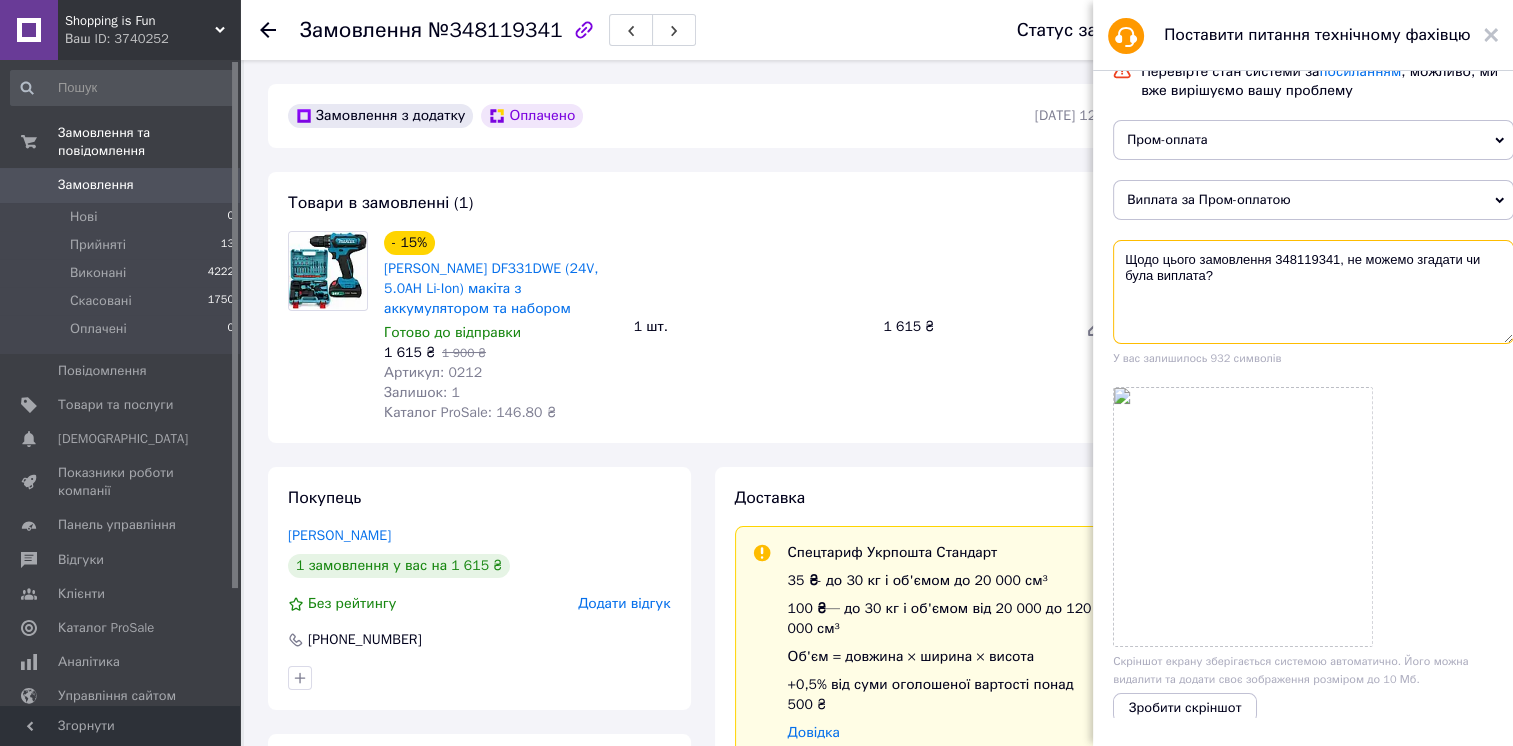 click on "Щодо цього замовлення 348119341, не можемо згадати чи була виплата?" at bounding box center [1313, 292] 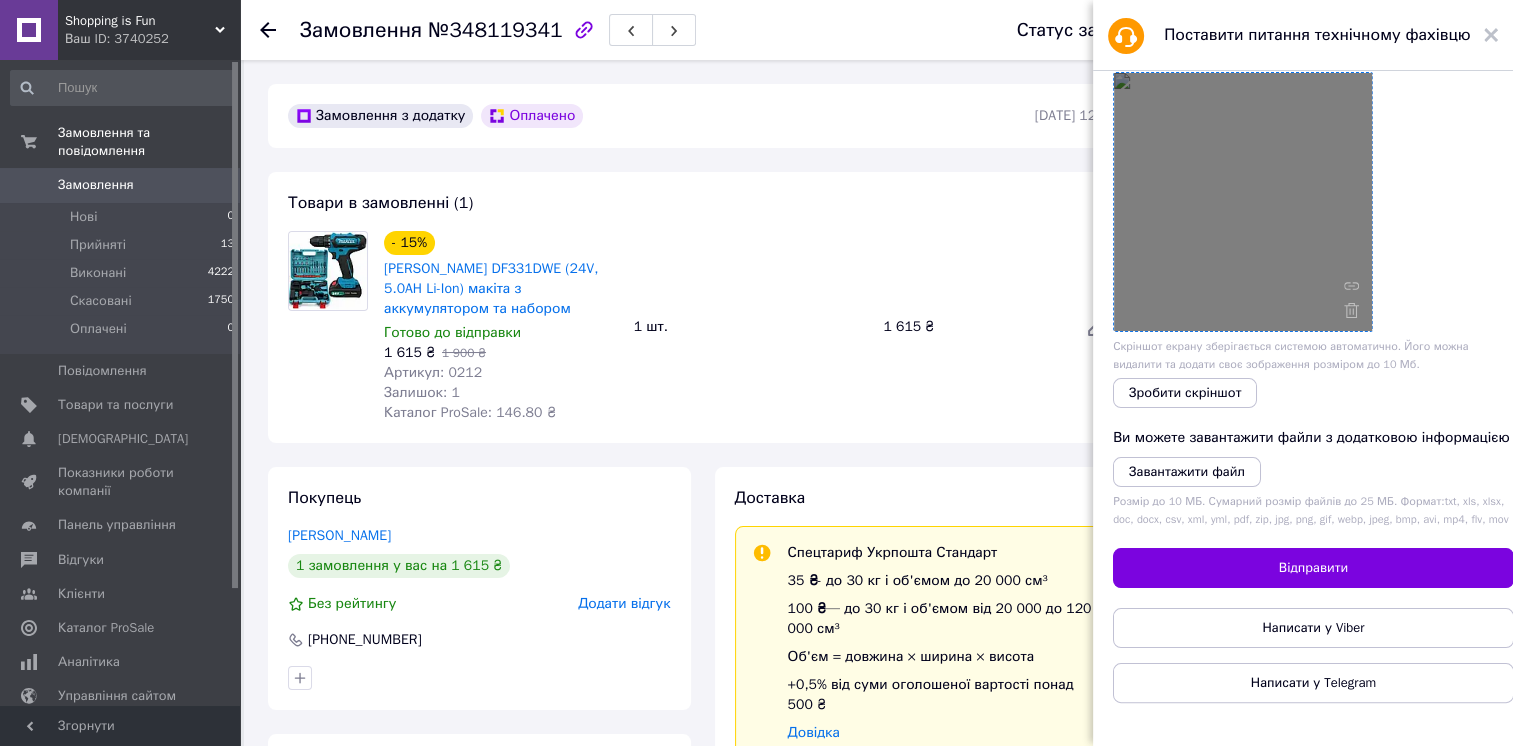 scroll, scrollTop: 340, scrollLeft: 0, axis: vertical 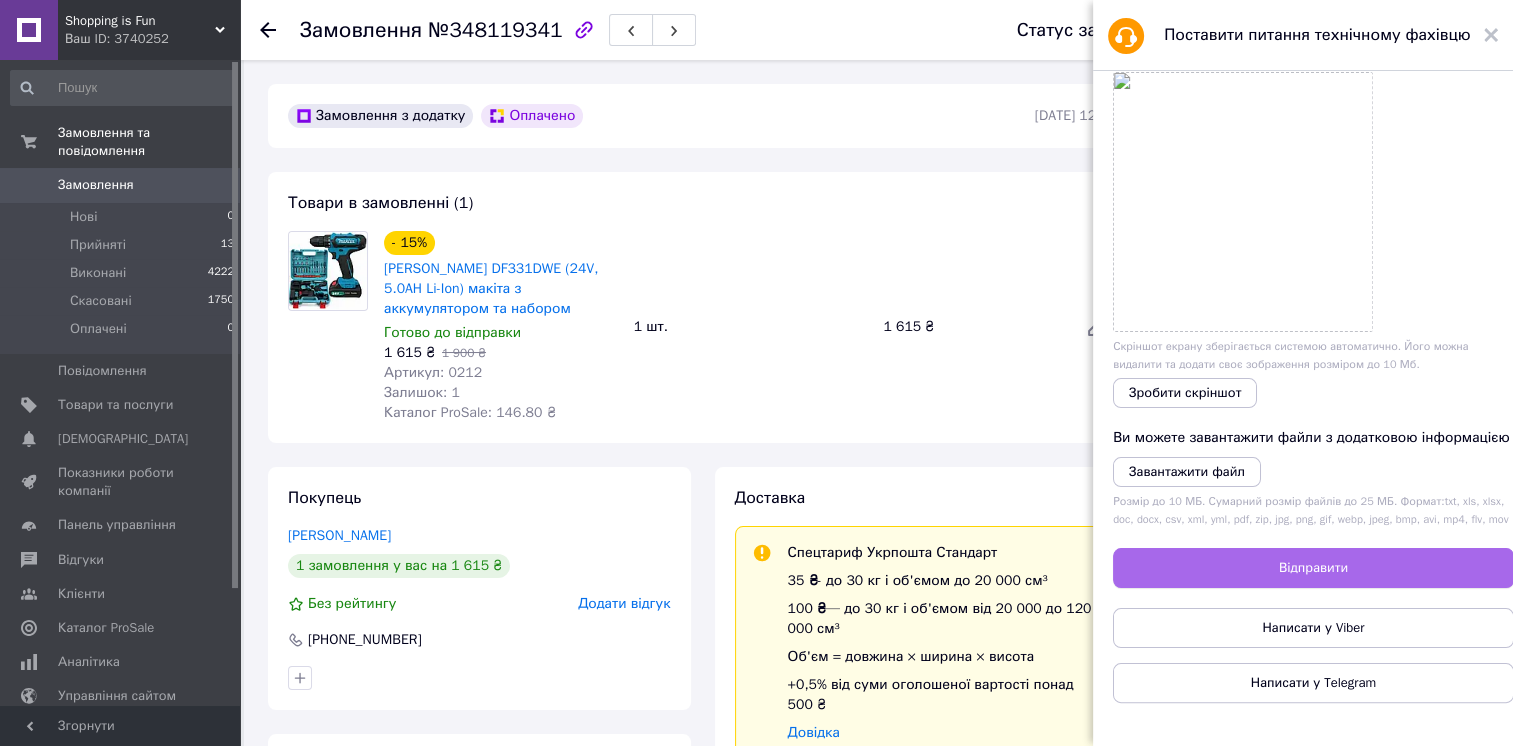 type on "Щодо цього замовлення 348119341, не можемо згадати чи була виплата? Ми відправили клієнту але тоді не змогли добавити номер ЕН. Тепер незнаємо що робити, чи змозі подивитися в себе в базі?" 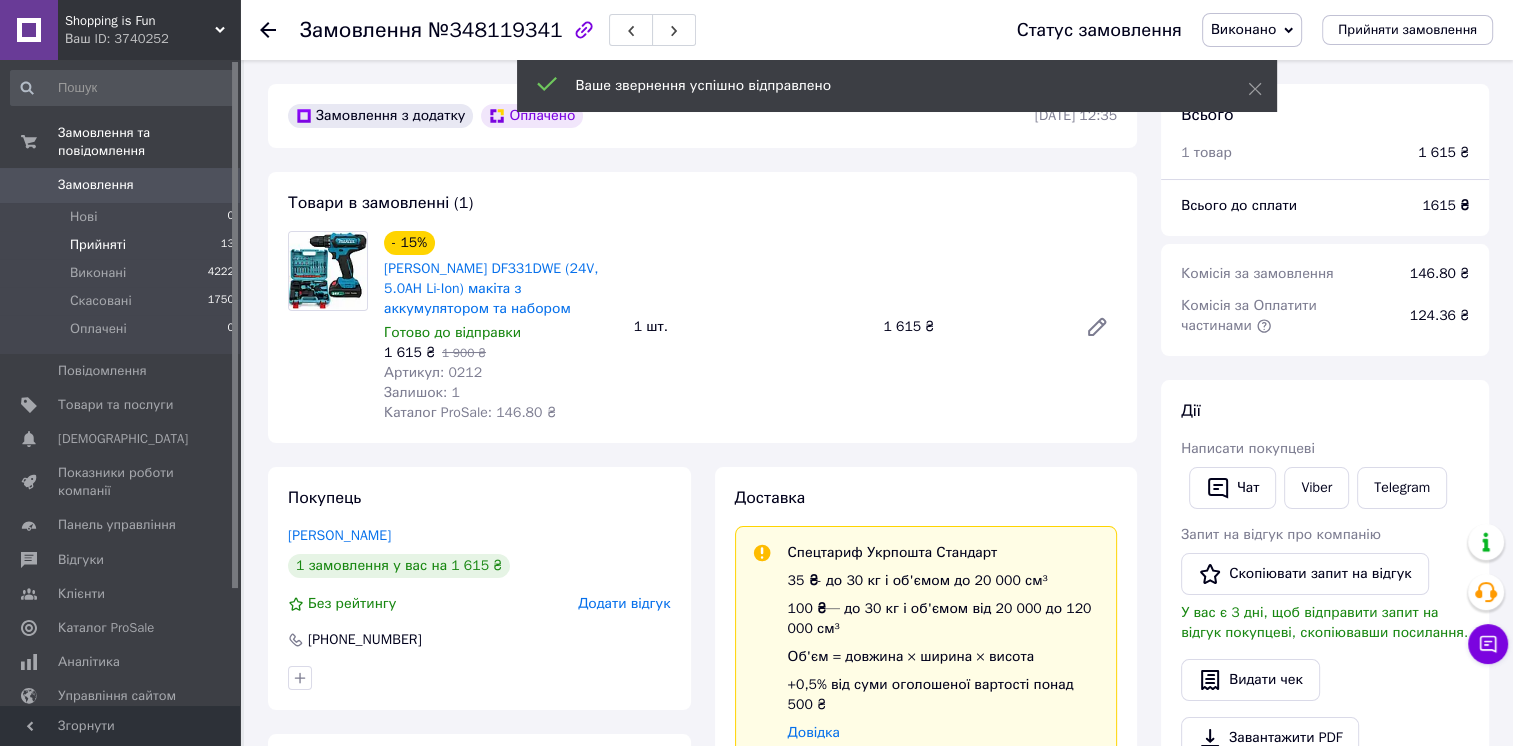 click on "Прийняті 13" at bounding box center [123, 245] 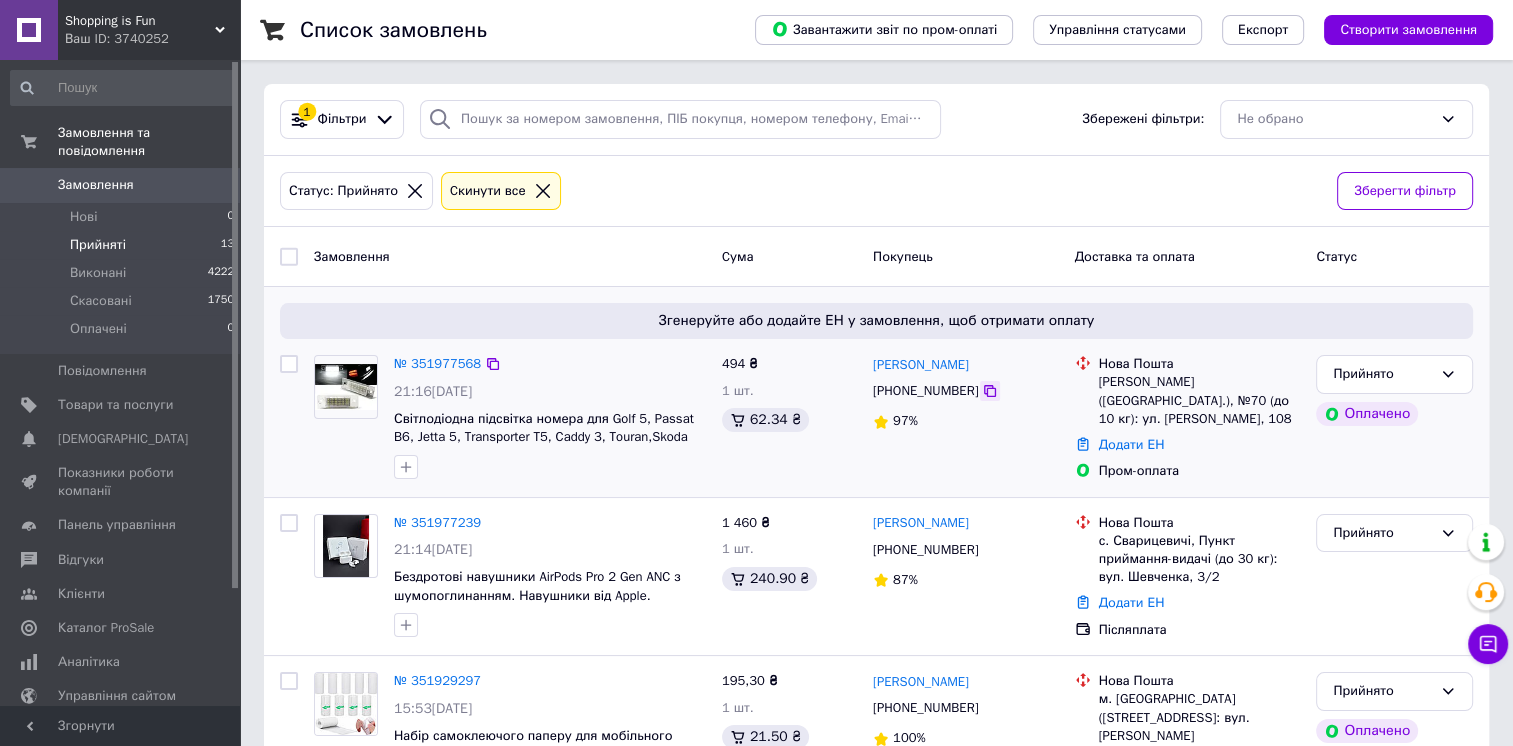 click 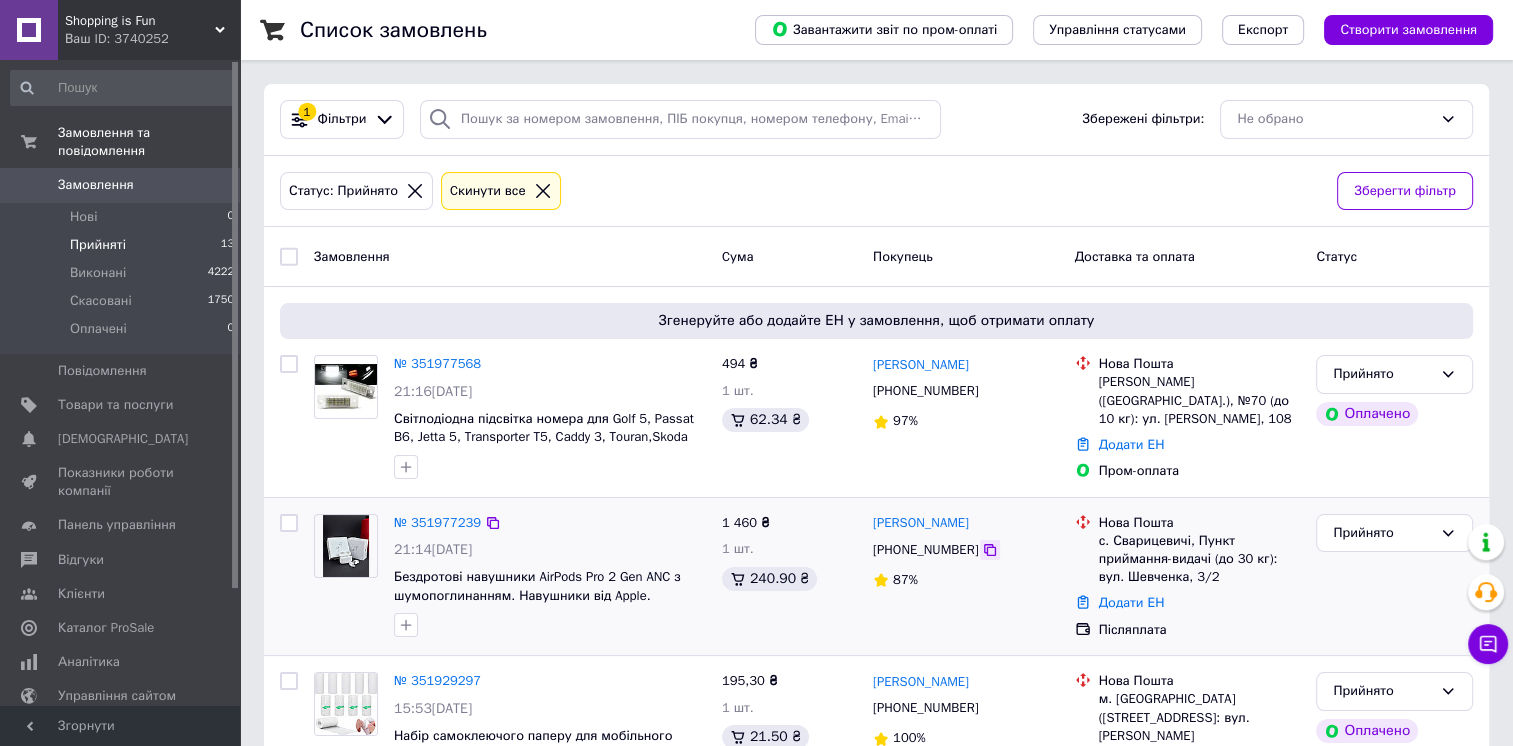 click 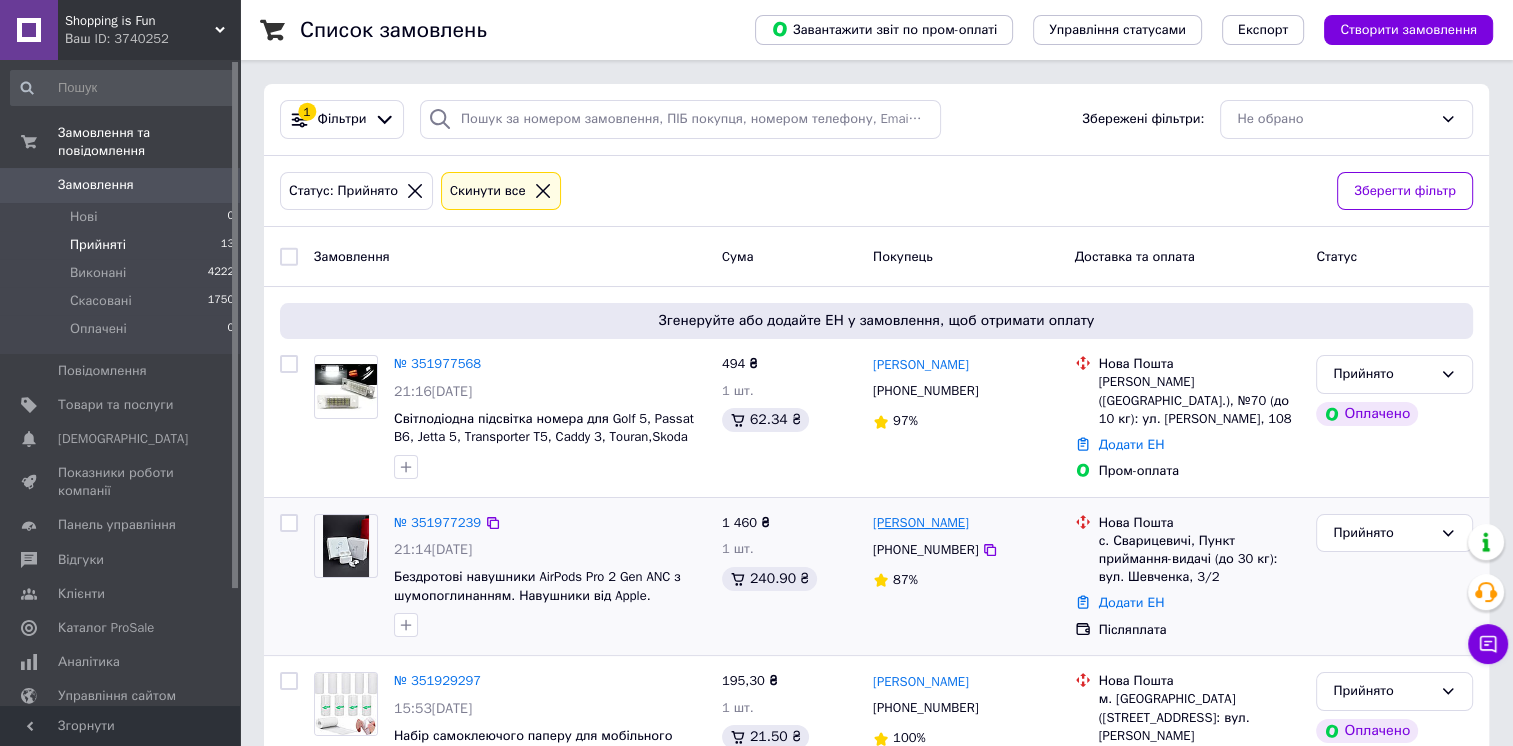 drag, startPoint x: 1013, startPoint y: 511, endPoint x: 926, endPoint y: 522, distance: 87.69264 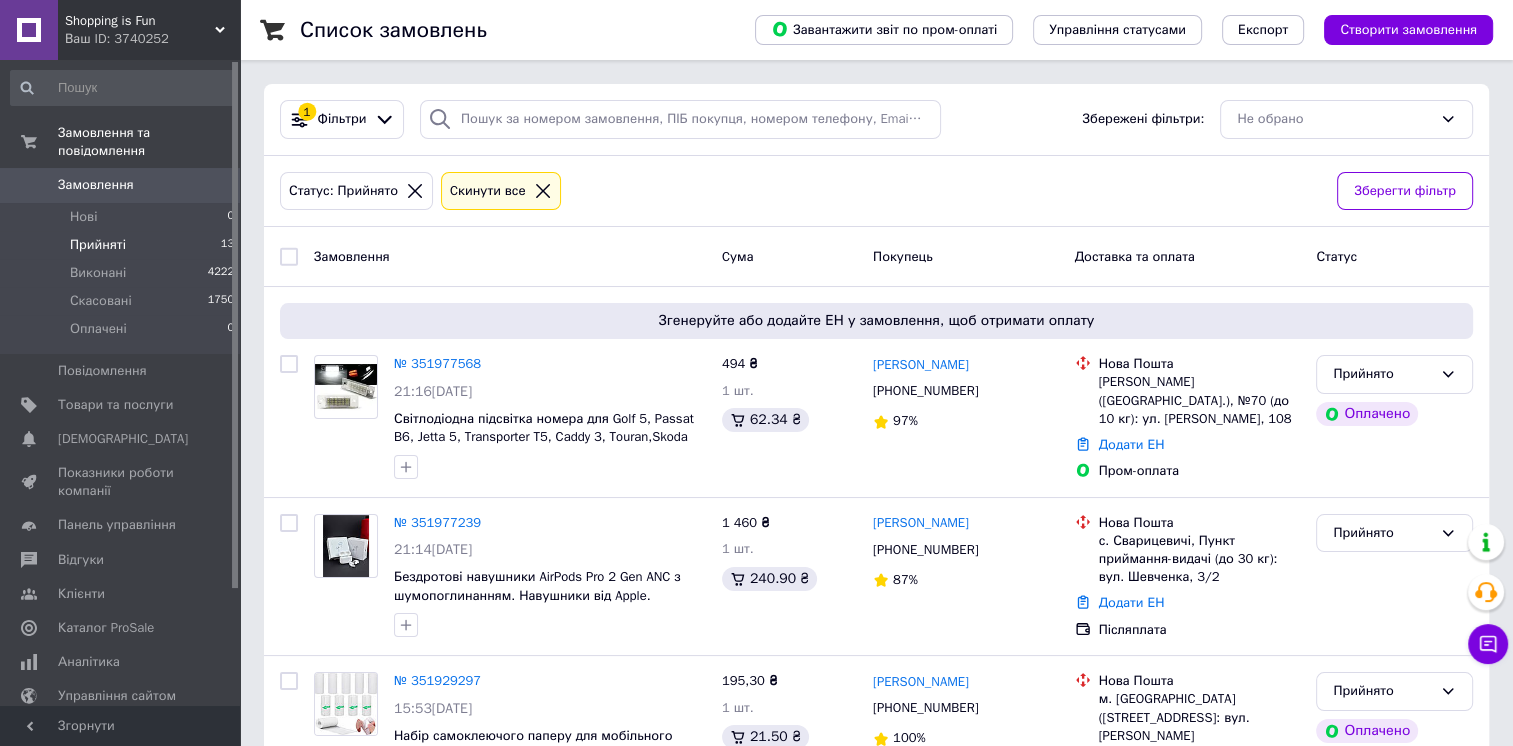 copy on "Вишневська" 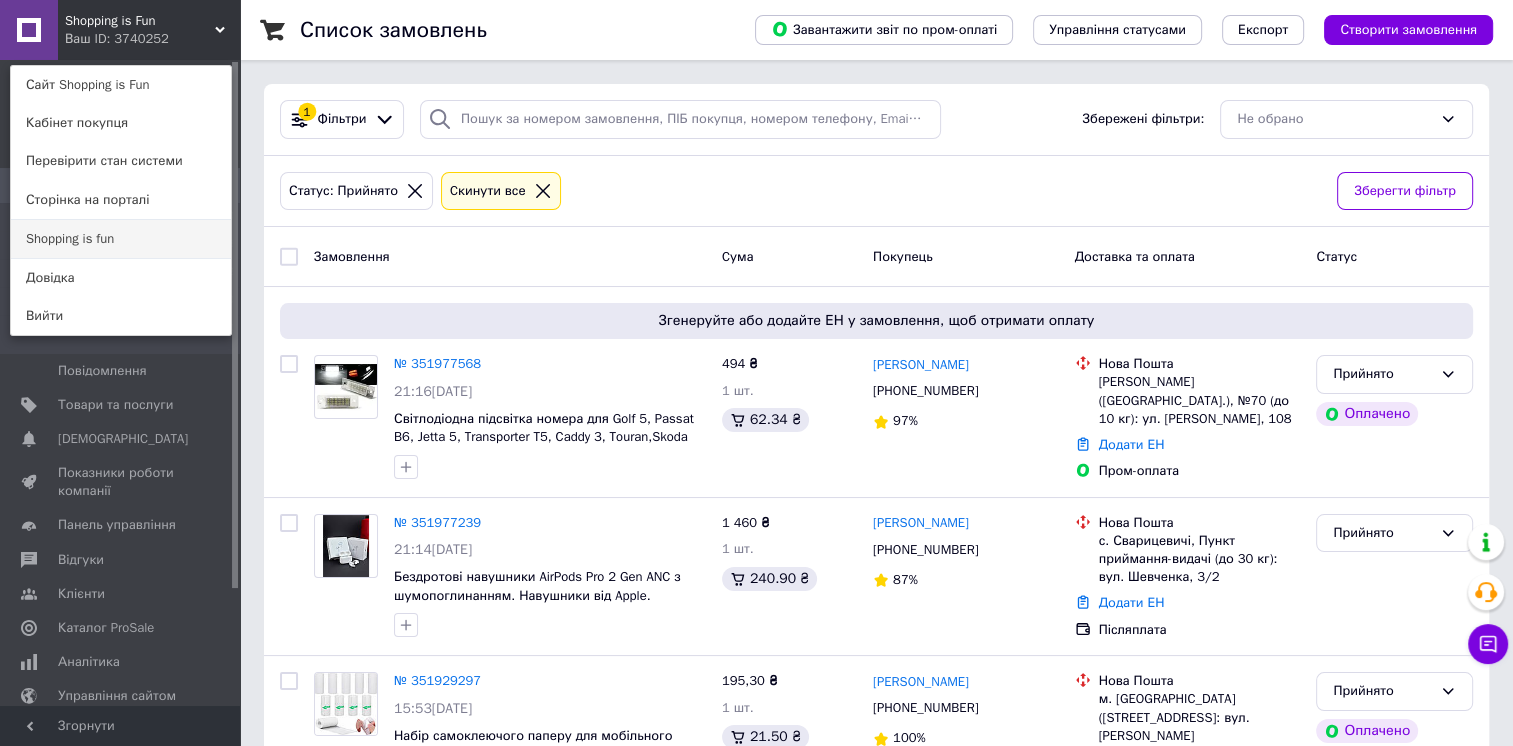 click on "Shopping is fun" at bounding box center (121, 239) 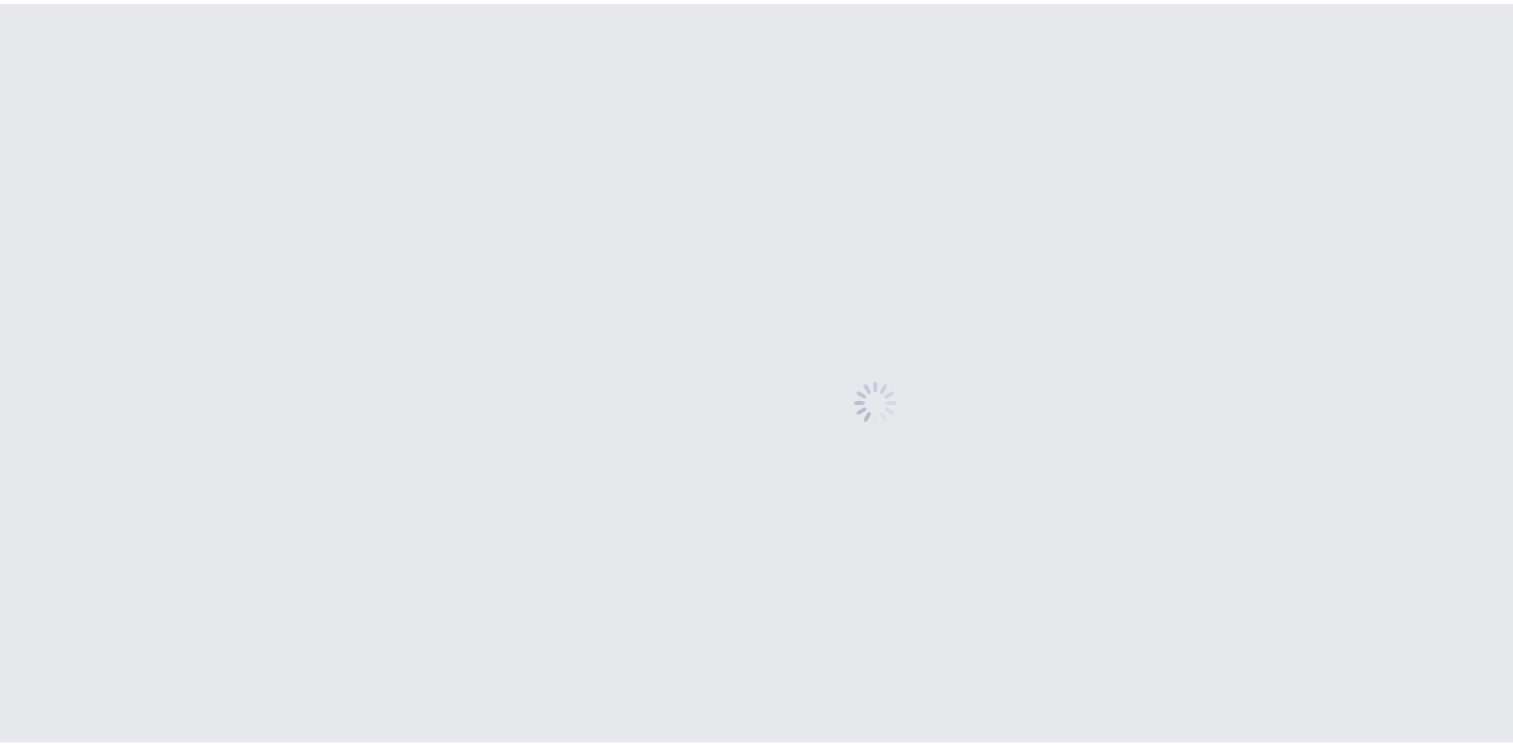 scroll, scrollTop: 0, scrollLeft: 0, axis: both 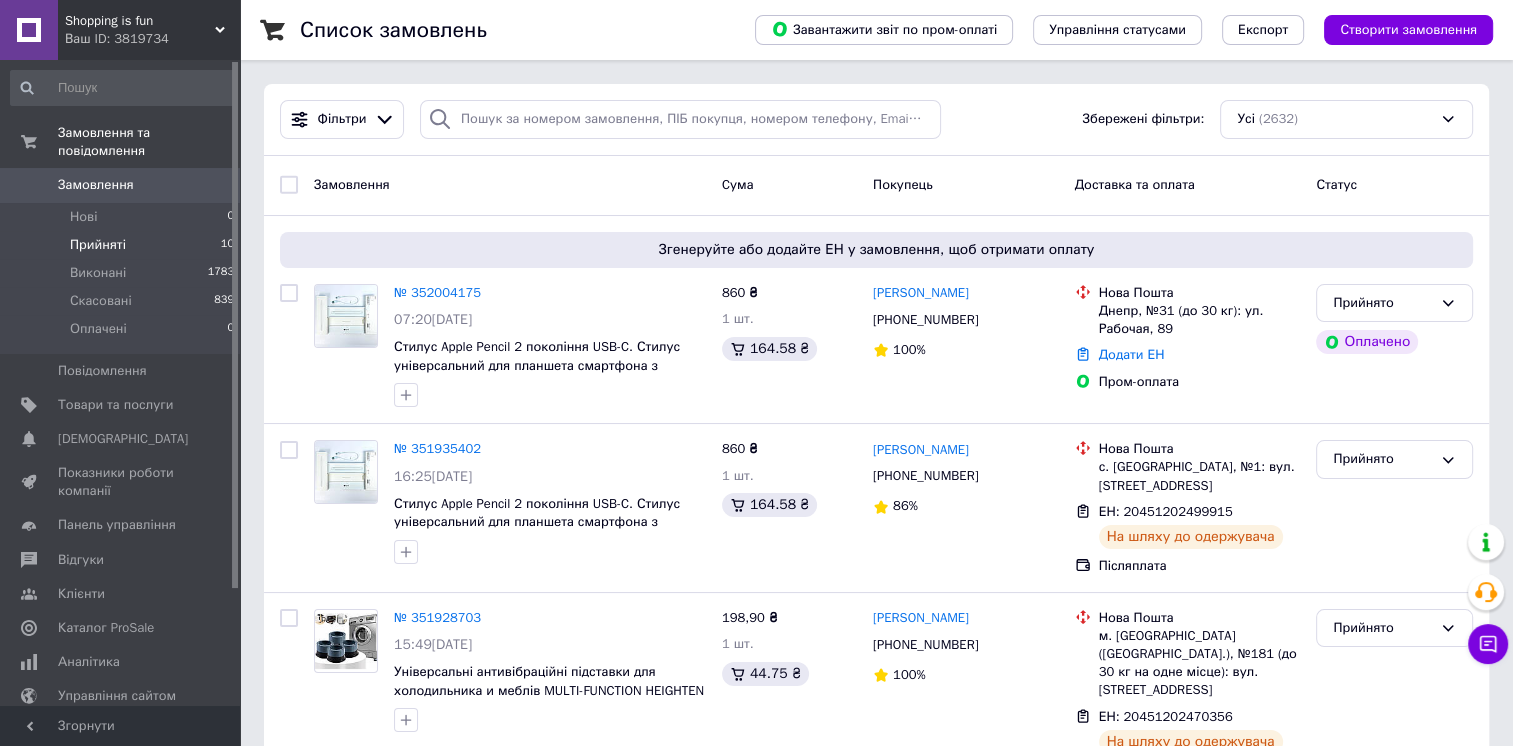 click on "Прийняті 10" at bounding box center [123, 245] 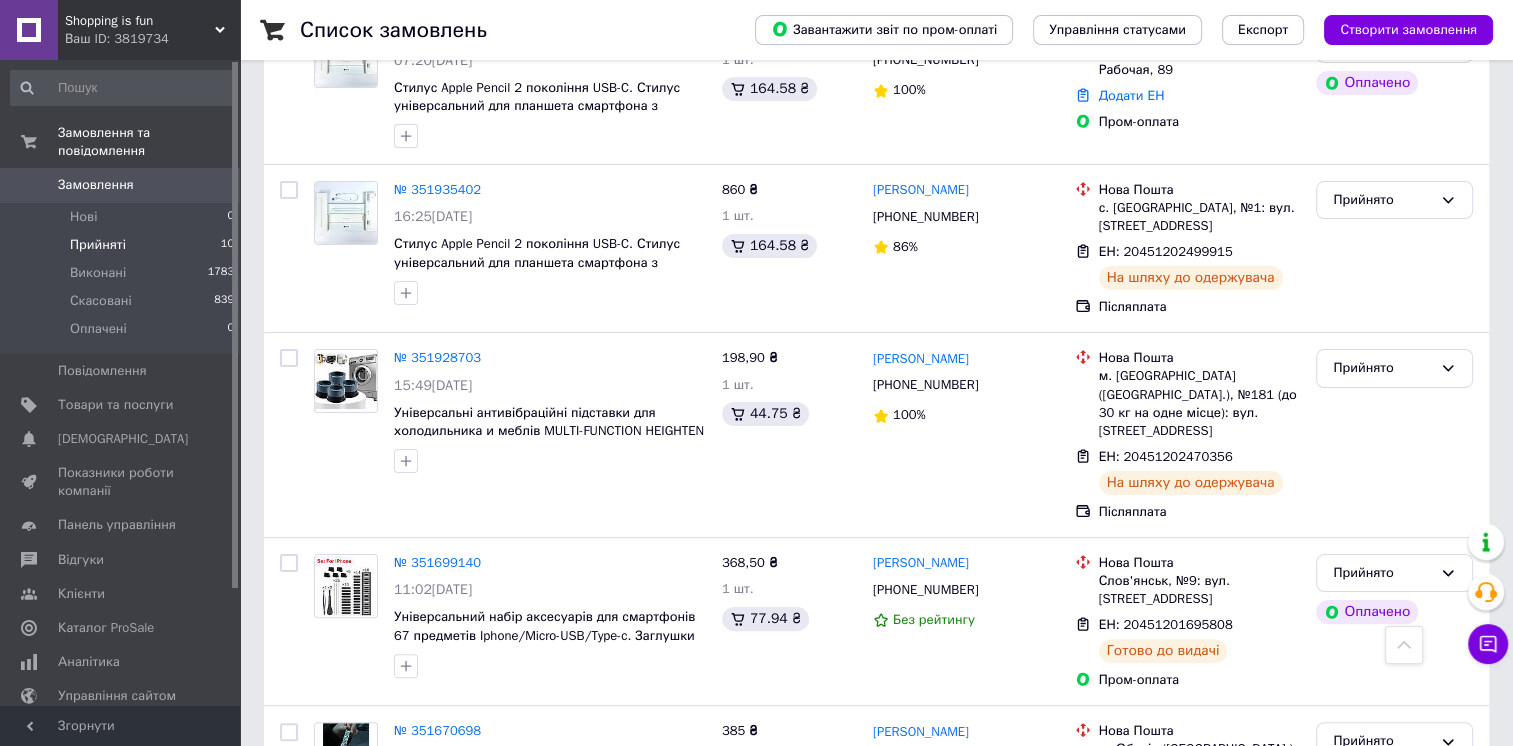 scroll, scrollTop: 0, scrollLeft: 0, axis: both 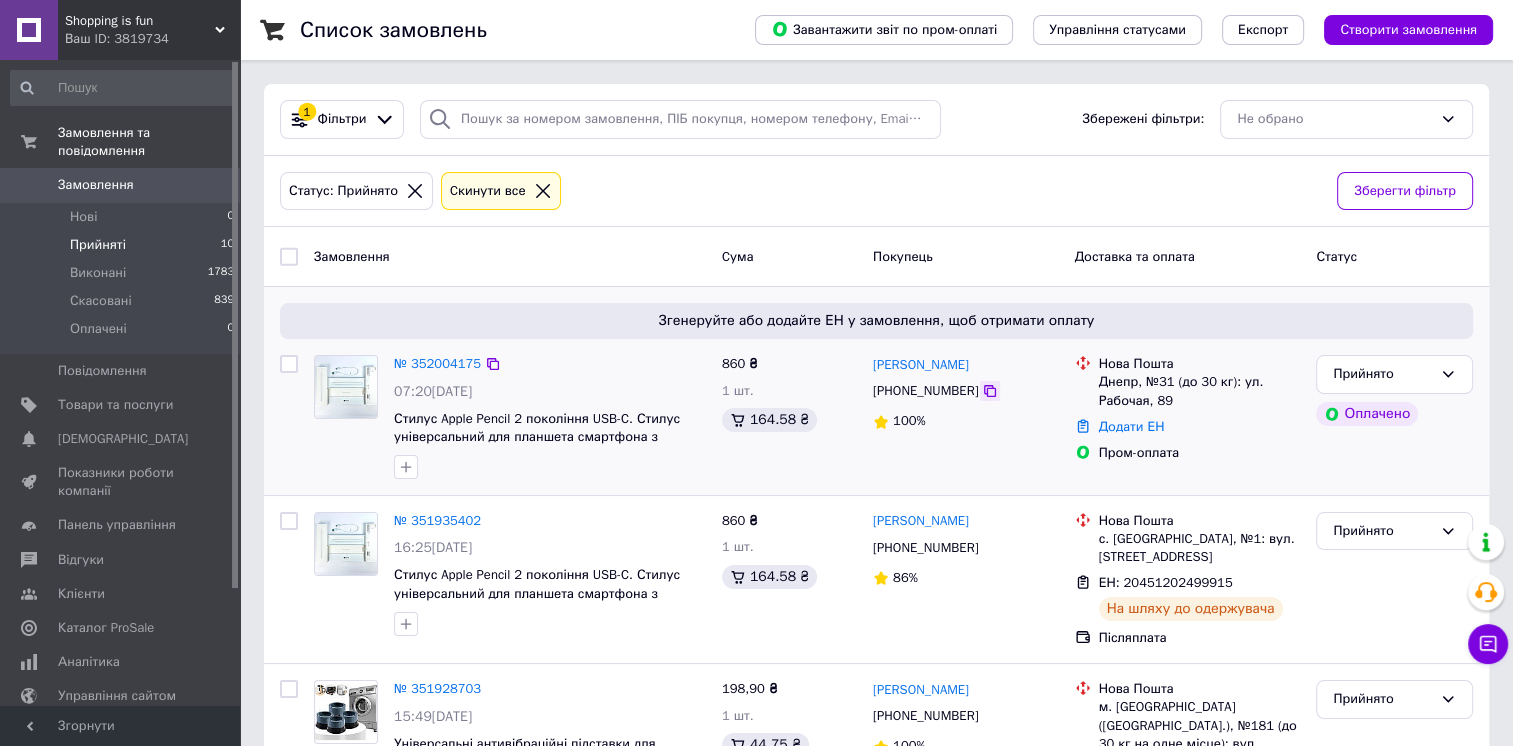 click 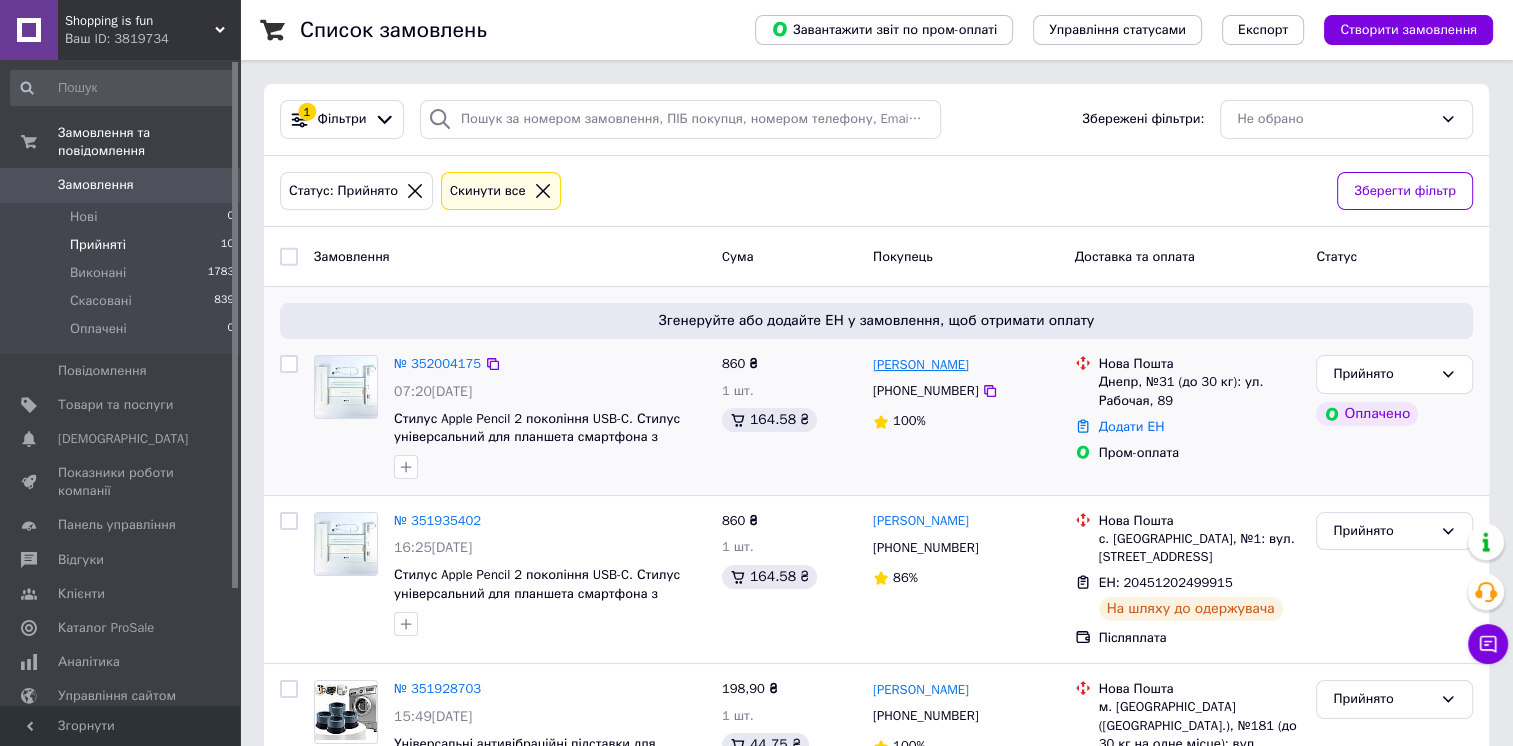 drag, startPoint x: 1008, startPoint y: 360, endPoint x: 912, endPoint y: 364, distance: 96.0833 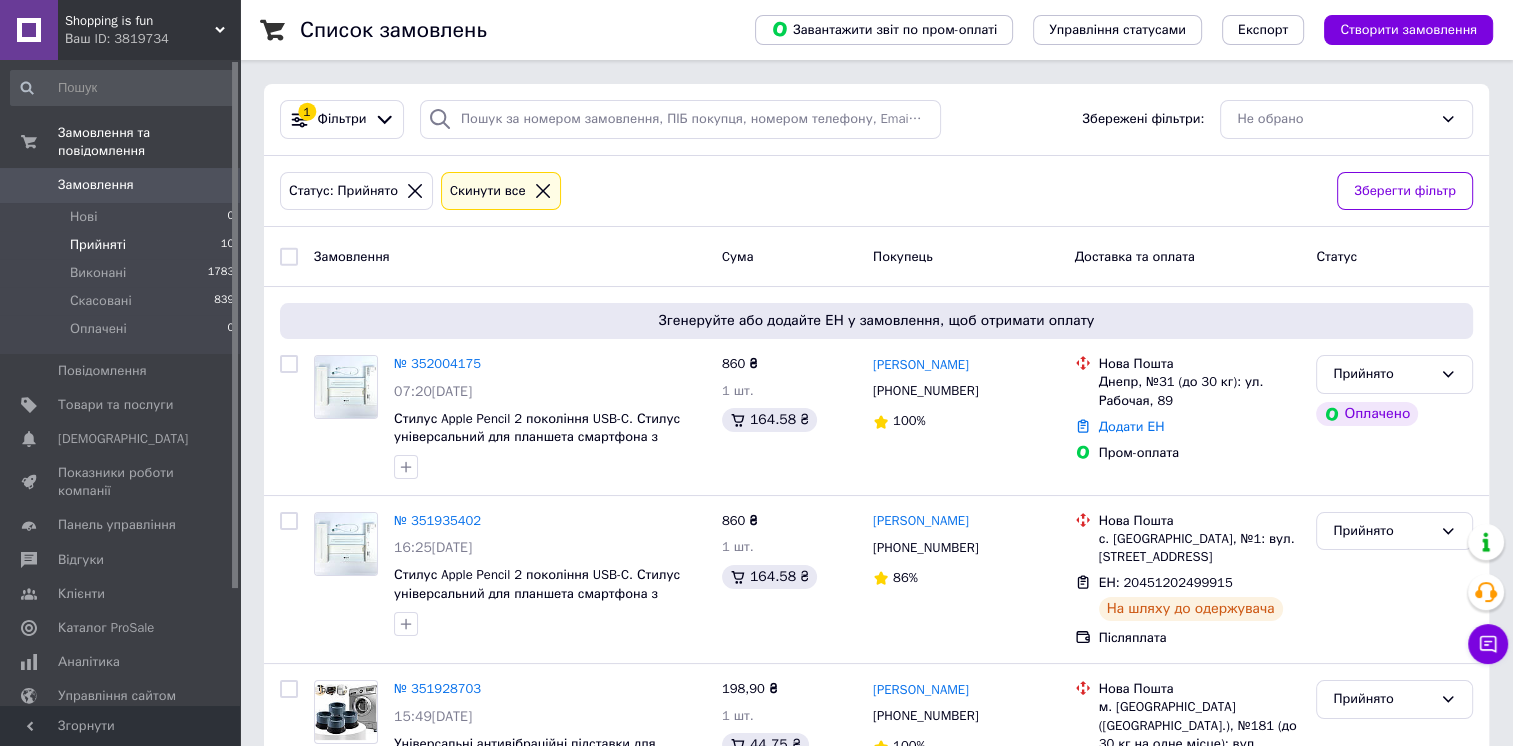 copy on "Кустарнікова" 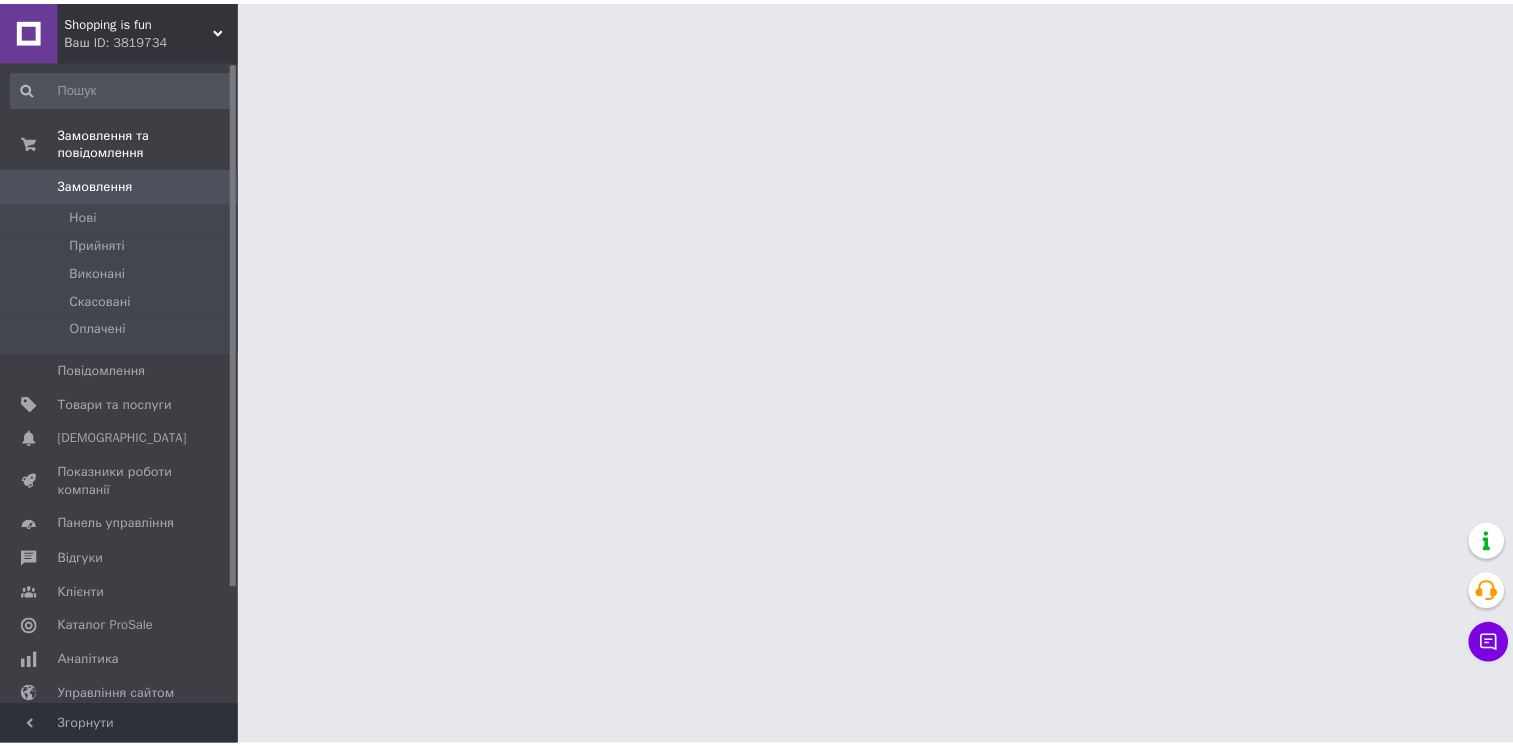 scroll, scrollTop: 0, scrollLeft: 0, axis: both 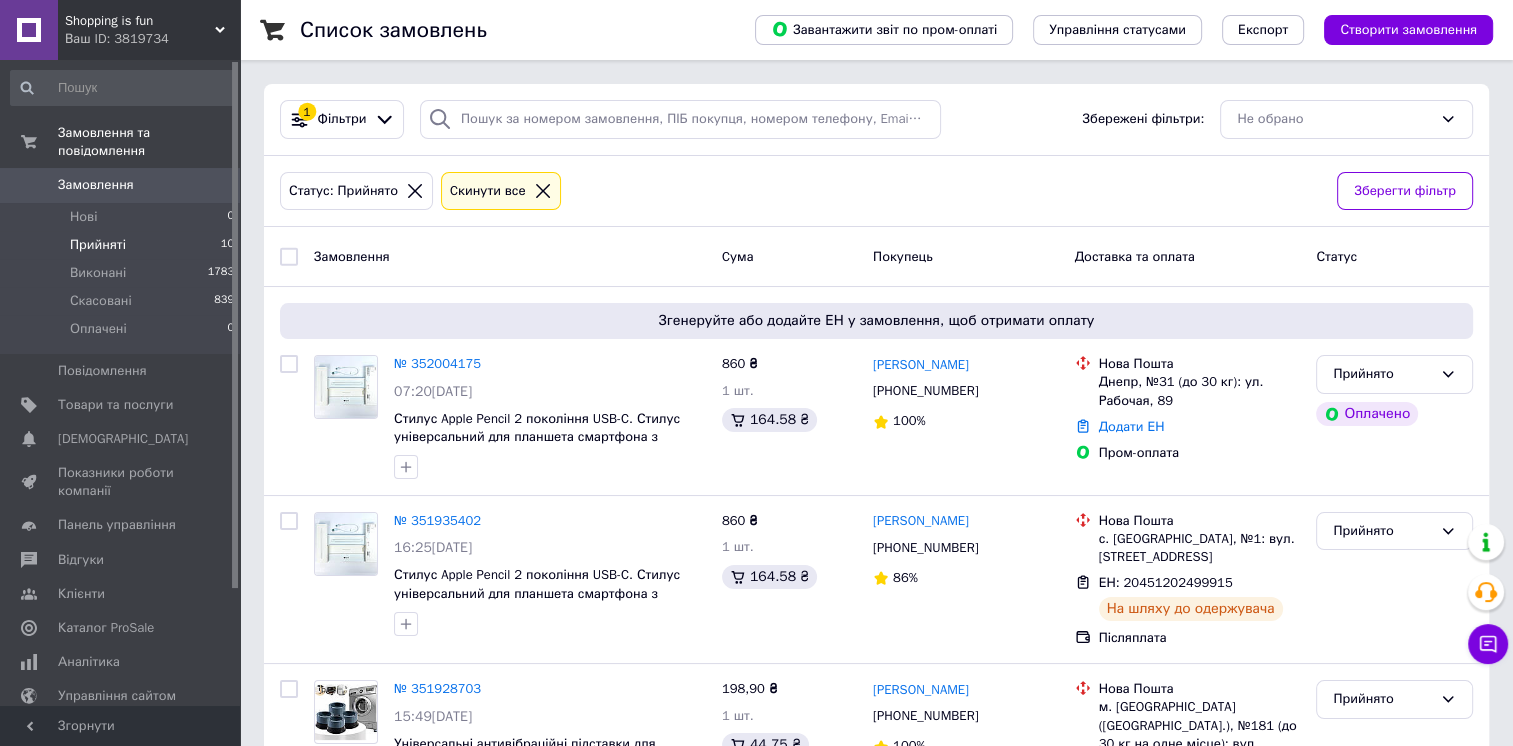 click on "Ваш ID: 3819734" at bounding box center (152, 39) 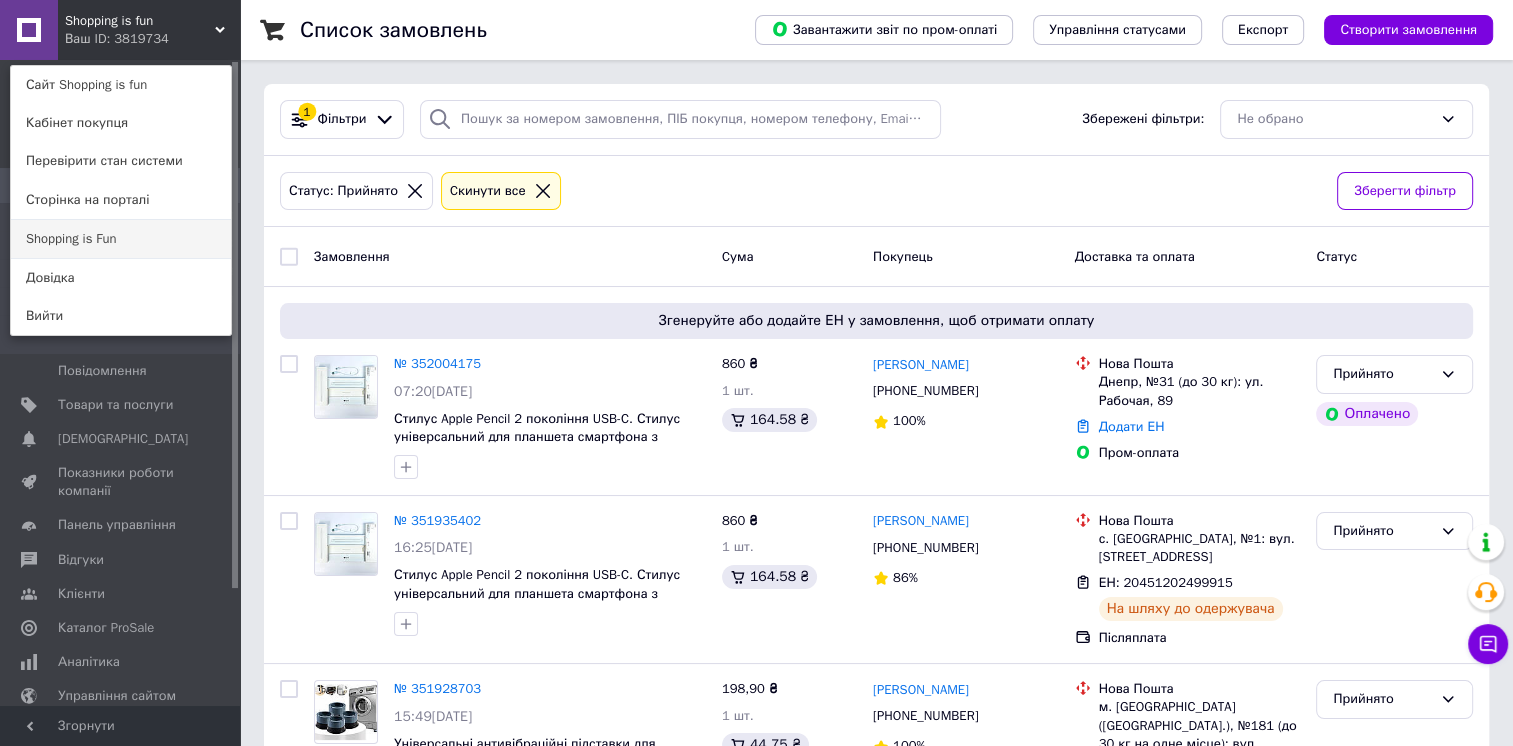 click on "Shopping is Fun" at bounding box center [121, 239] 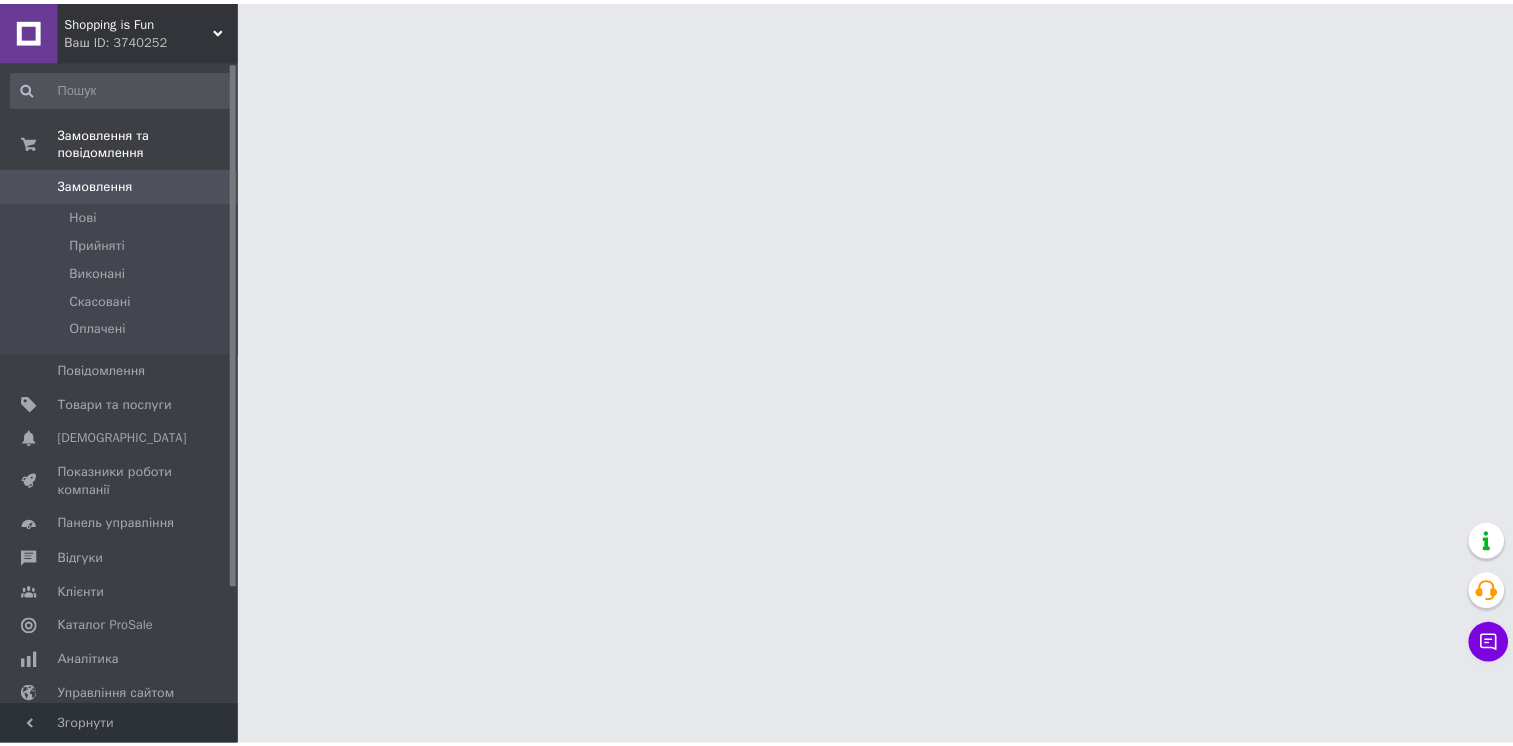 scroll, scrollTop: 0, scrollLeft: 0, axis: both 